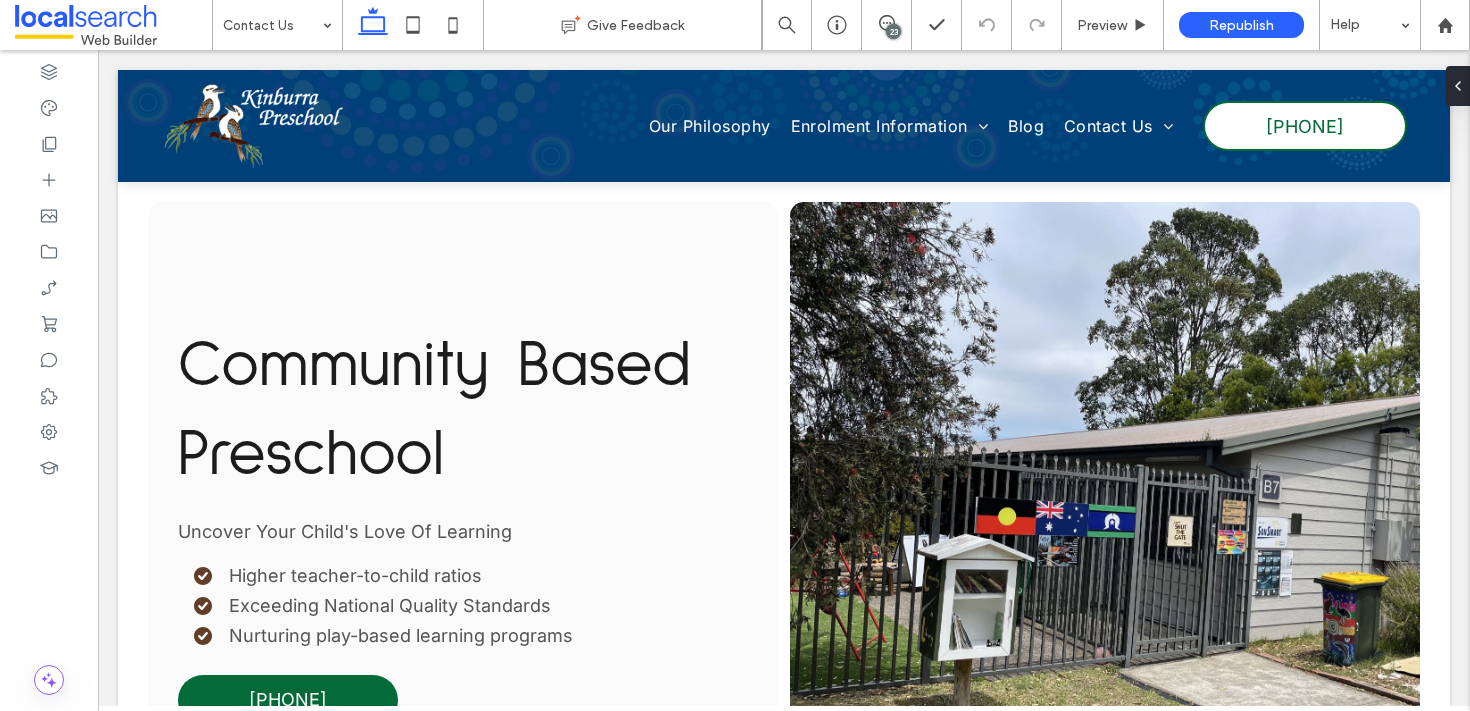 scroll, scrollTop: 0, scrollLeft: 0, axis: both 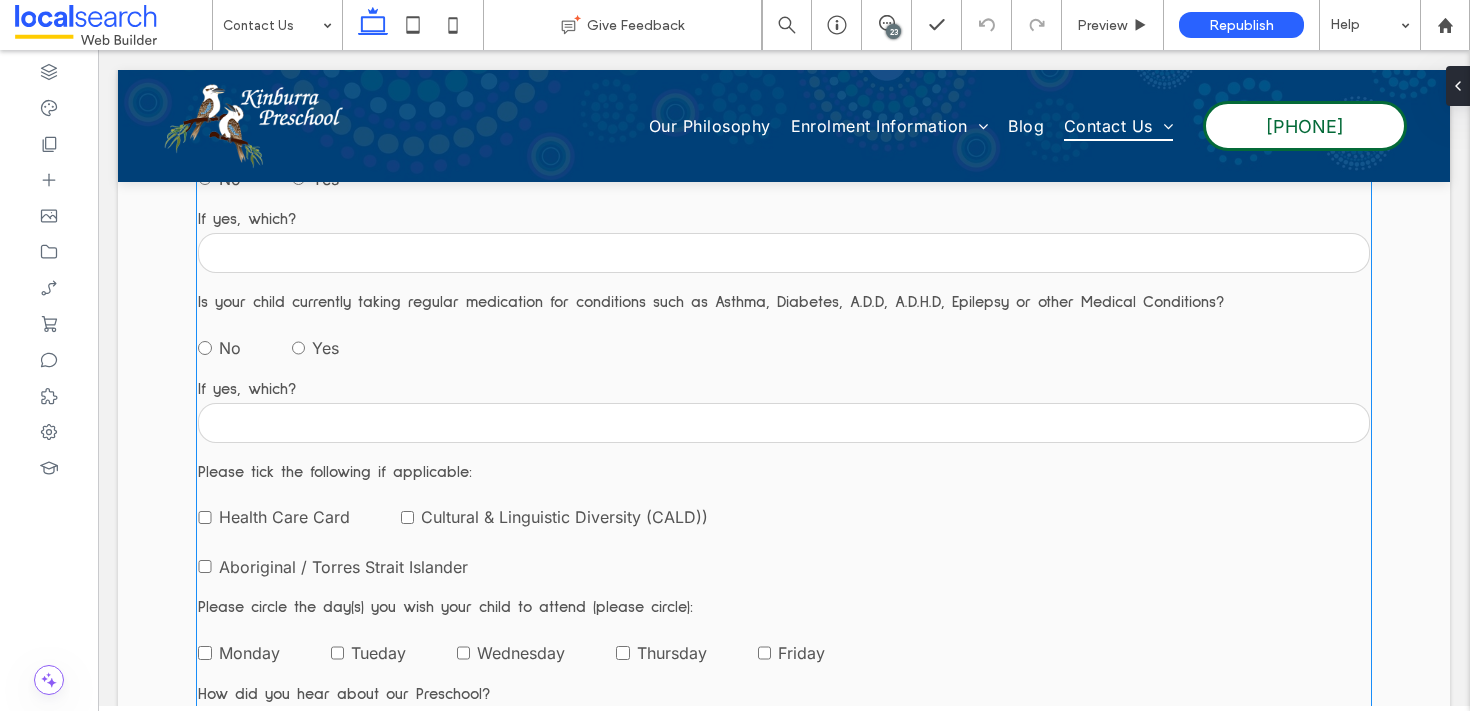 click on "Cultural & Linguistic Diversity (CALD))" at bounding box center (580, 507) 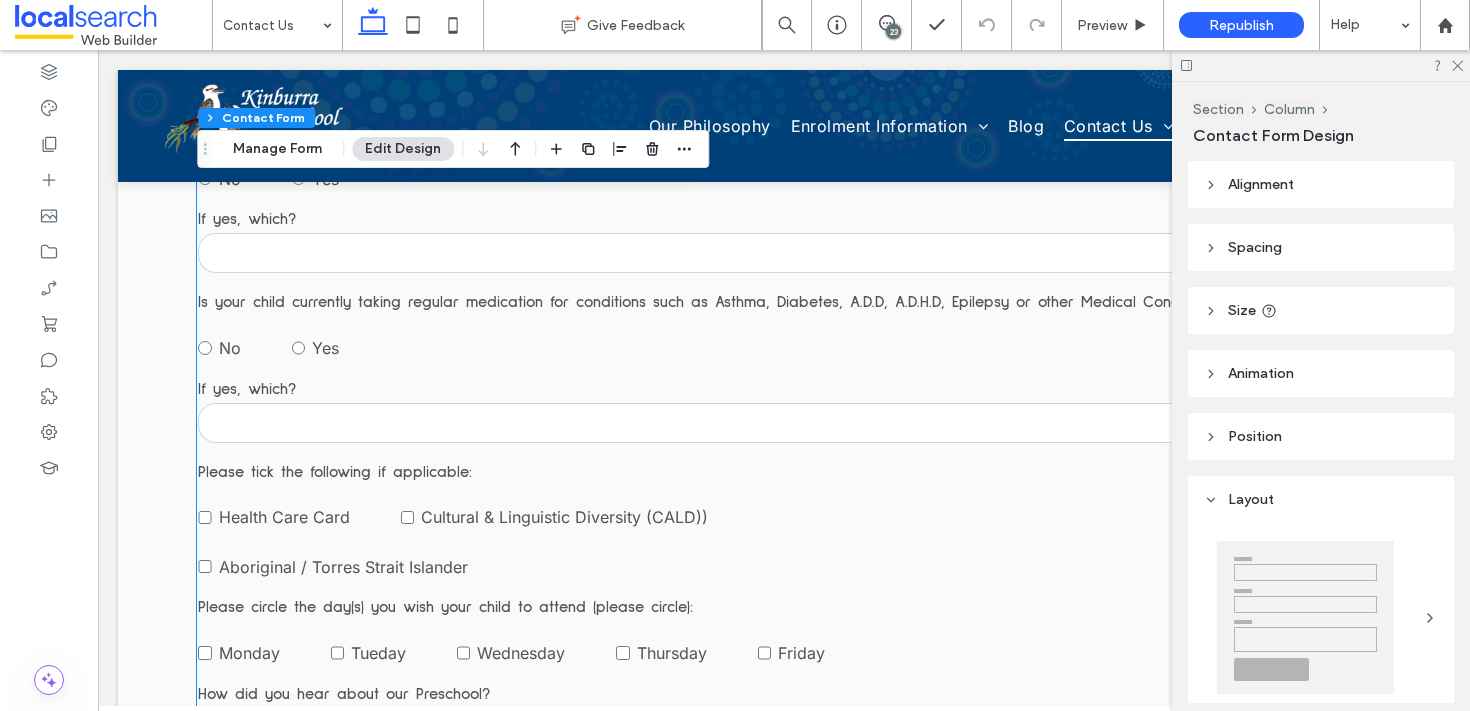type on "*" 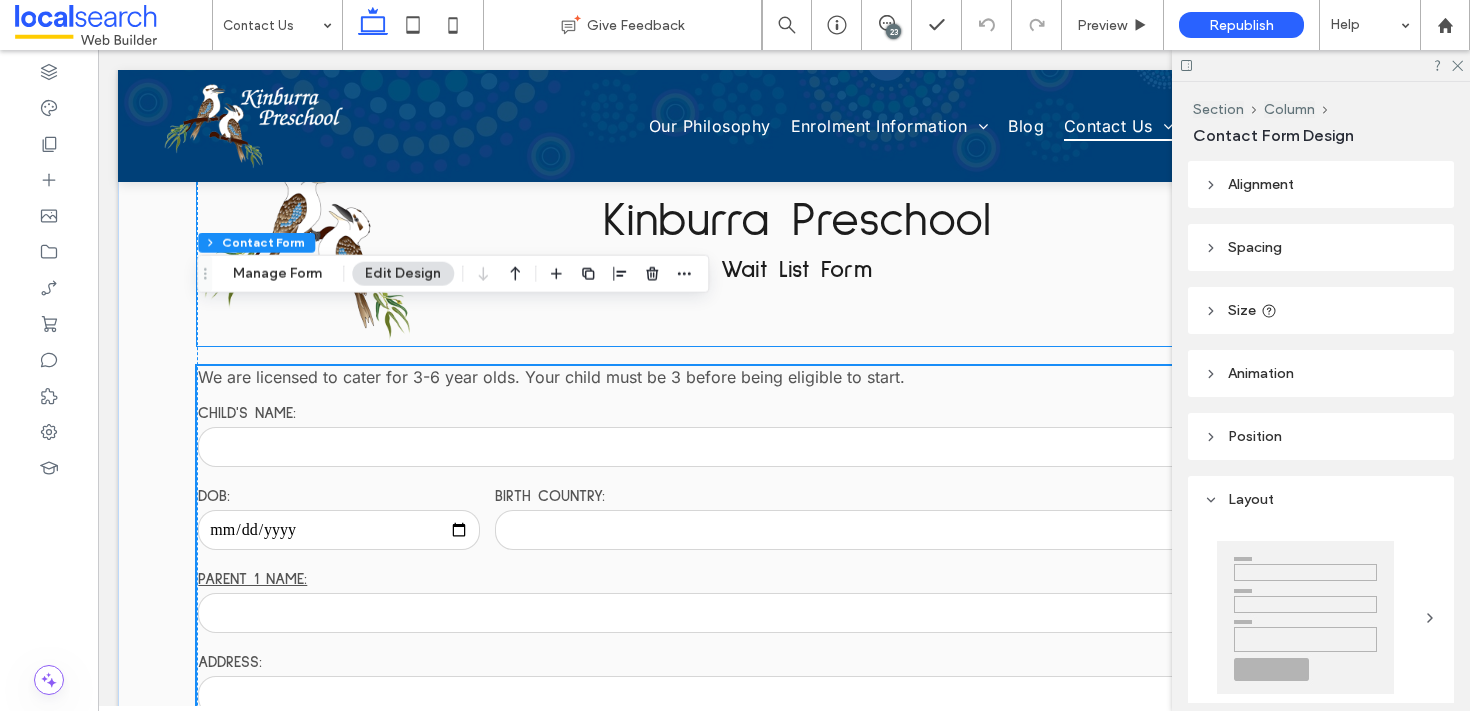 scroll, scrollTop: 650, scrollLeft: 0, axis: vertical 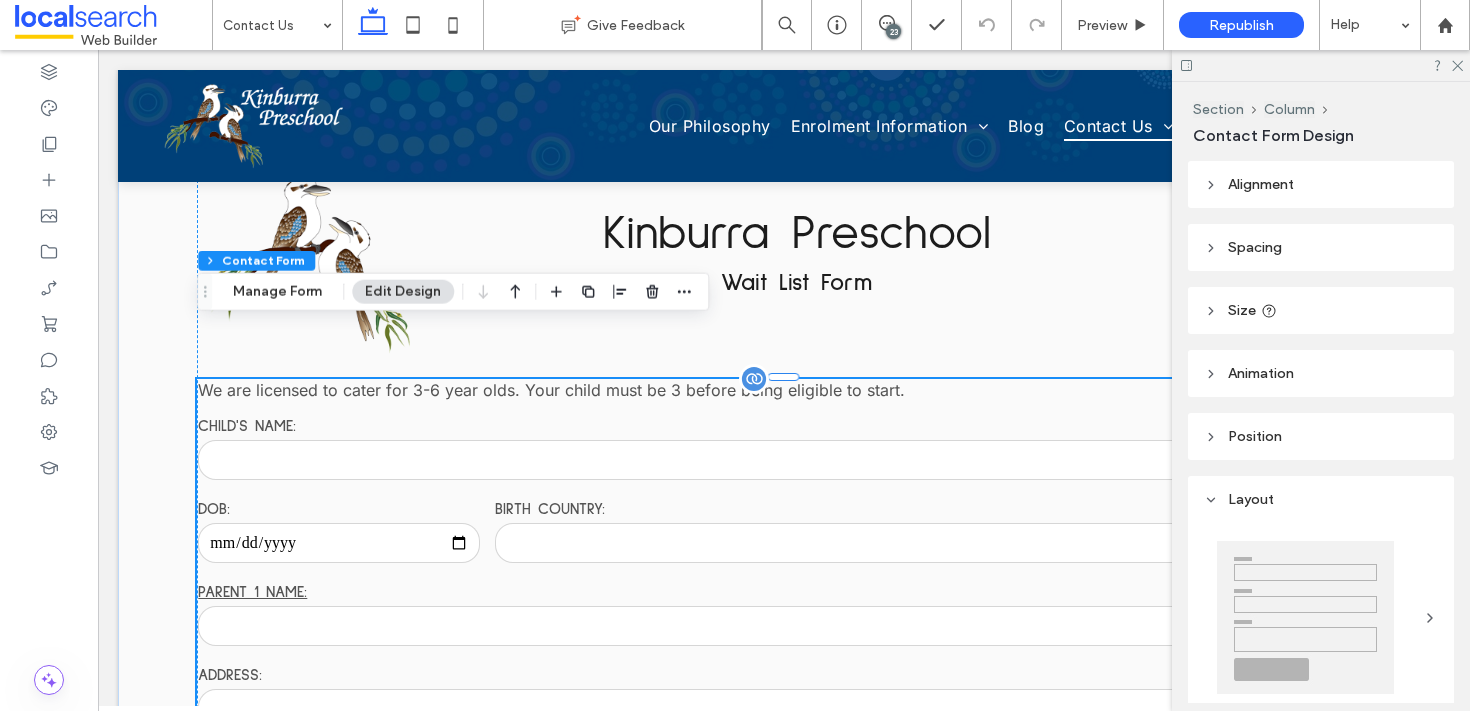click on "We are licensed to cater for 3-6 year olds. Your child must be 3 before being eligible to start." at bounding box center (783, 390) 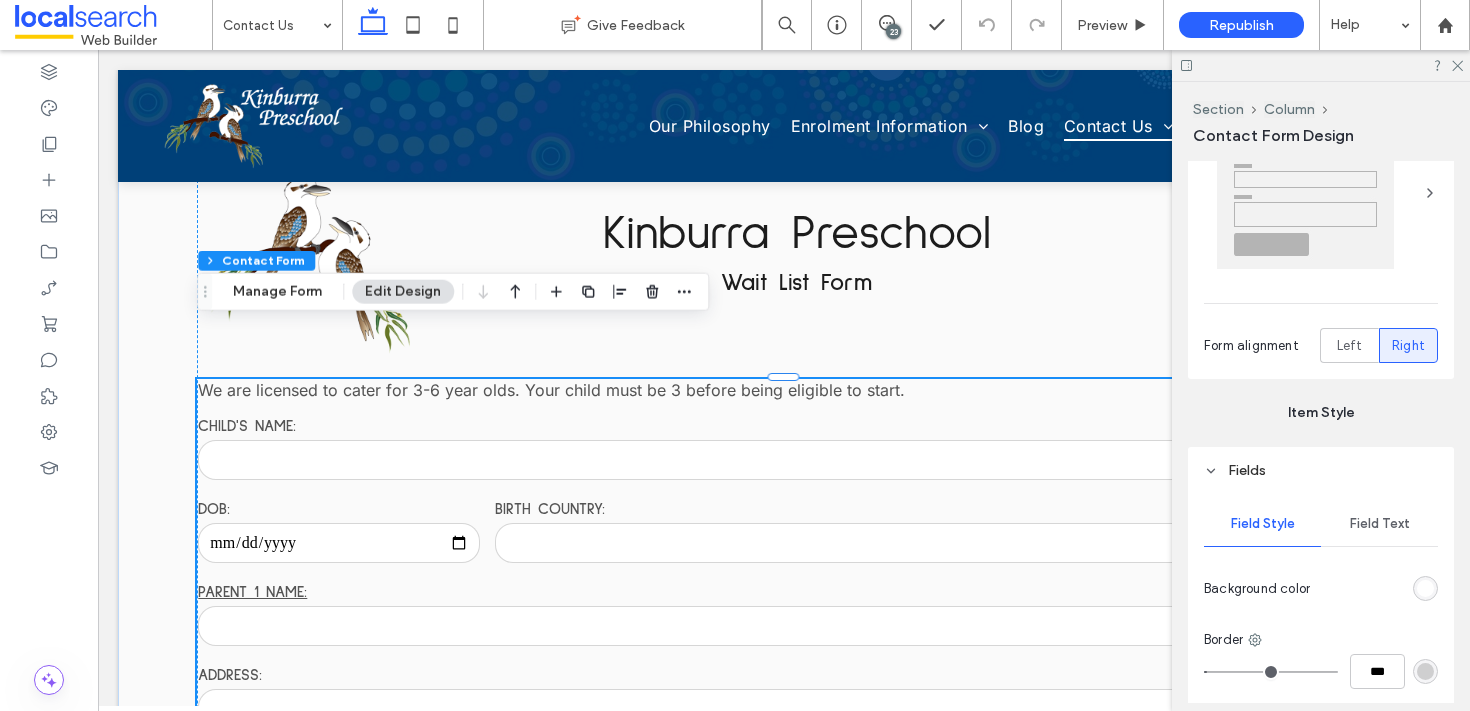 scroll, scrollTop: 963, scrollLeft: 0, axis: vertical 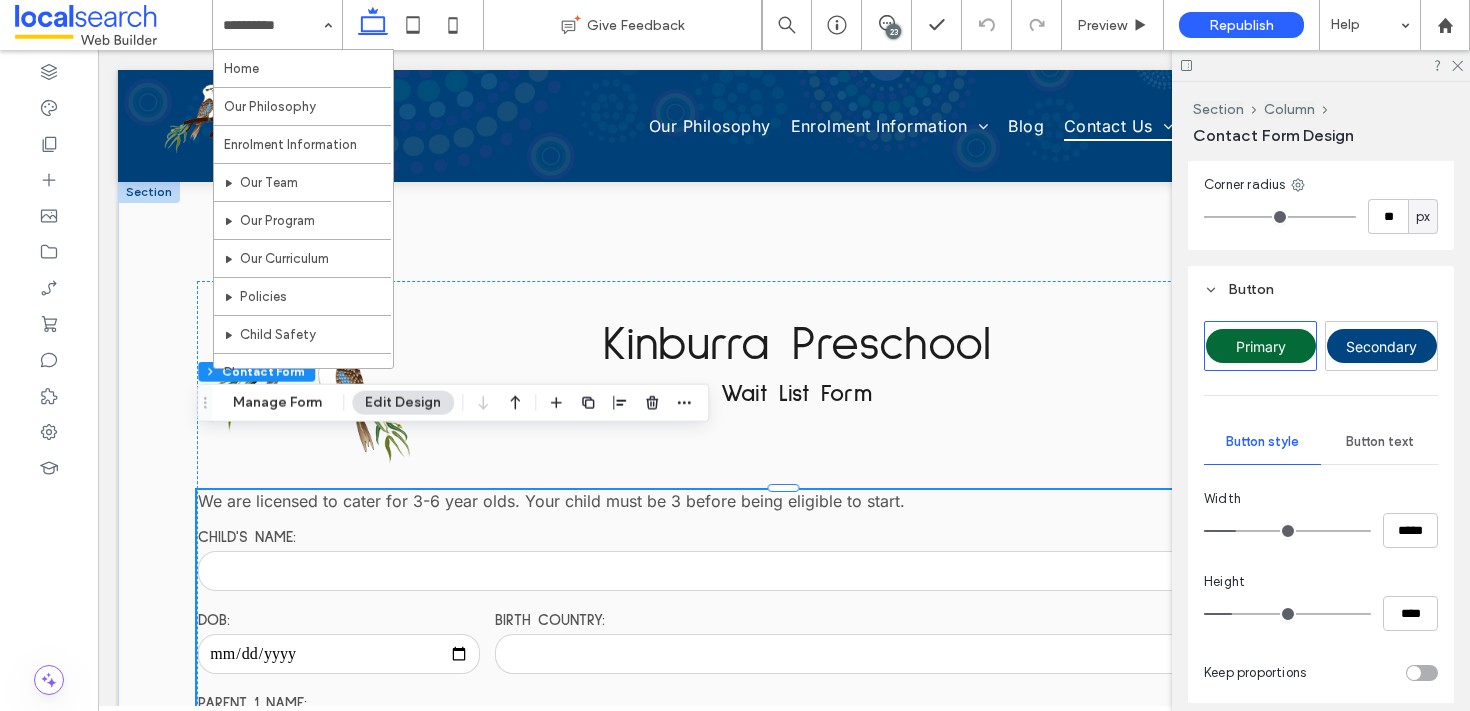 click at bounding box center (1321, 65) 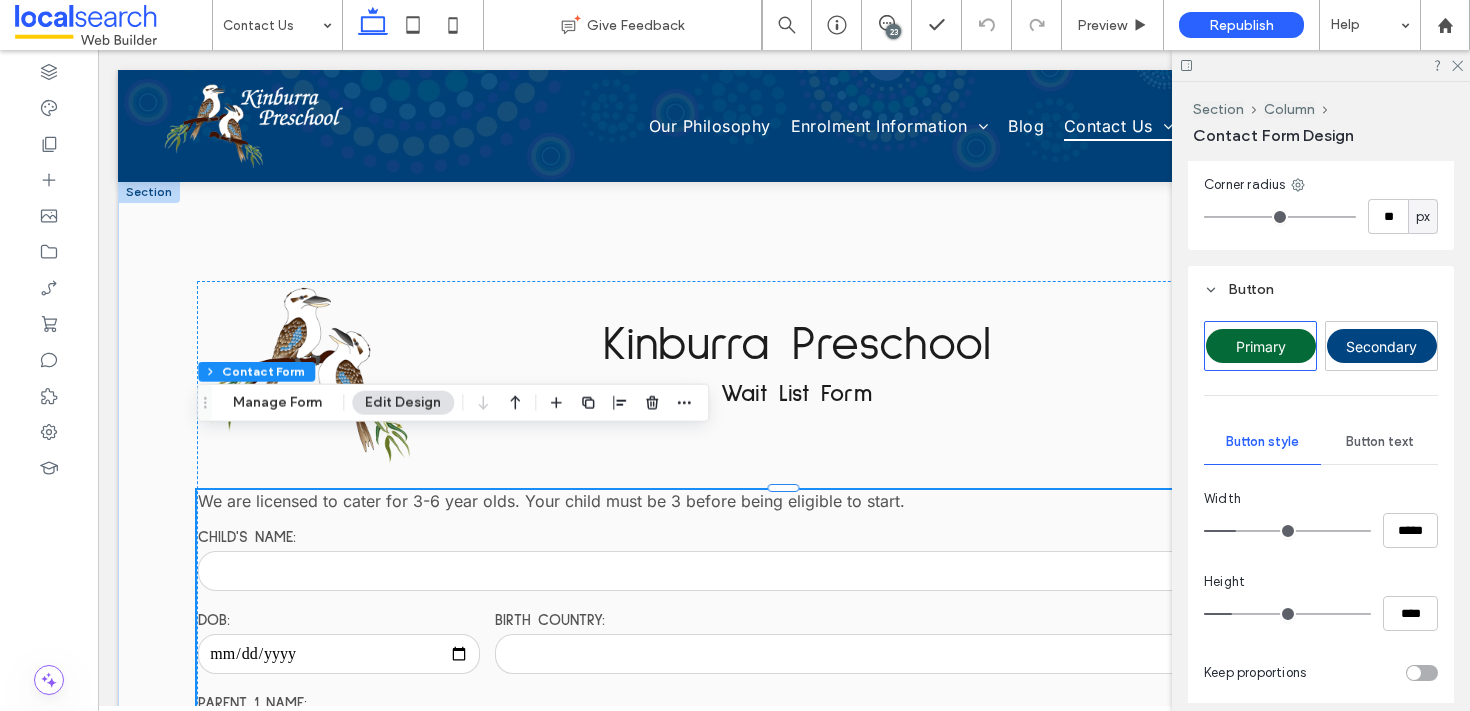 click at bounding box center (1321, 65) 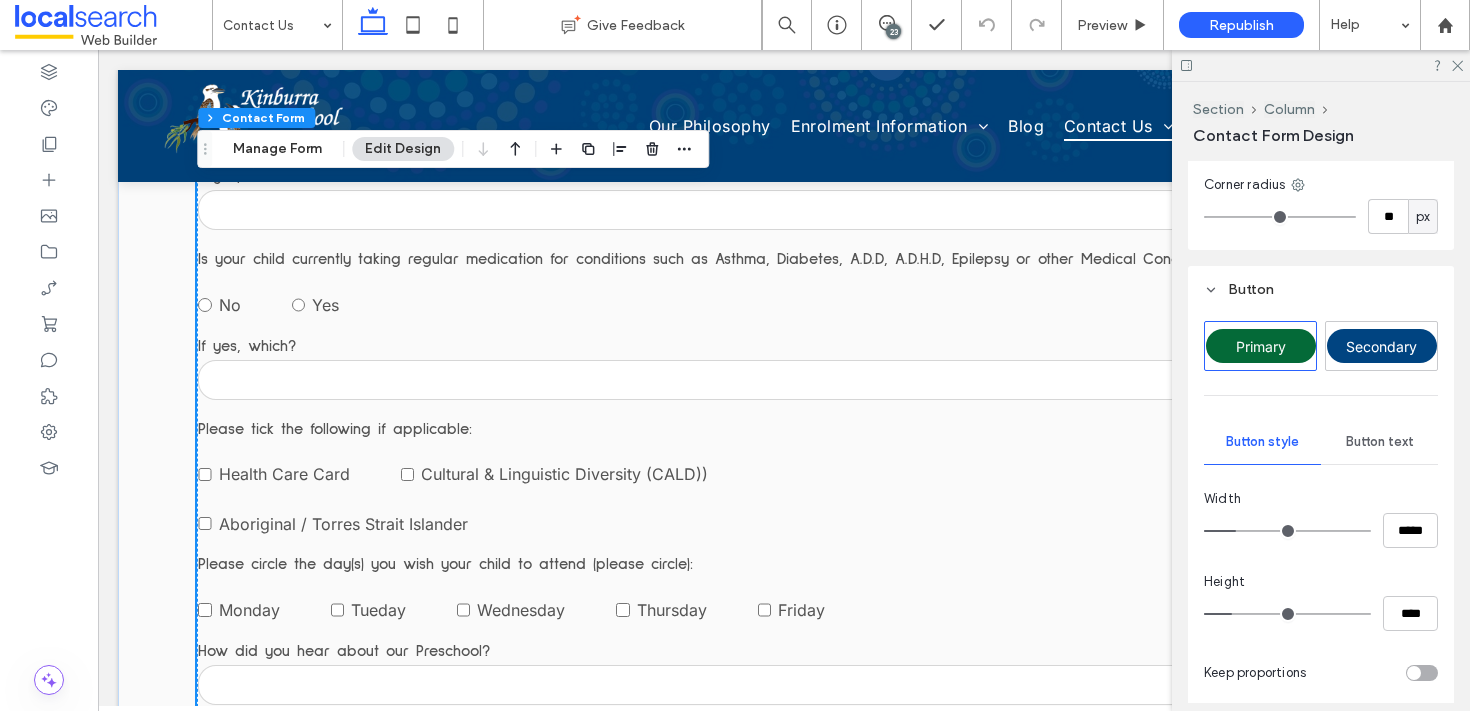 scroll, scrollTop: 2072, scrollLeft: 0, axis: vertical 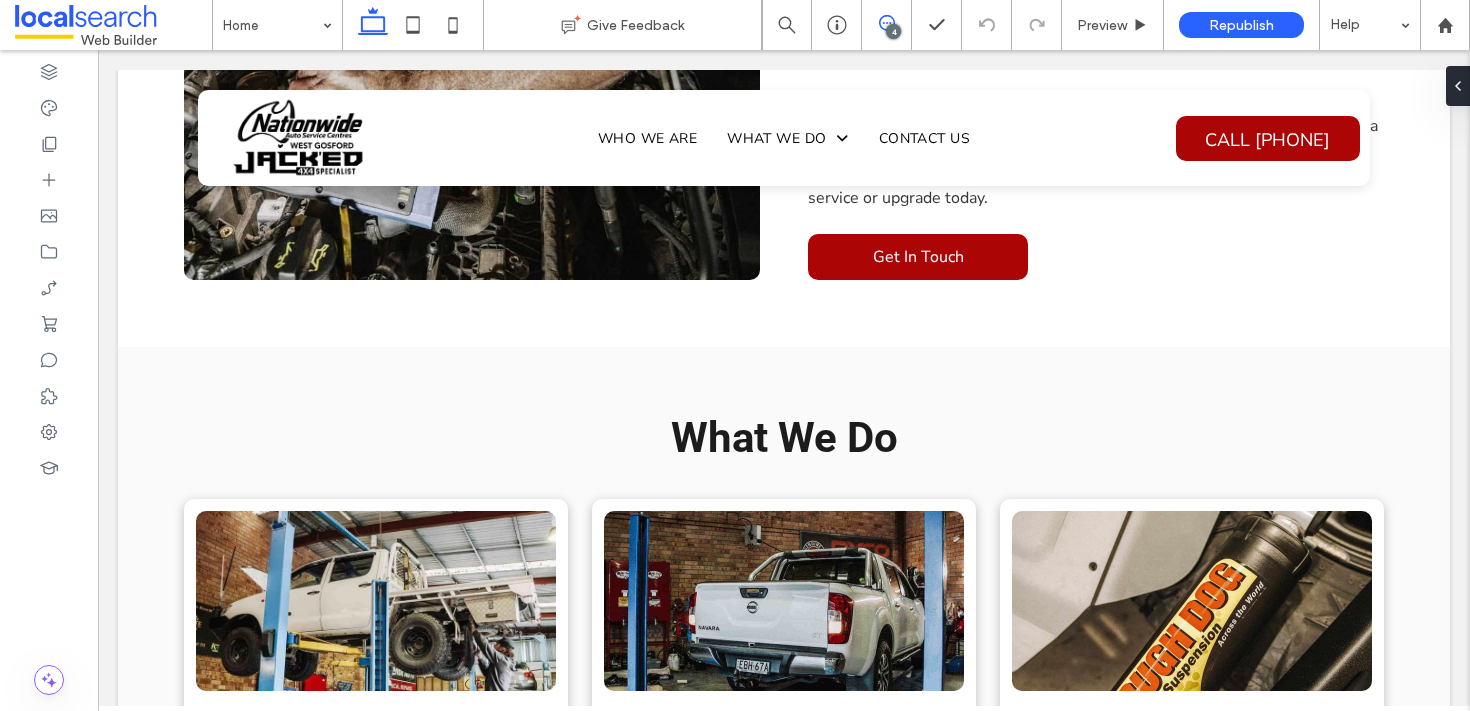 click 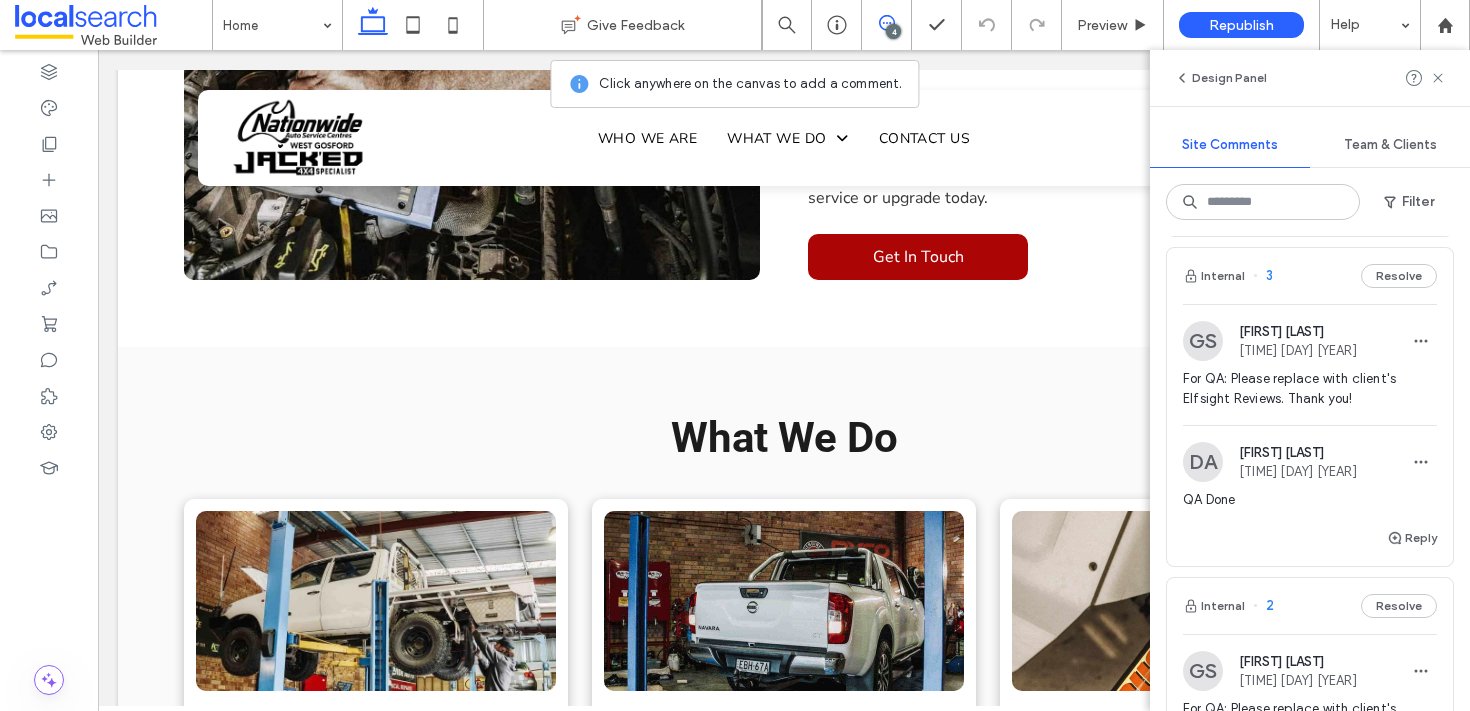 scroll, scrollTop: 560, scrollLeft: 0, axis: vertical 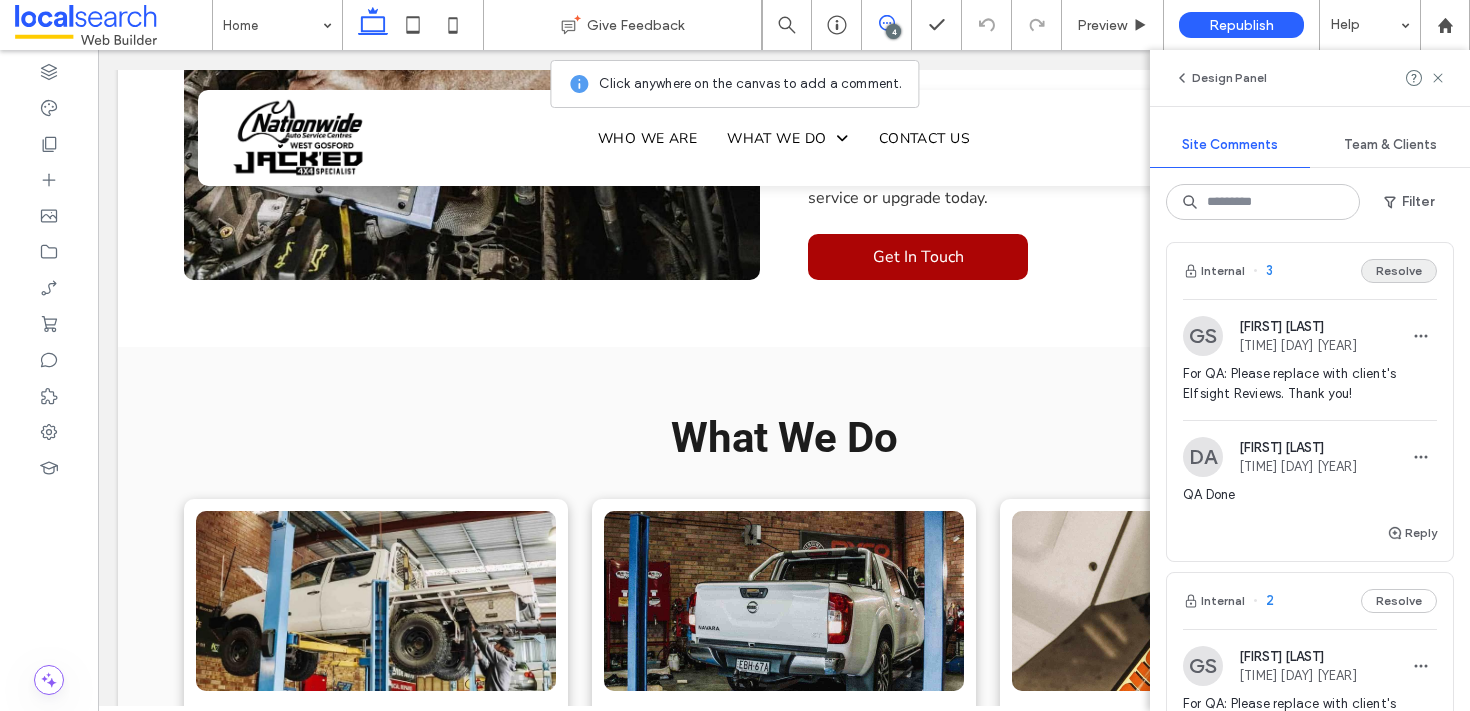 click on "Resolve" at bounding box center [1399, 271] 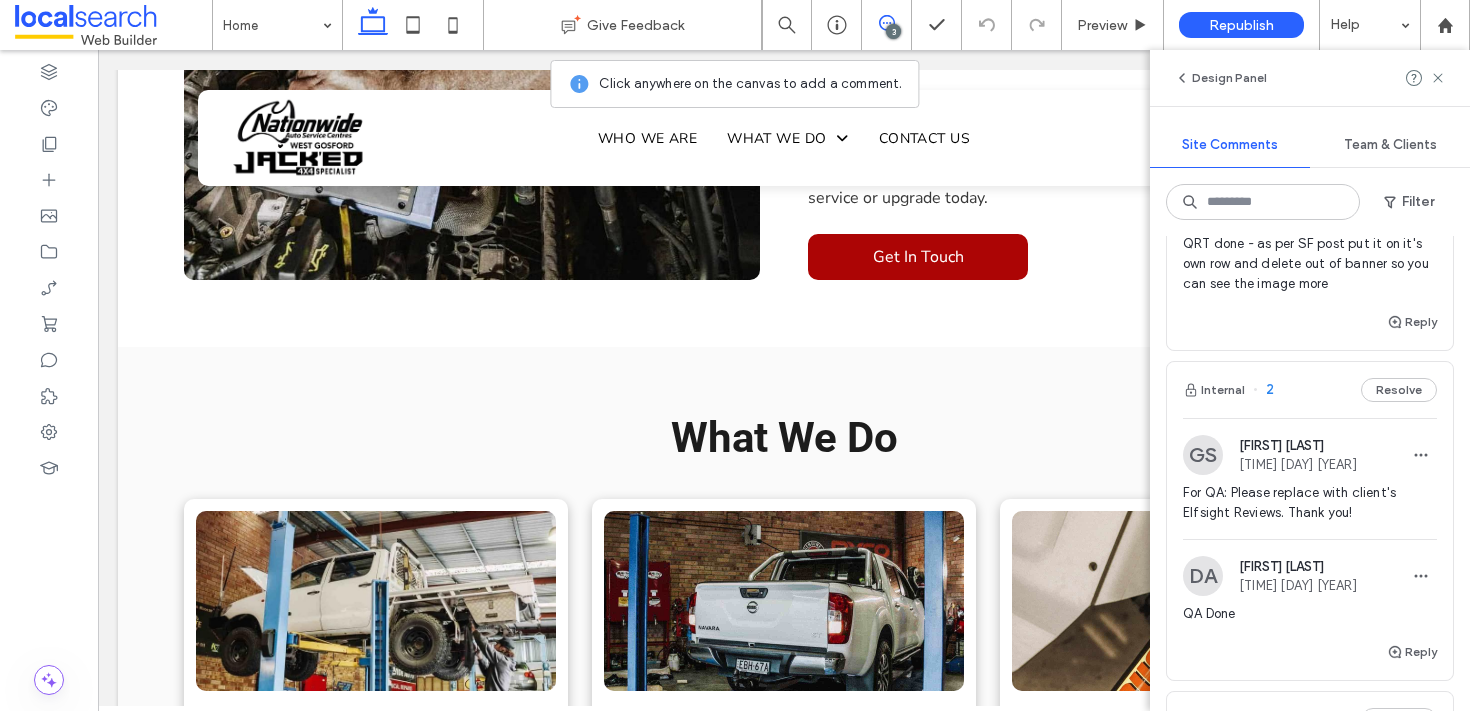 scroll, scrollTop: 442, scrollLeft: 0, axis: vertical 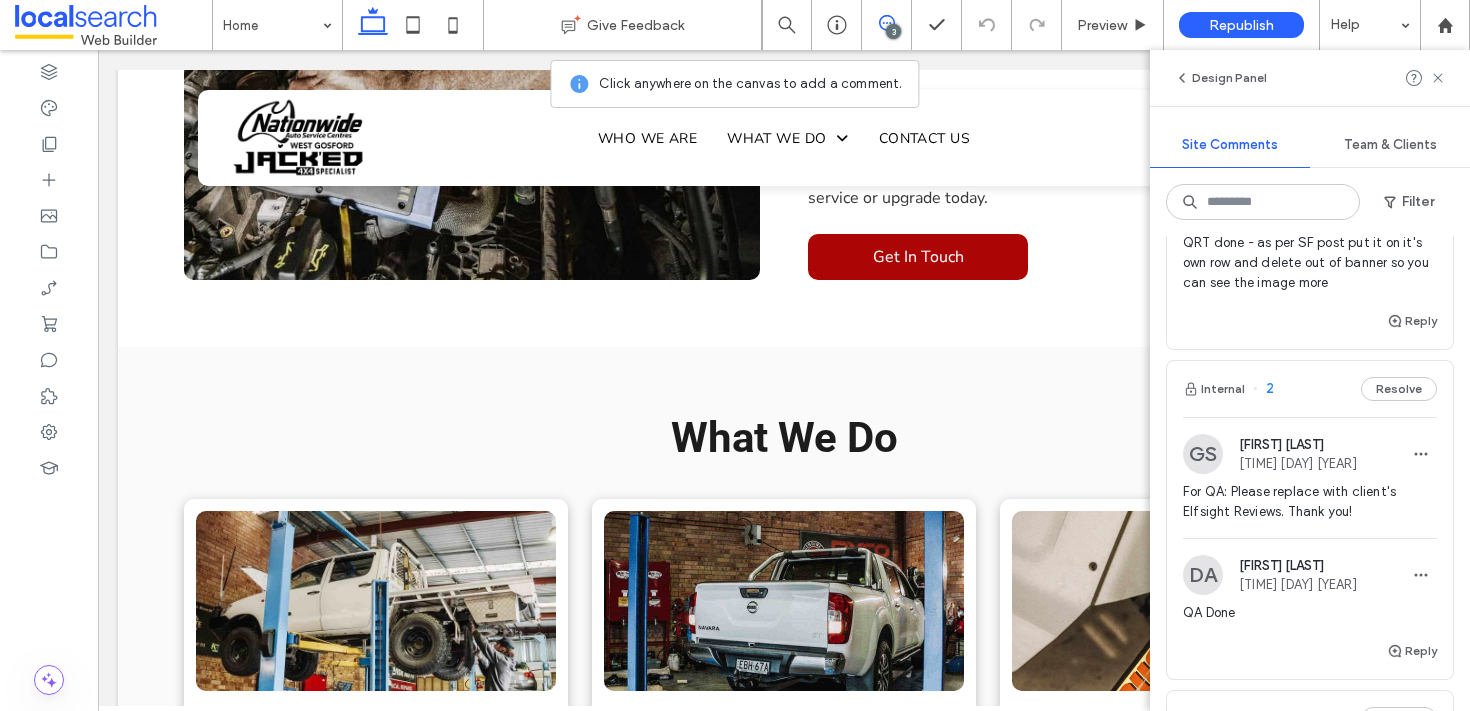 click on "Resolve" at bounding box center [1399, 389] 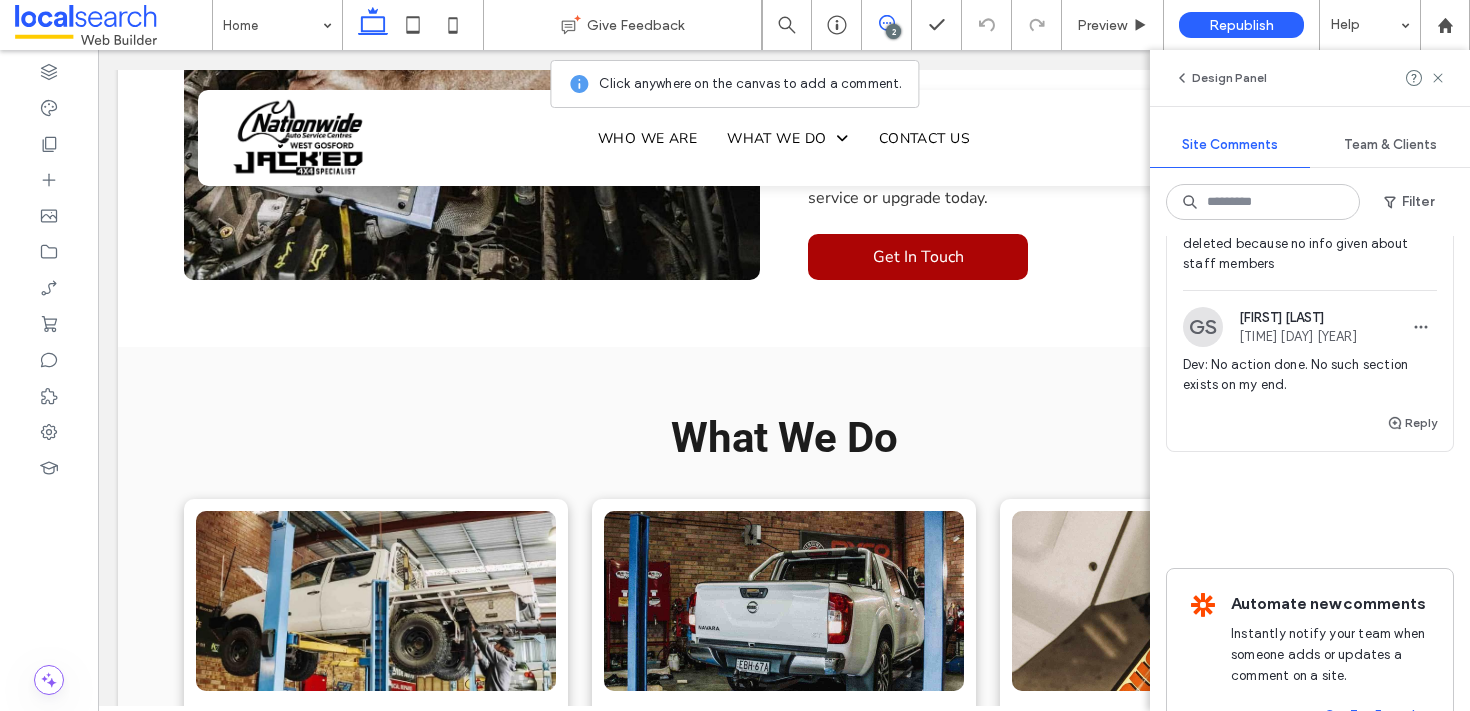 scroll, scrollTop: 321, scrollLeft: 0, axis: vertical 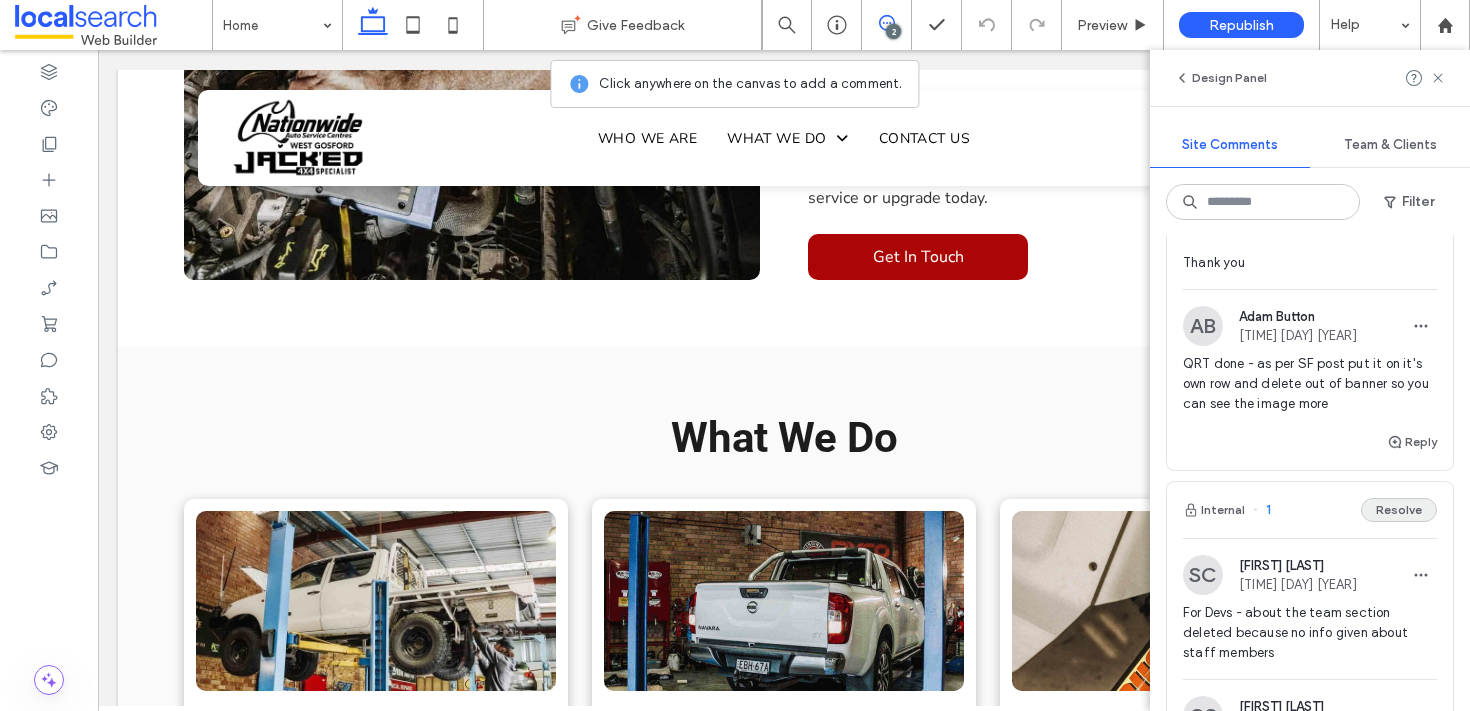 click on "Resolve" at bounding box center [1399, 510] 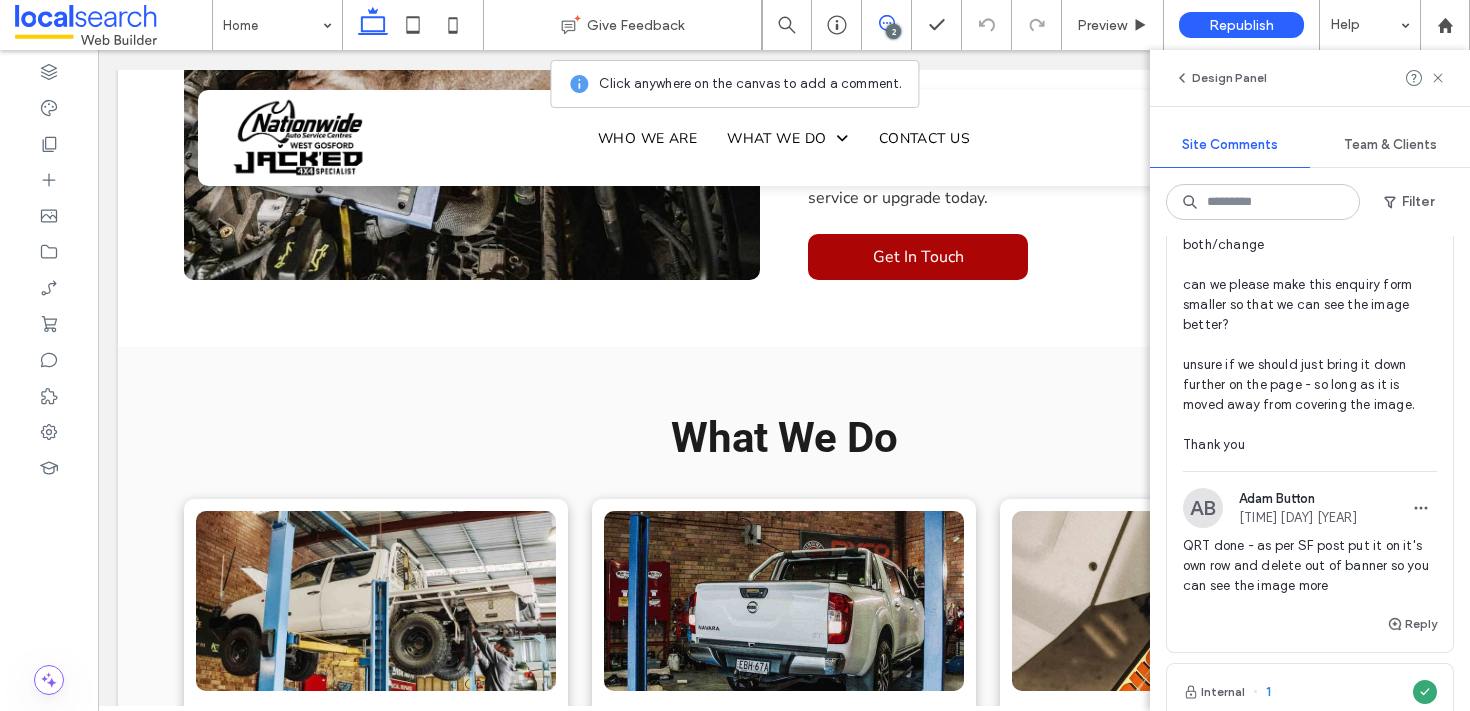 scroll, scrollTop: 6, scrollLeft: 0, axis: vertical 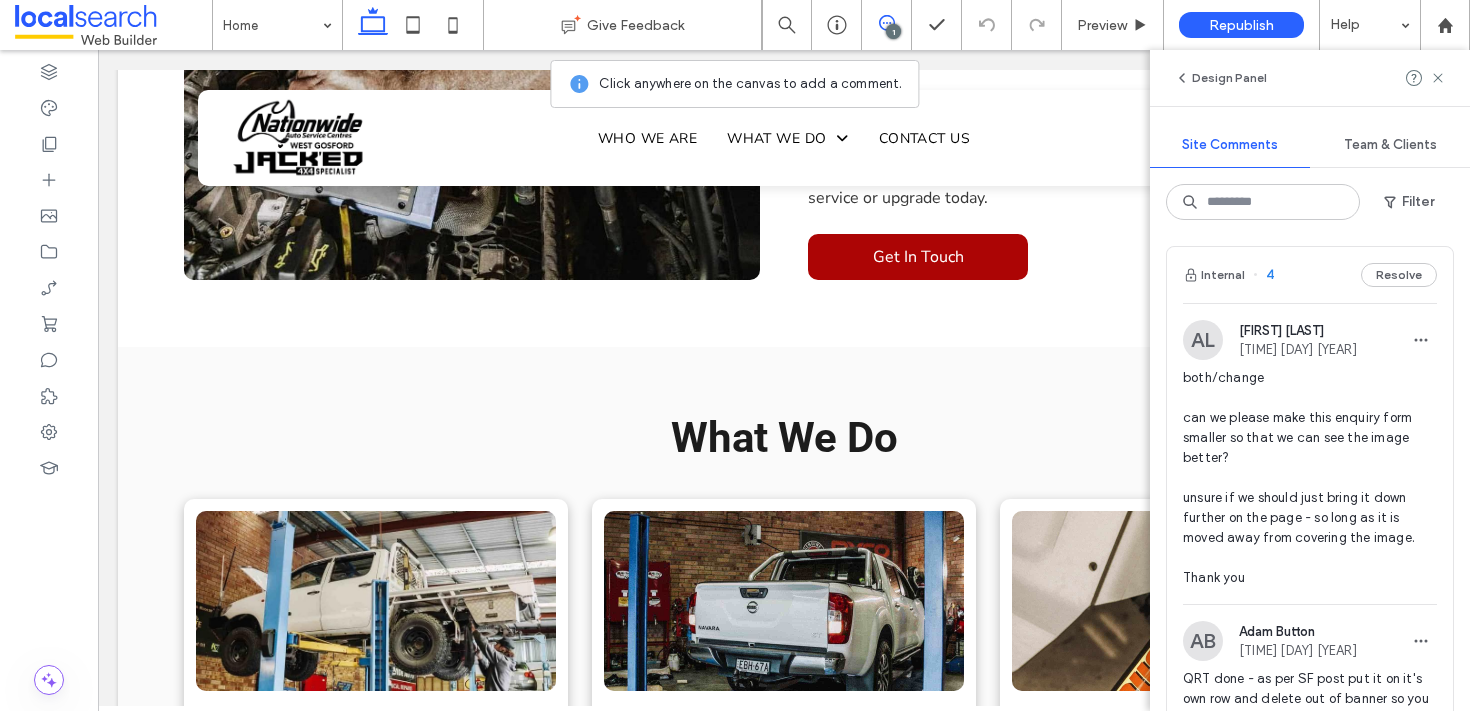 click on "4" at bounding box center [1263, 275] 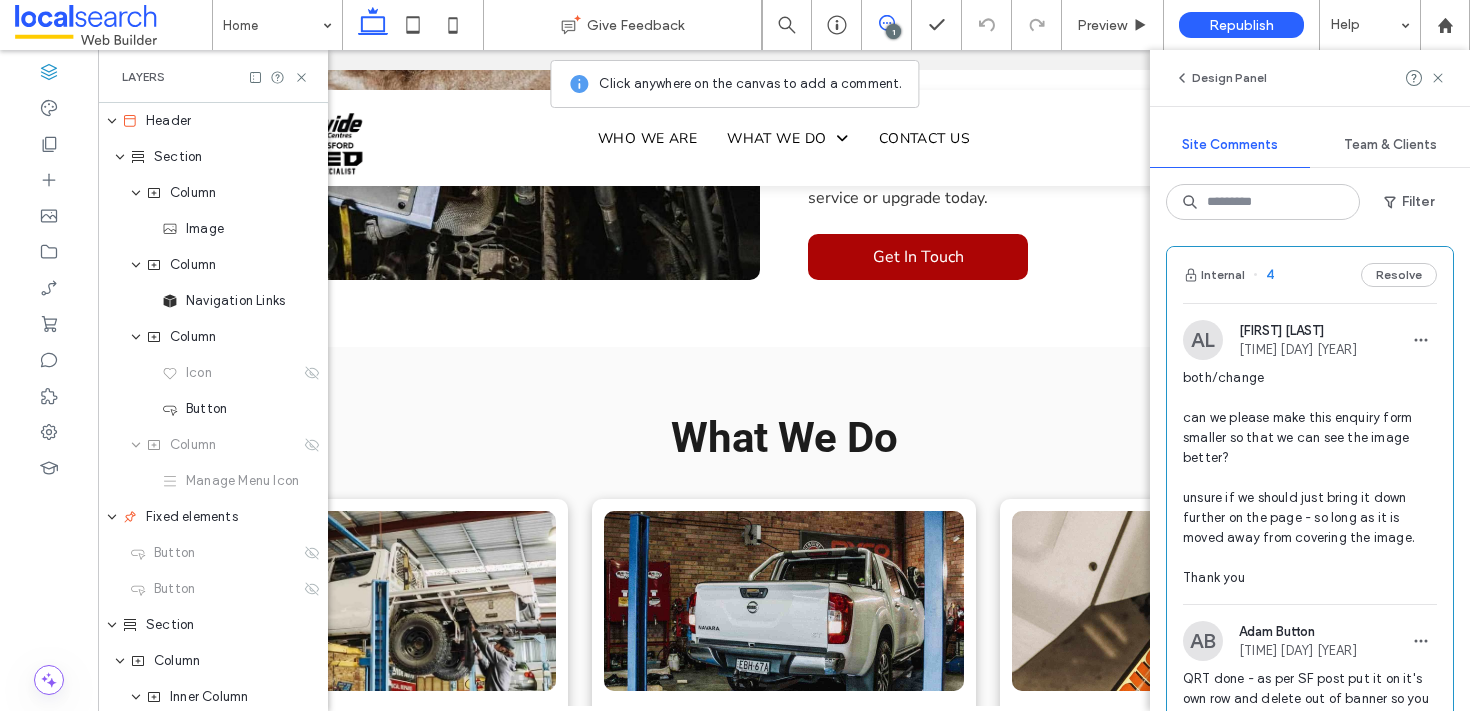 click on "4" at bounding box center [1263, 275] 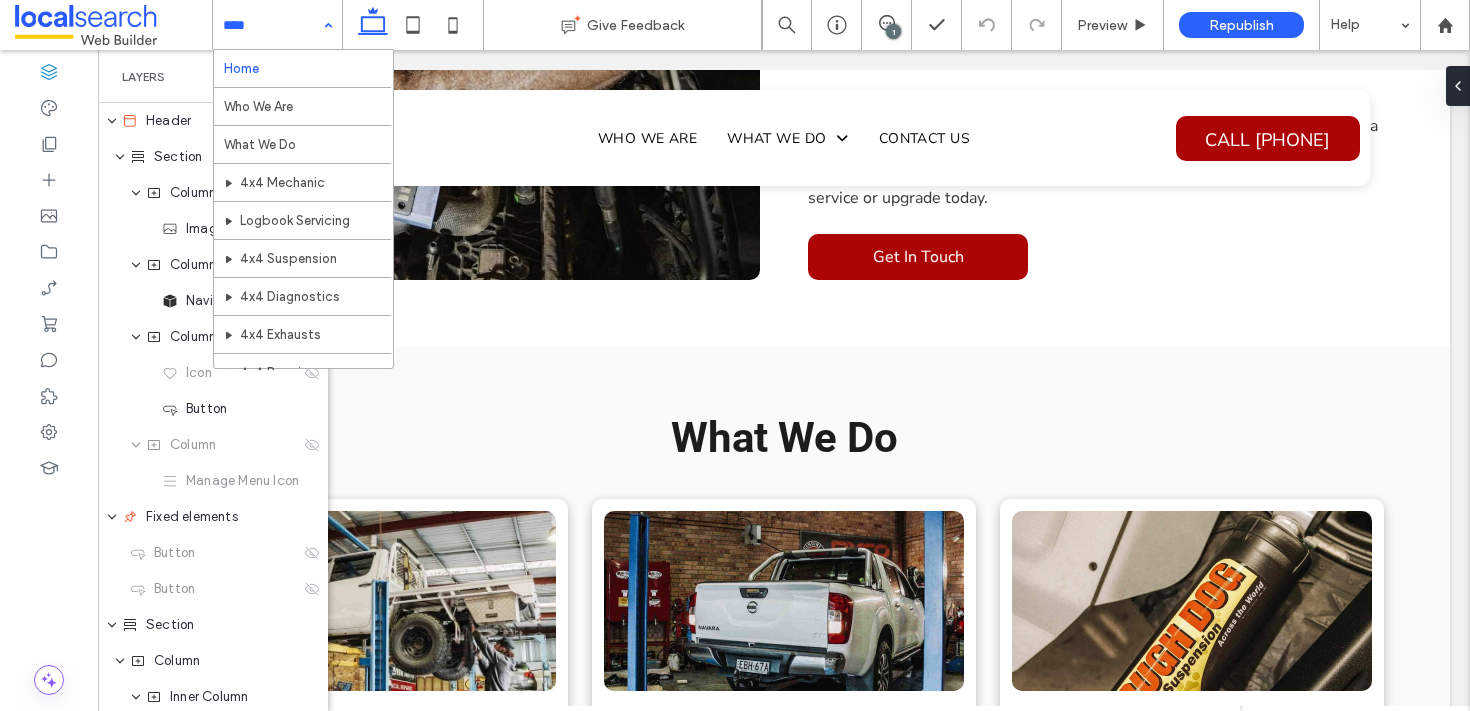 scroll, scrollTop: 0, scrollLeft: 0, axis: both 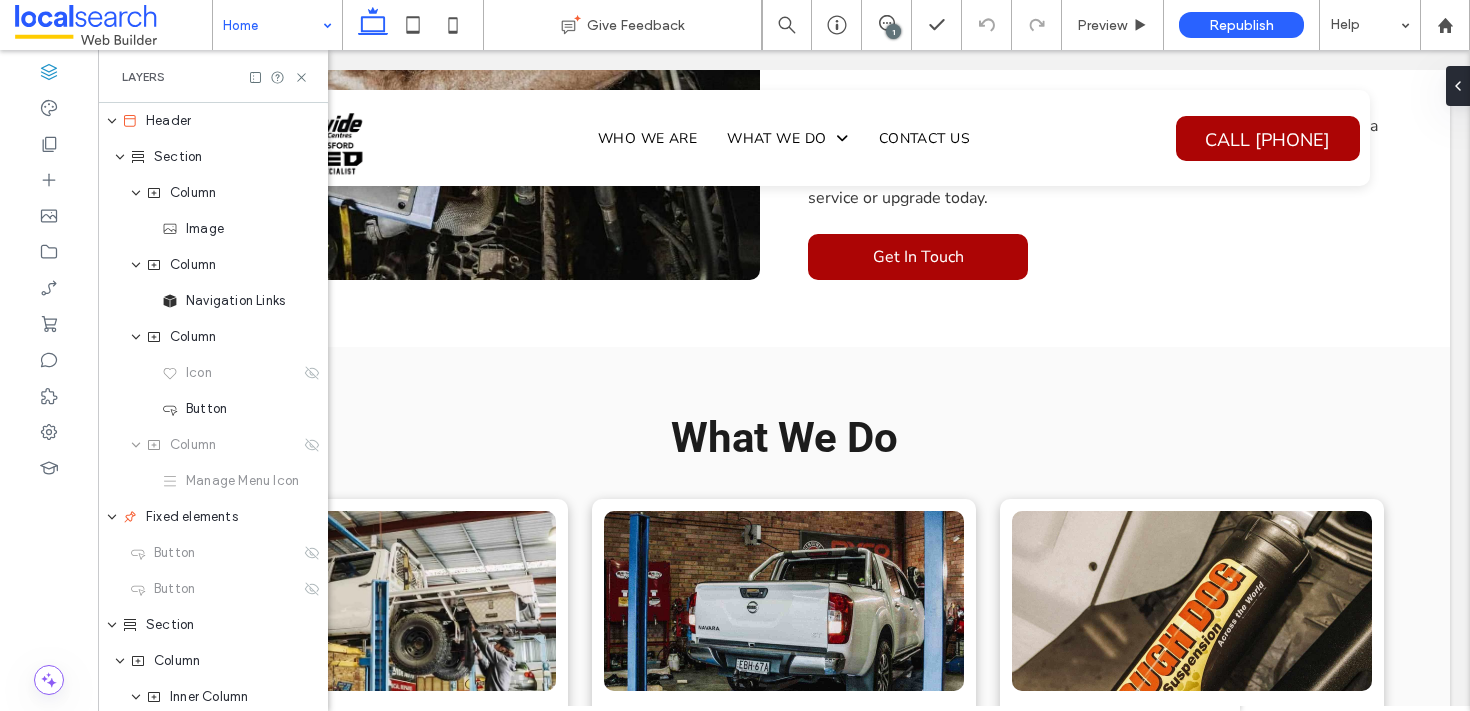 click on "Home Give Feedback 1 Preview Republish Help
Design Panel Site Comments Team & Clients Automate new comments Instantly notify your team when someone adds or updates a comment on a site. See Zap Examples
Layers Header Section Column Image Column Navigation Links Column Icon Button Column Manage Menu Icon Fixed elements Button Button Section Column Inner Column Text Block Text Block Button Html Column Section Column Inner Column Text Block Contact Form Section Column Inner Column Icon Text Block Inner Column Icon Text Block Inner Column Icon Text Block Inner Column Icon Text Block Section Column Photo Gallery Column Text Block Text Block Button Section Column Text Block Section Column Inner Column Inner Column Inner Column Photo Gallery Text Block Text Block Inner Column Icon Inner Column Inner Column Photo Gallery Text Block Text Block Inner Column Icon Inner Column Inner Column Photo Gallery Text Block Text Block Inner Column Icon Text Block" at bounding box center [735, 355] 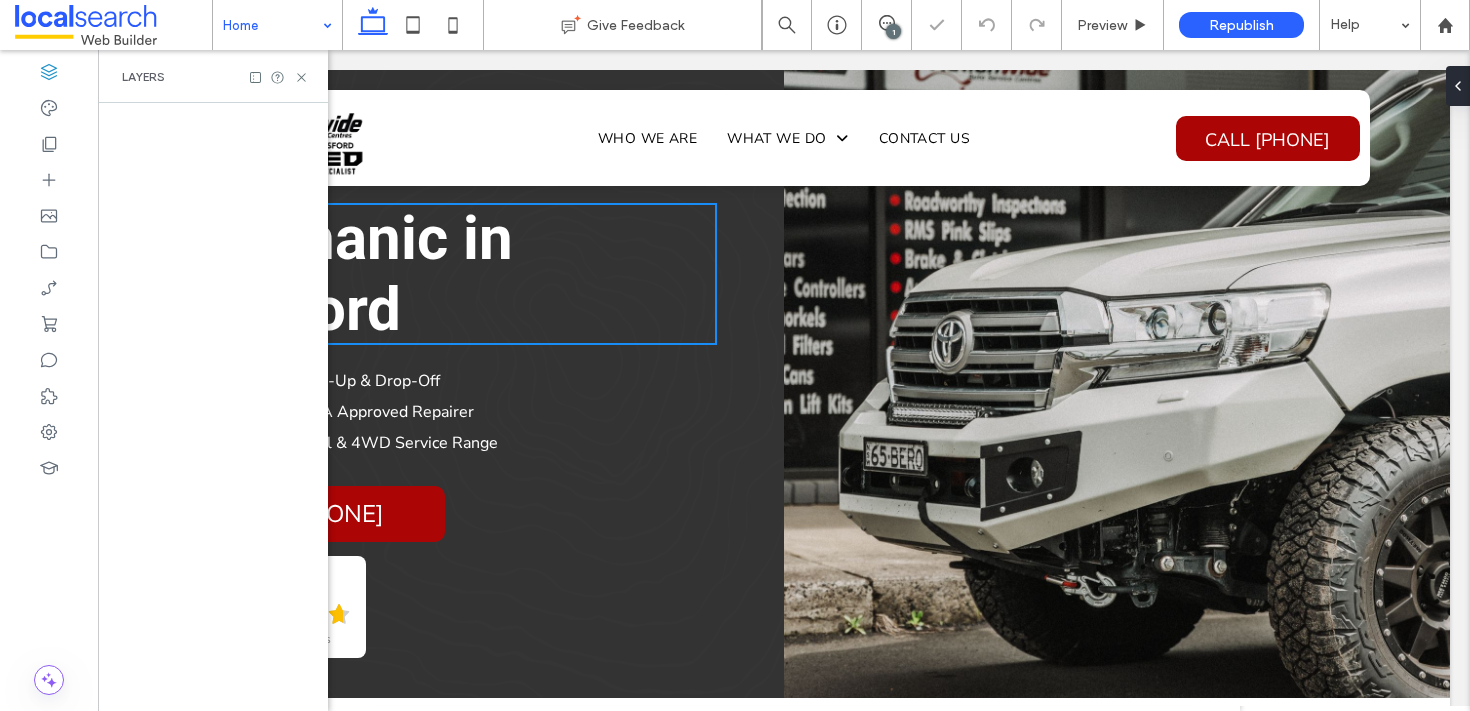 scroll, scrollTop: 0, scrollLeft: 0, axis: both 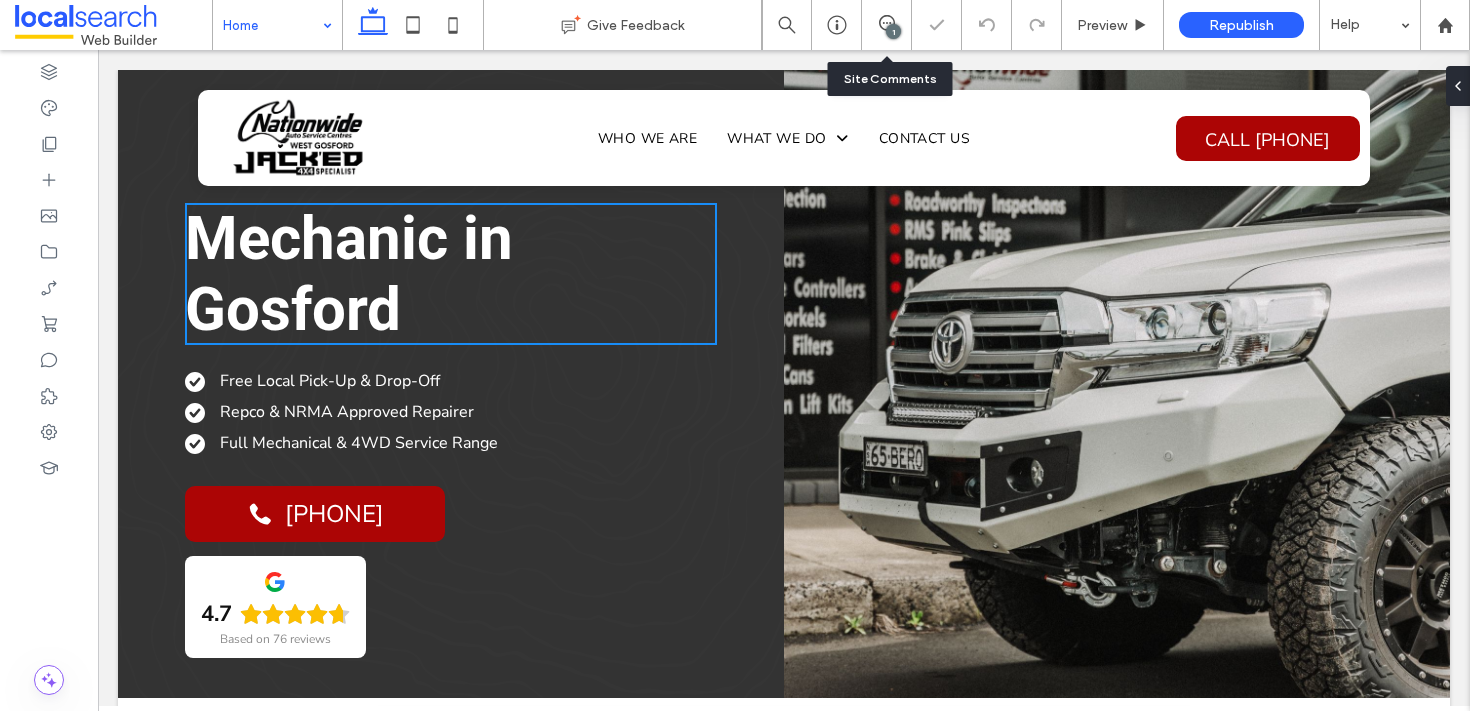 click on "1" at bounding box center [887, 25] 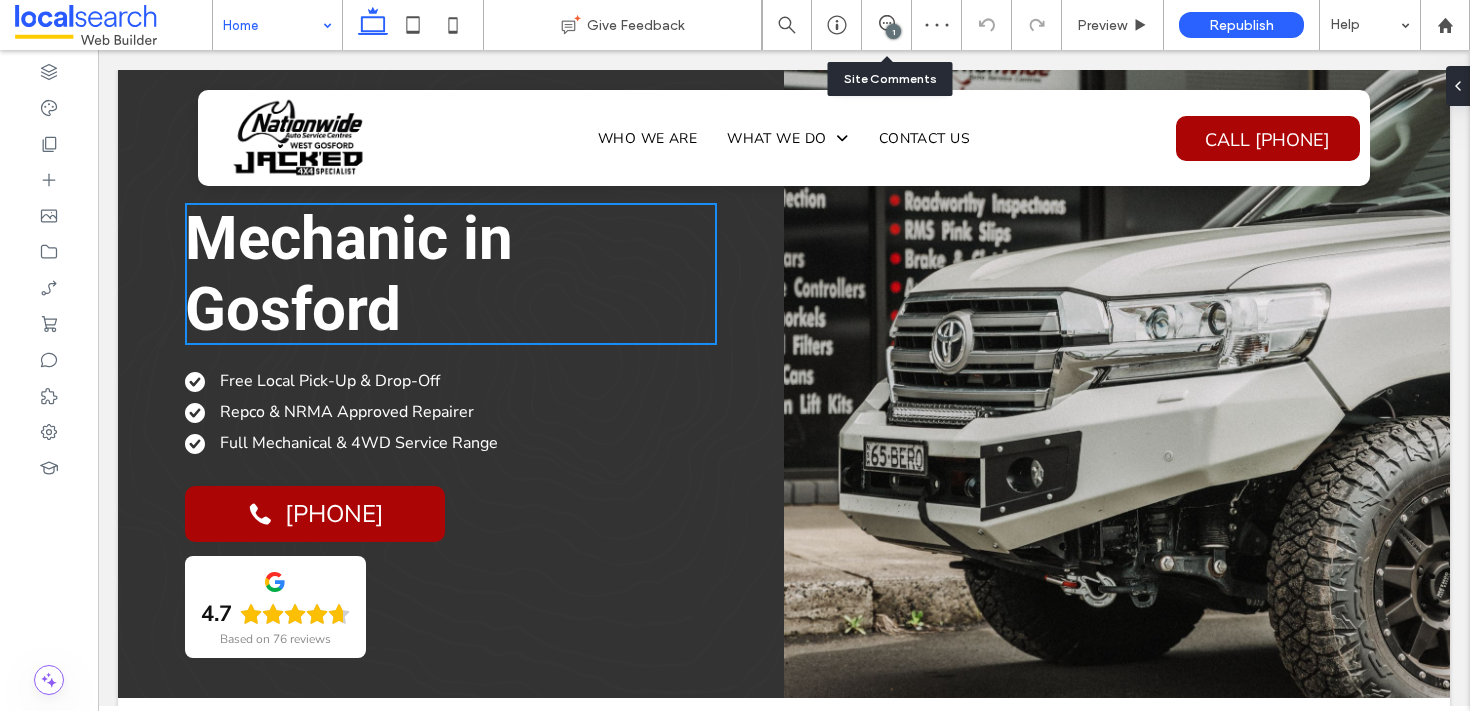 click on "1" at bounding box center [887, 25] 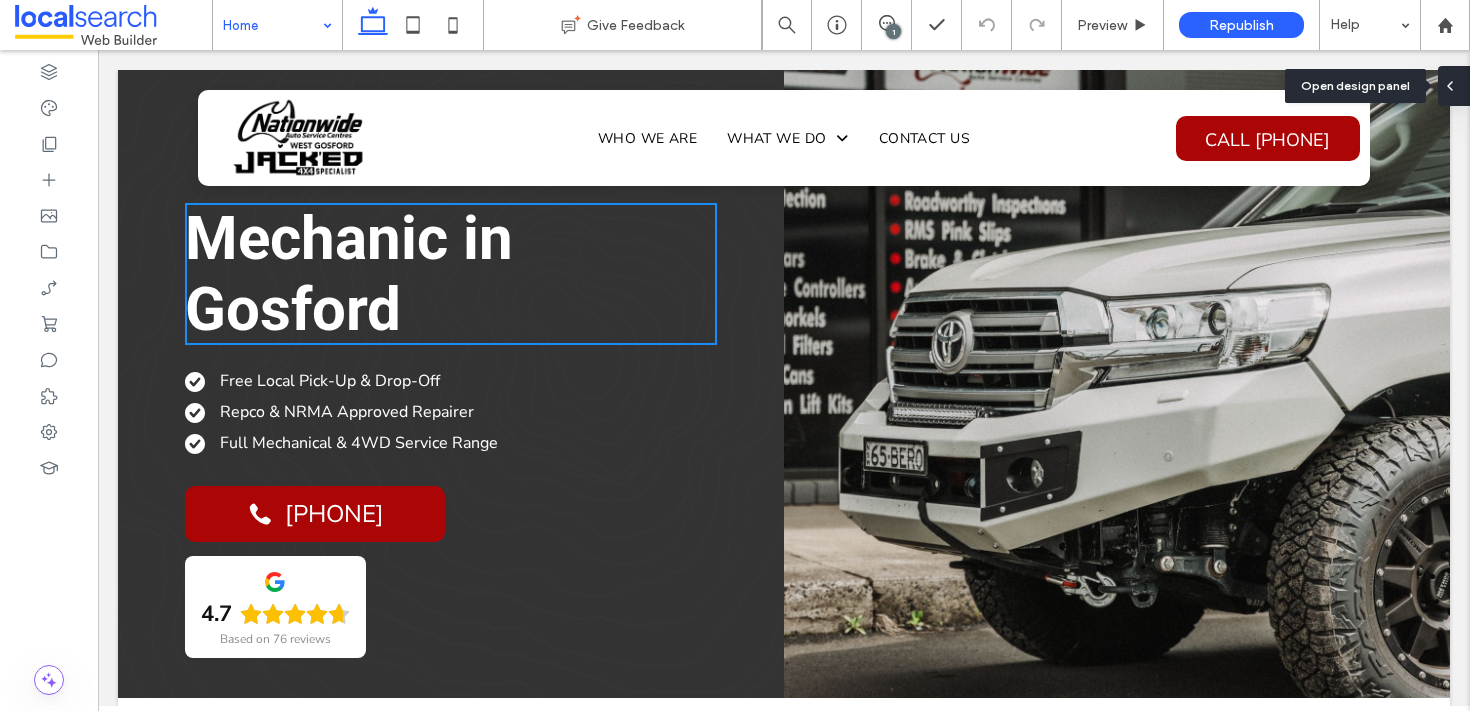 click at bounding box center [1454, 86] 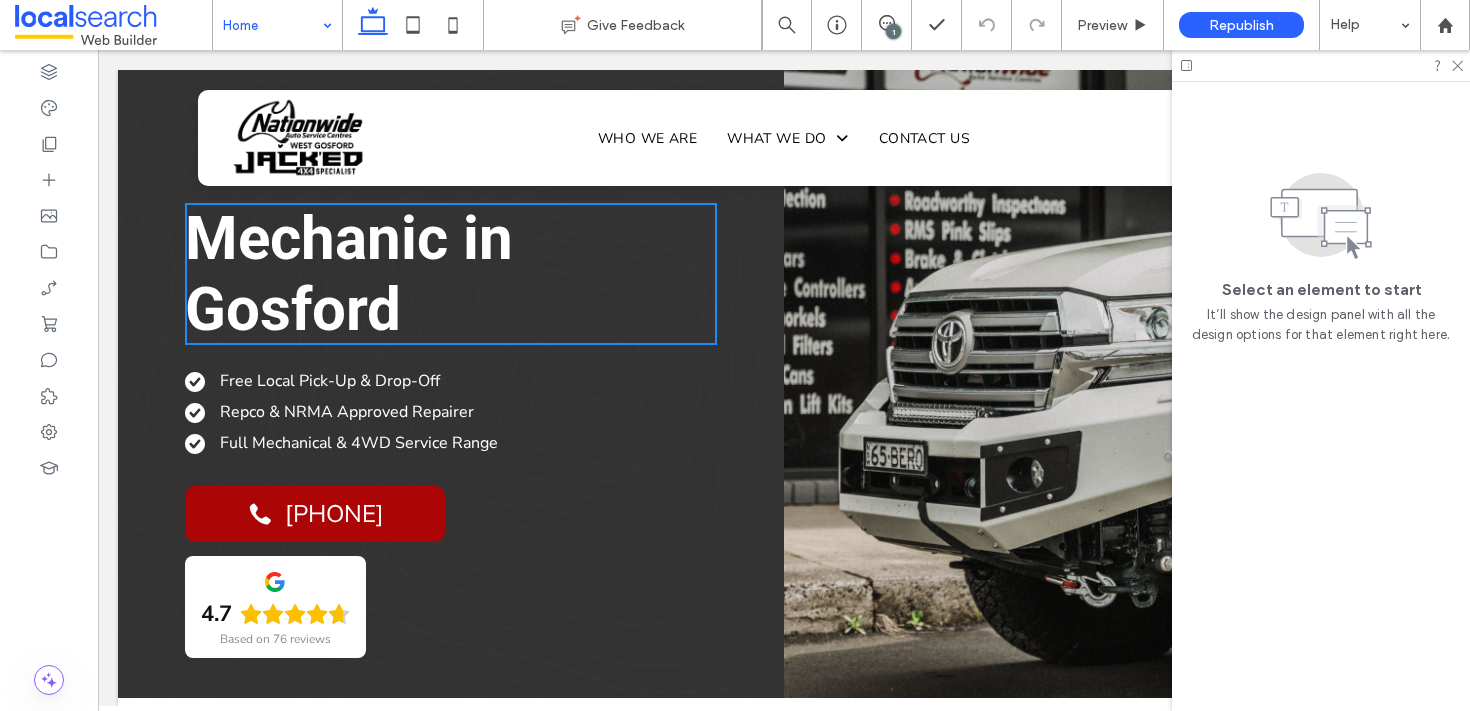 click on "1" at bounding box center (893, 31) 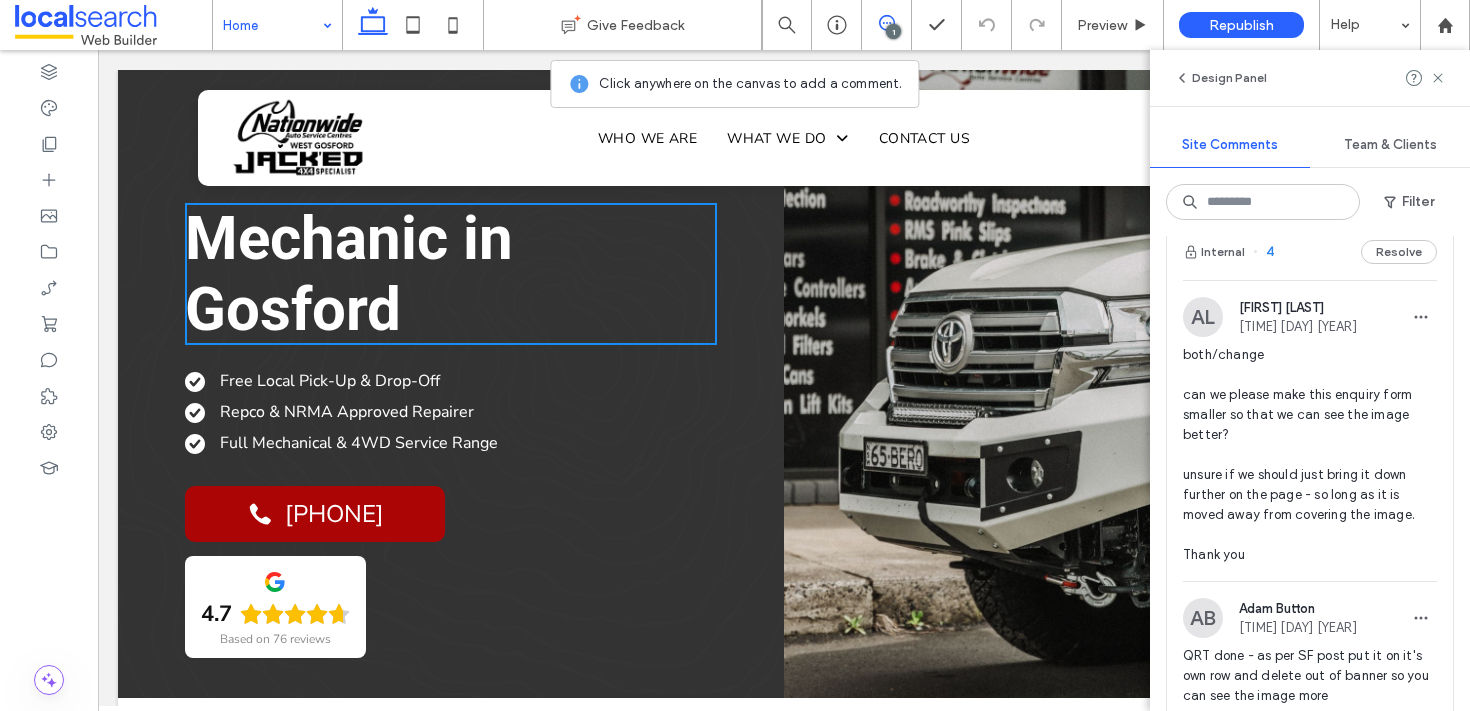 scroll, scrollTop: 0, scrollLeft: 0, axis: both 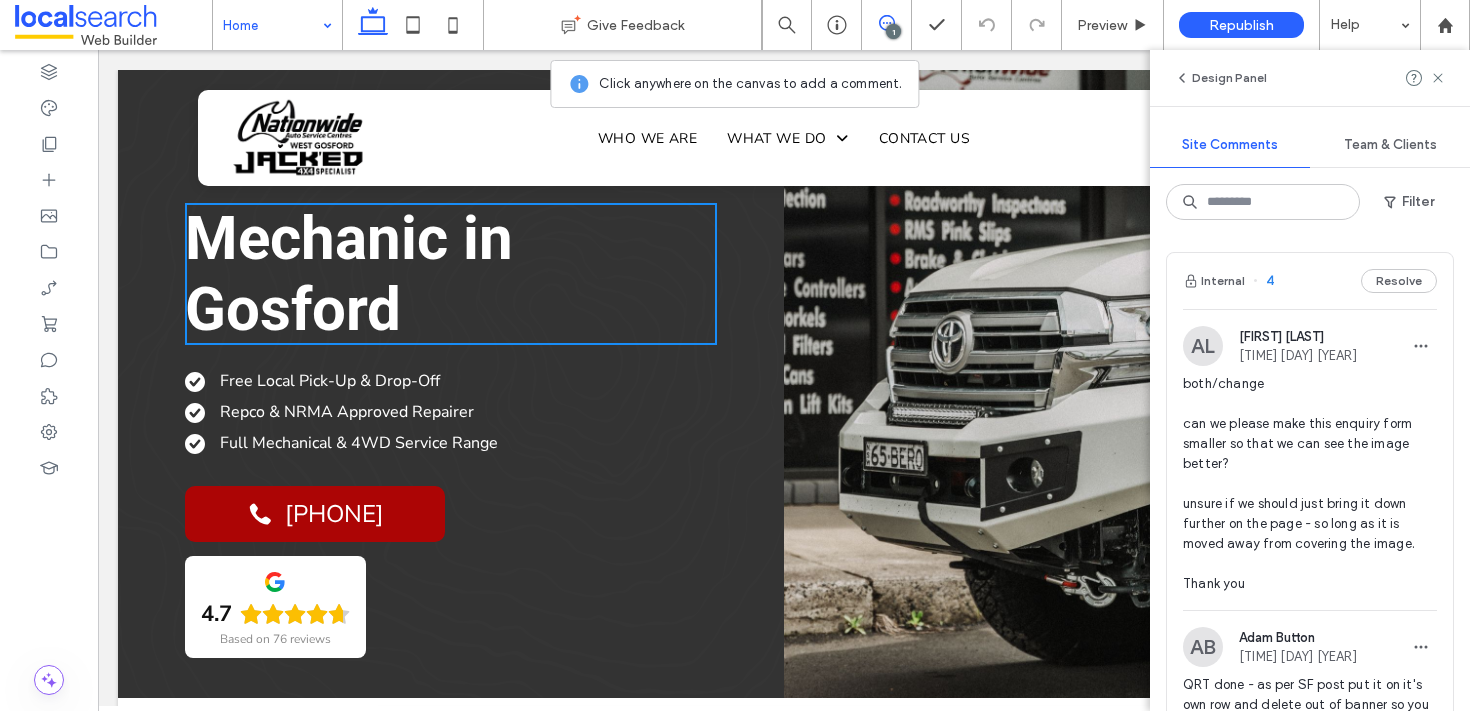 click on "4" at bounding box center [1263, 281] 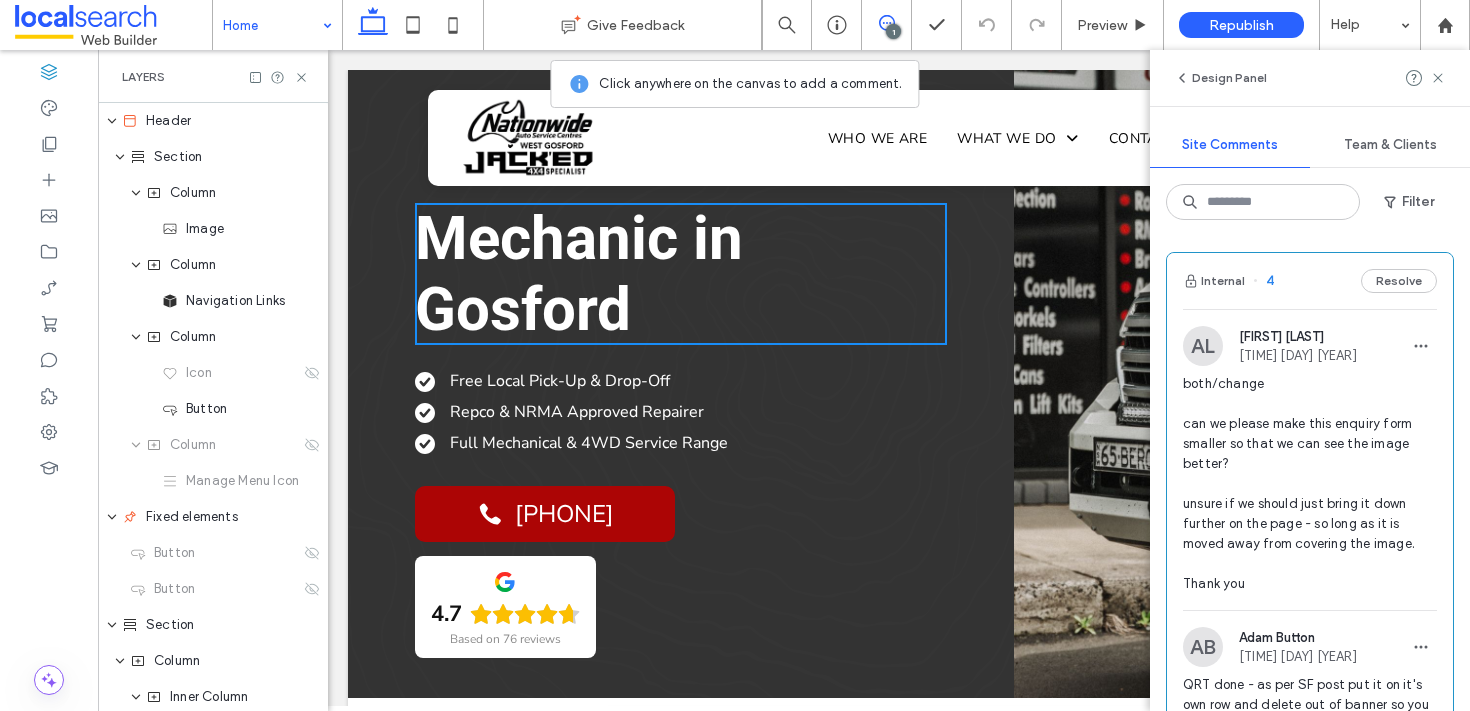scroll, scrollTop: 0, scrollLeft: 528, axis: horizontal 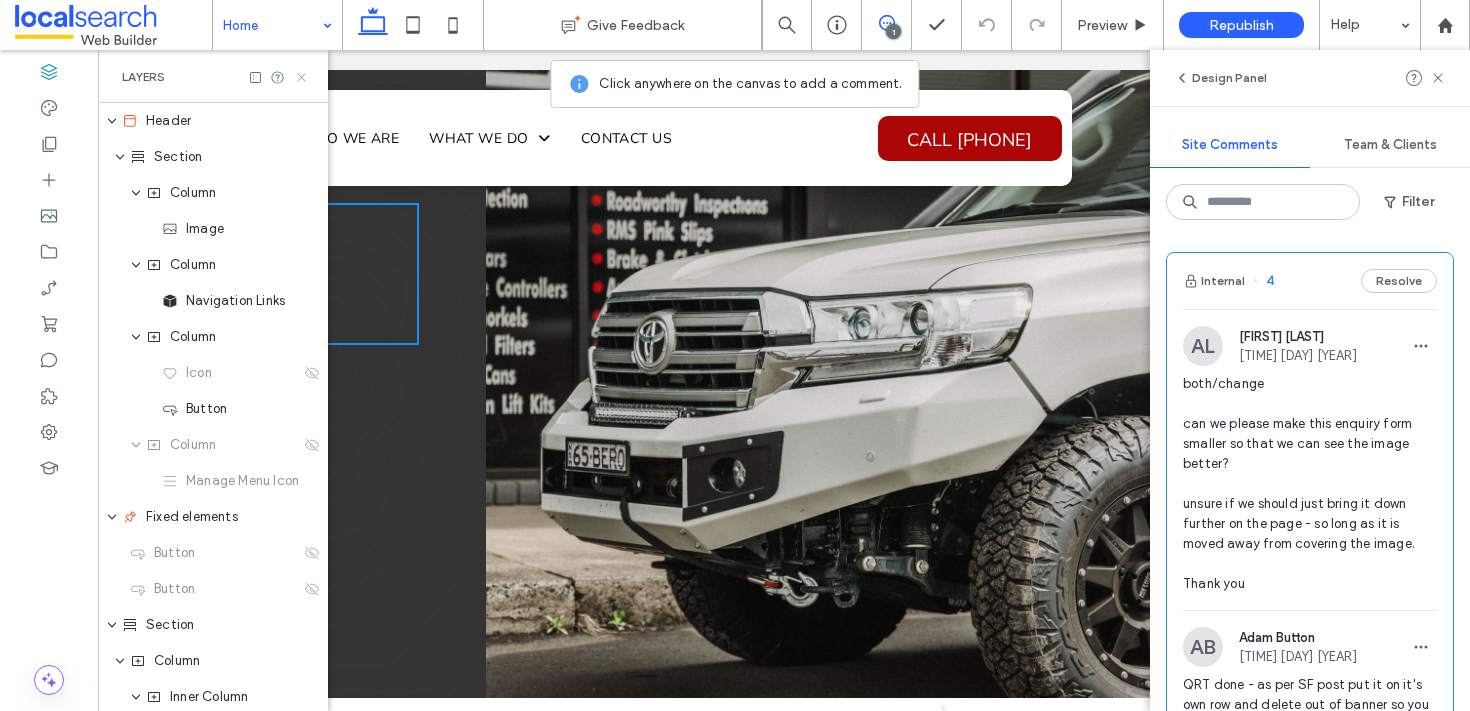 click 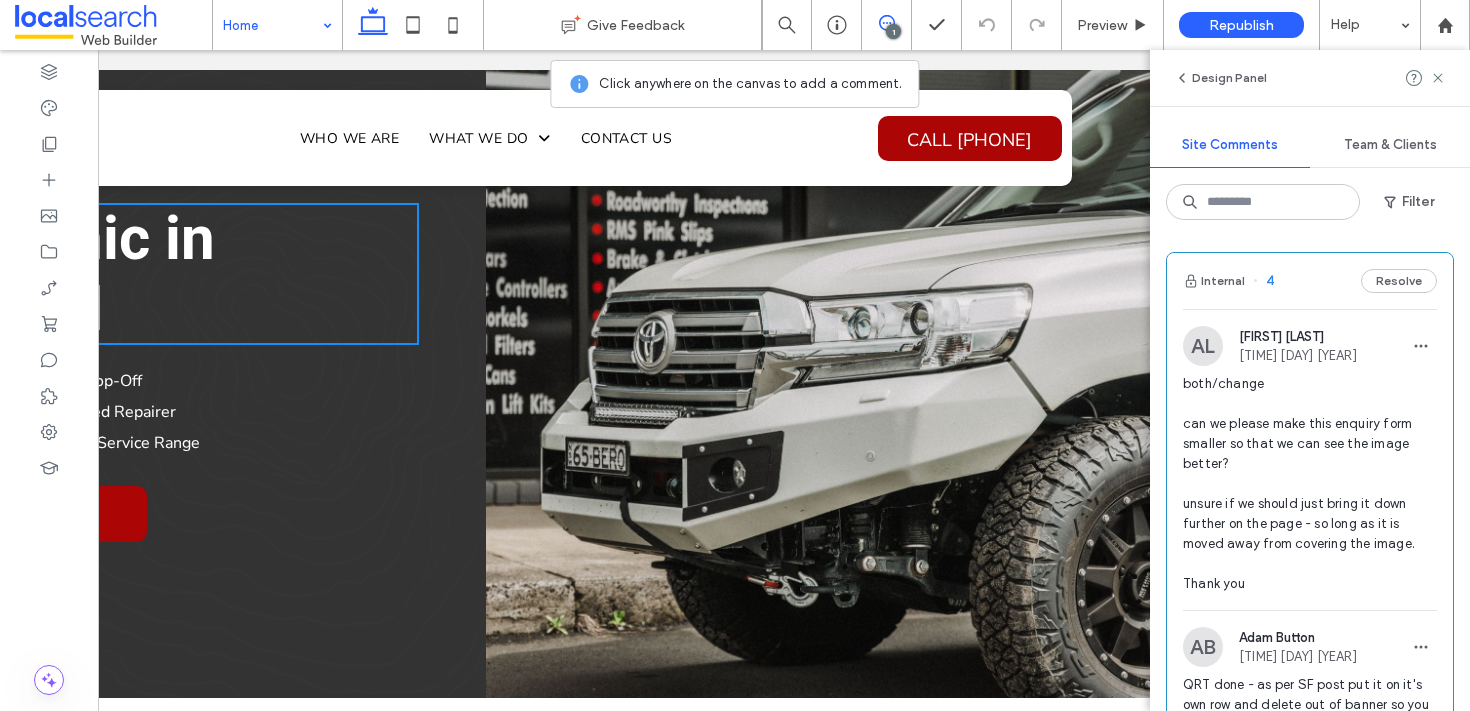 scroll, scrollTop: 0, scrollLeft: 298, axis: horizontal 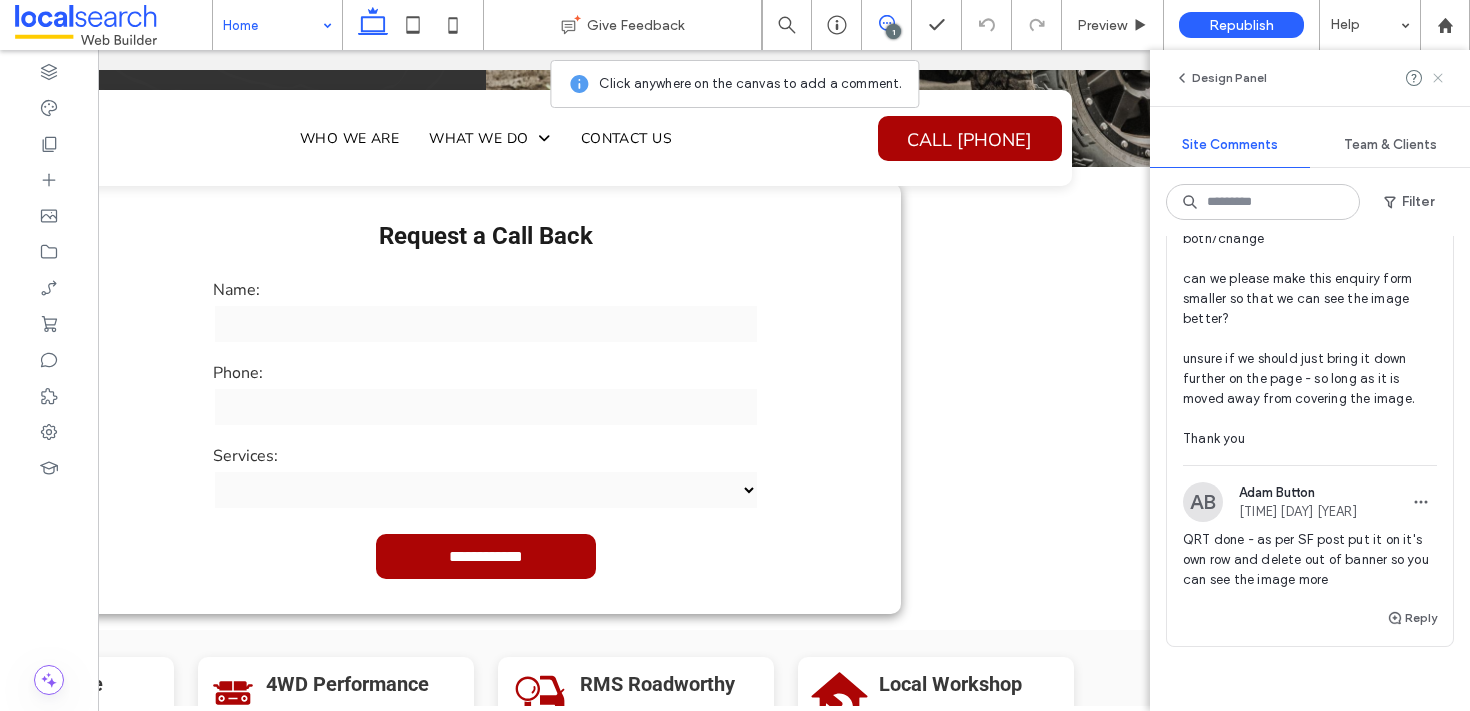 click 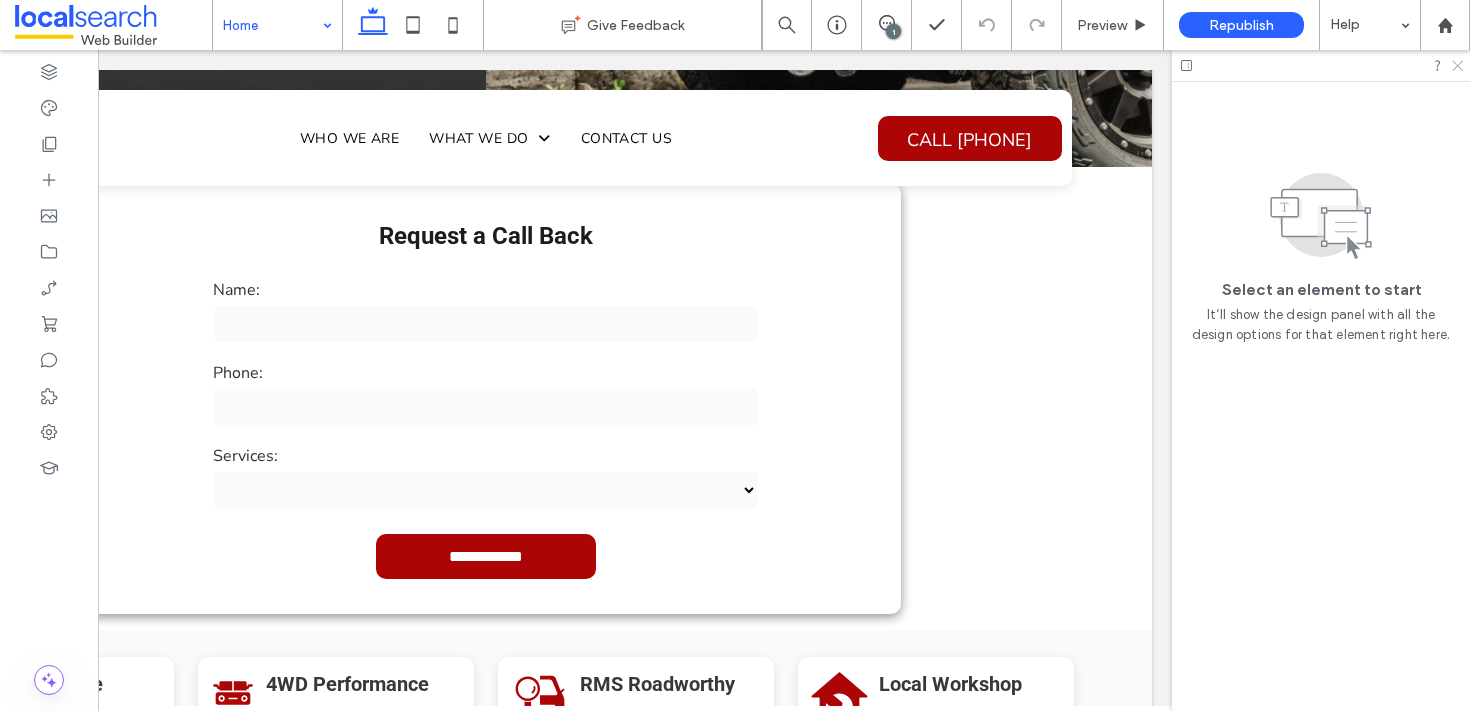 click 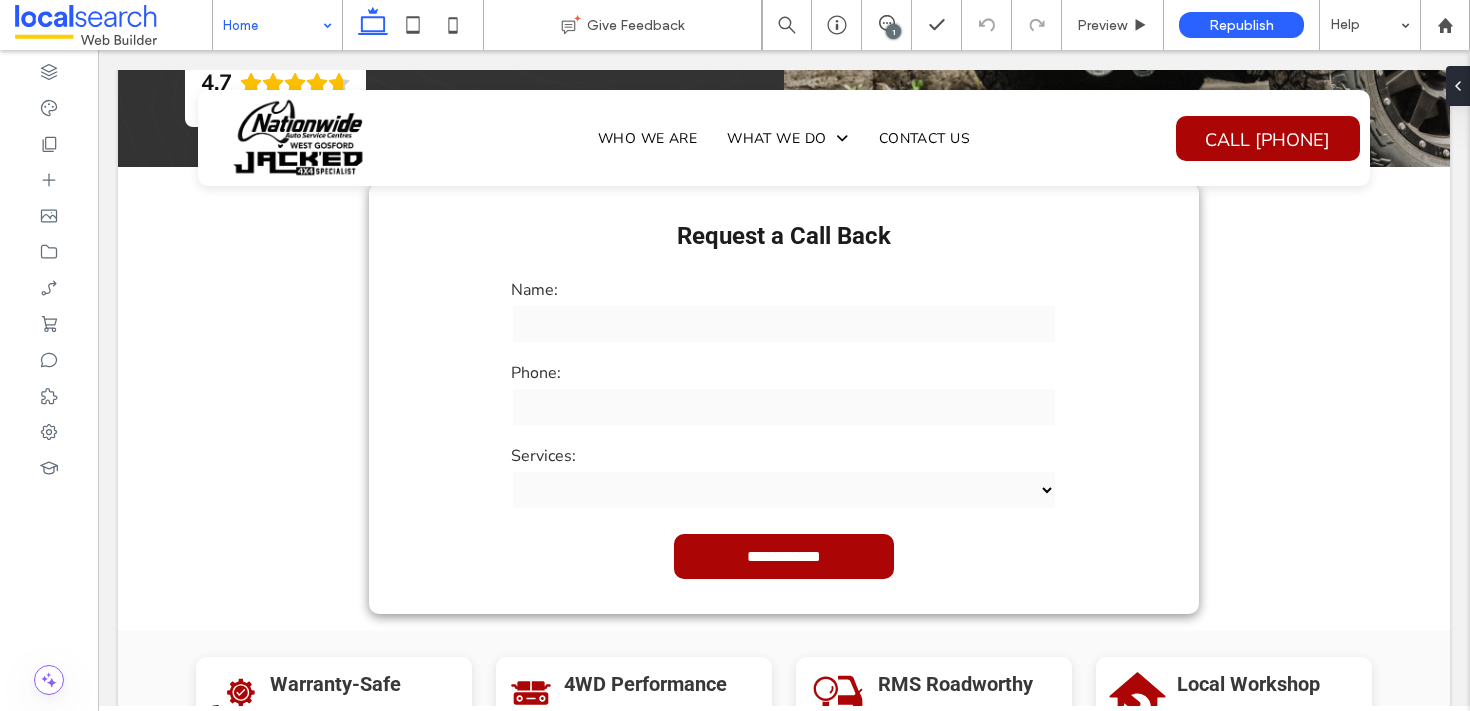 scroll, scrollTop: 0, scrollLeft: 0, axis: both 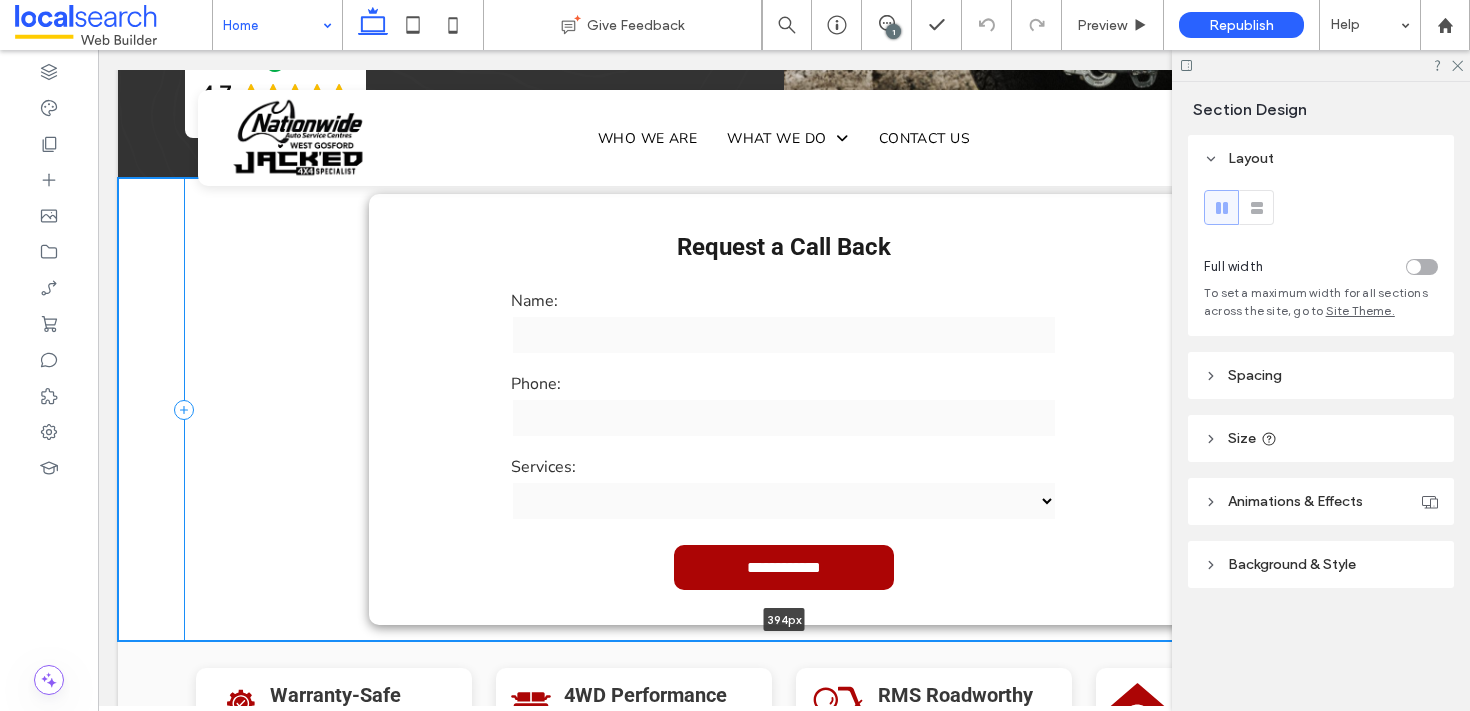 drag, startPoint x: 1266, startPoint y: 639, endPoint x: 1267, endPoint y: 560, distance: 79.00633 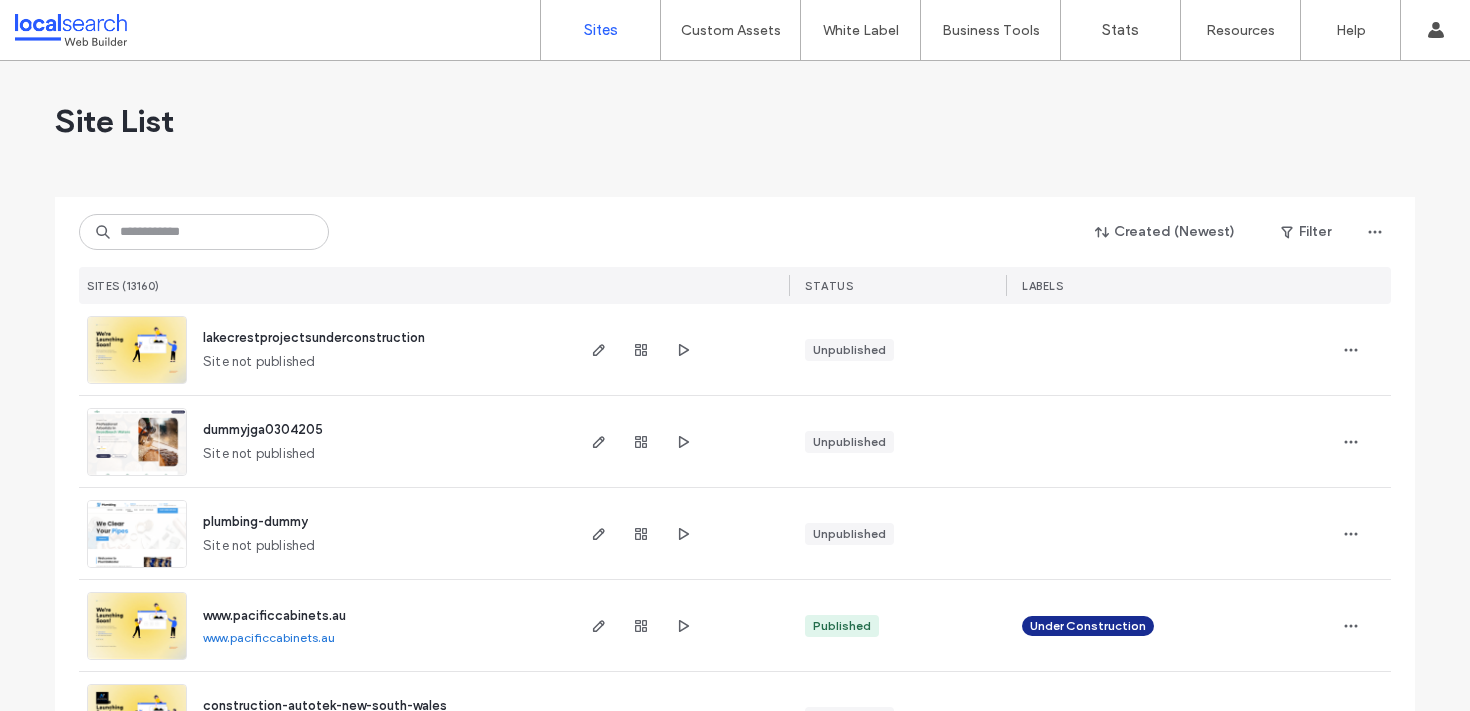 scroll, scrollTop: 0, scrollLeft: 0, axis: both 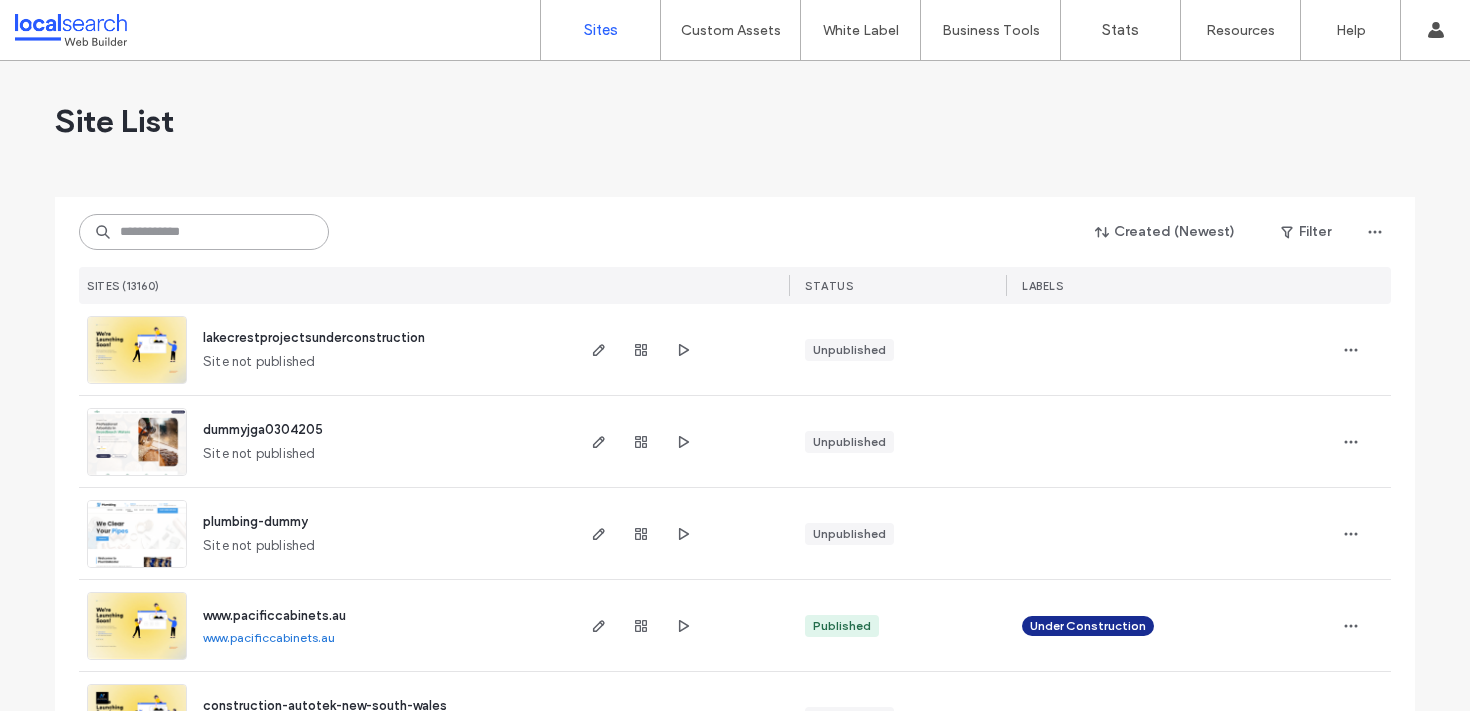click at bounding box center (204, 232) 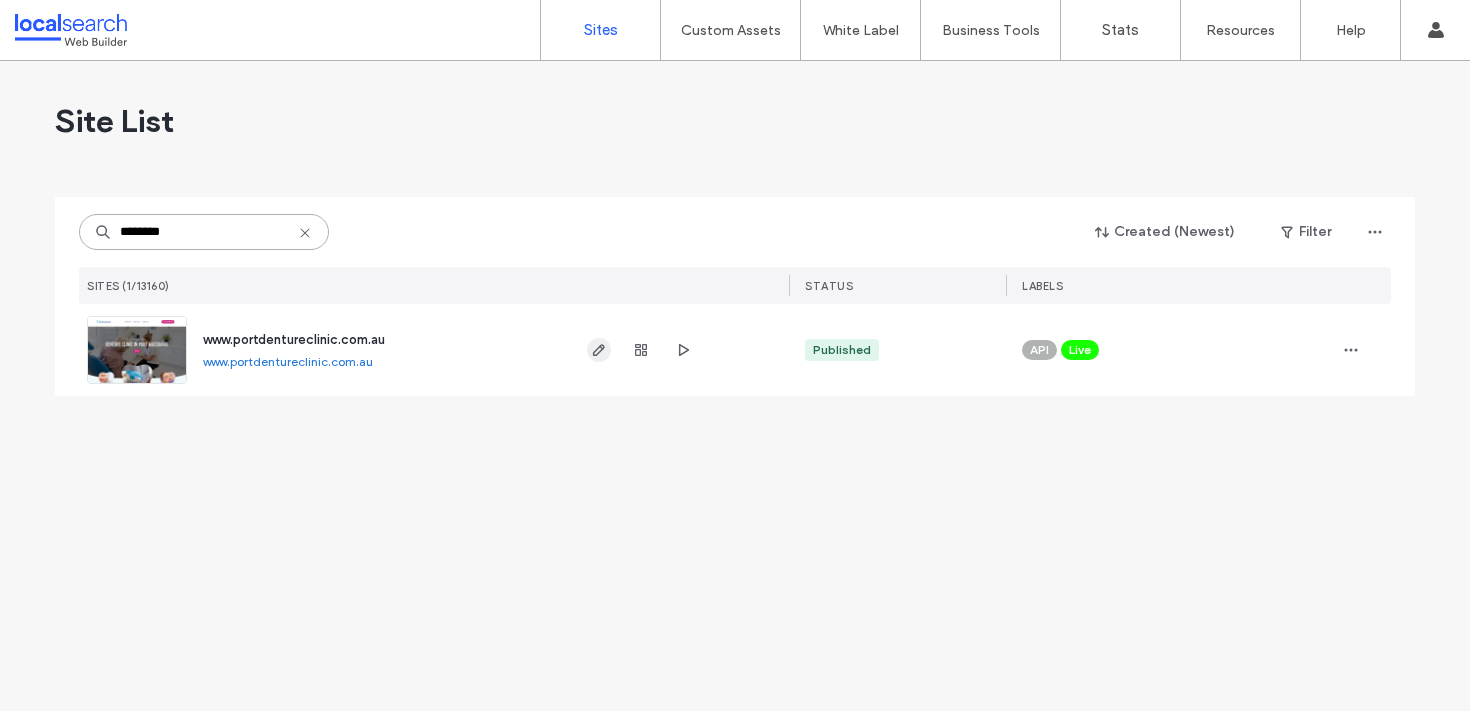 type on "********" 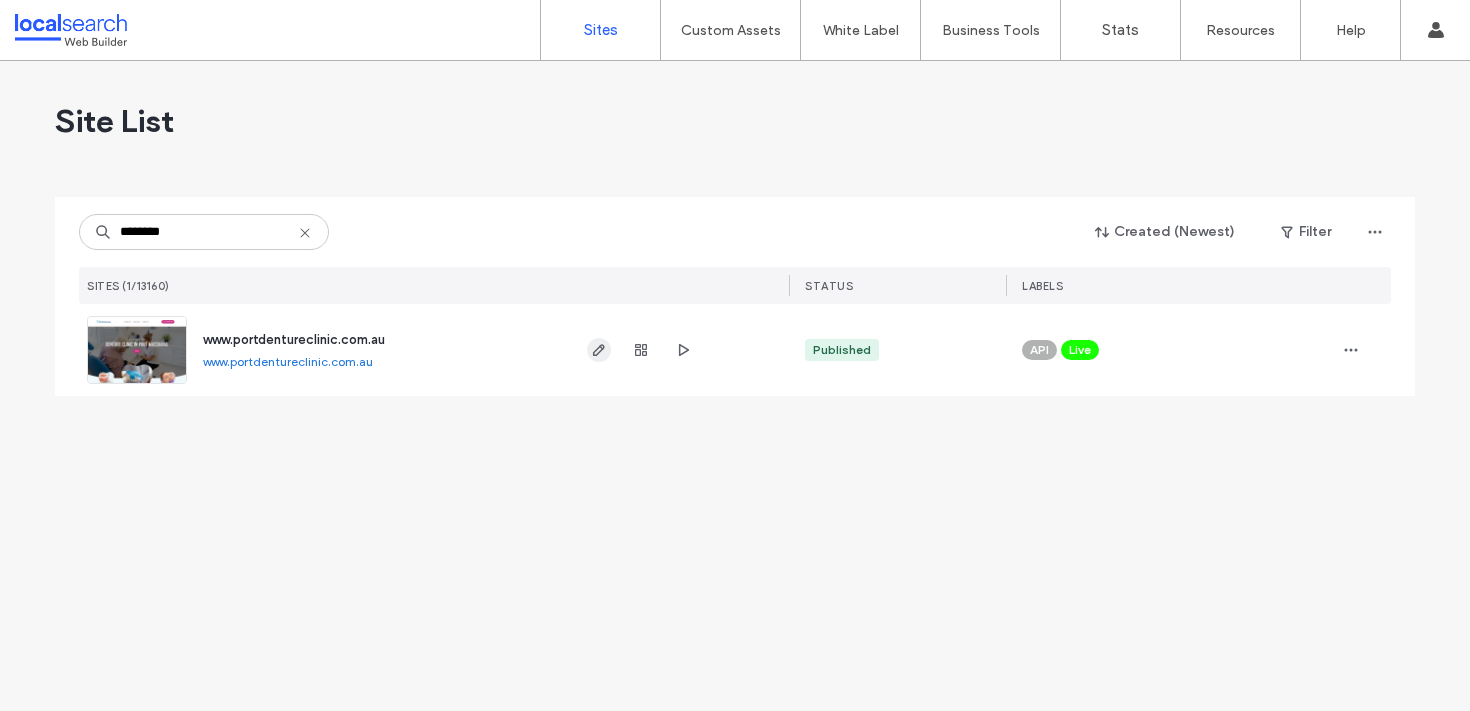 click at bounding box center [599, 350] 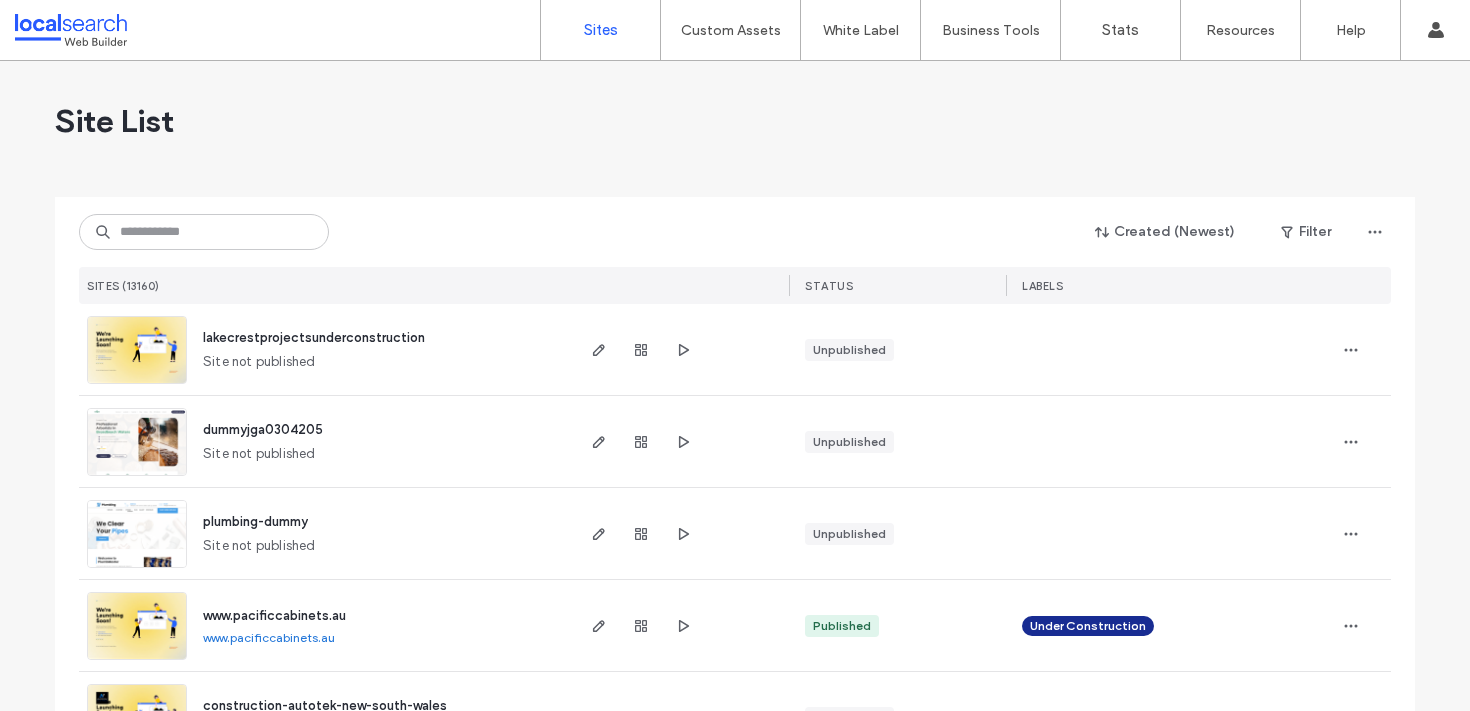 scroll, scrollTop: 0, scrollLeft: 0, axis: both 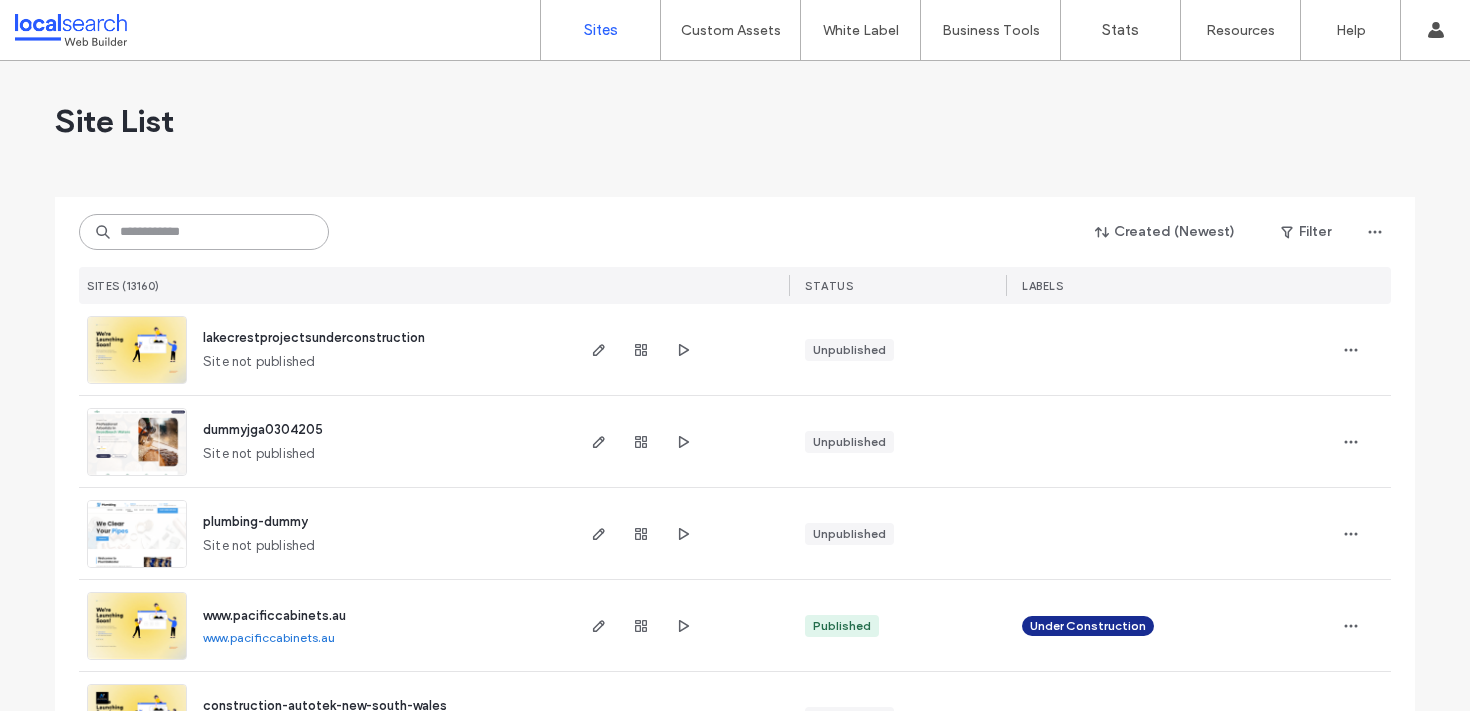 click at bounding box center [204, 232] 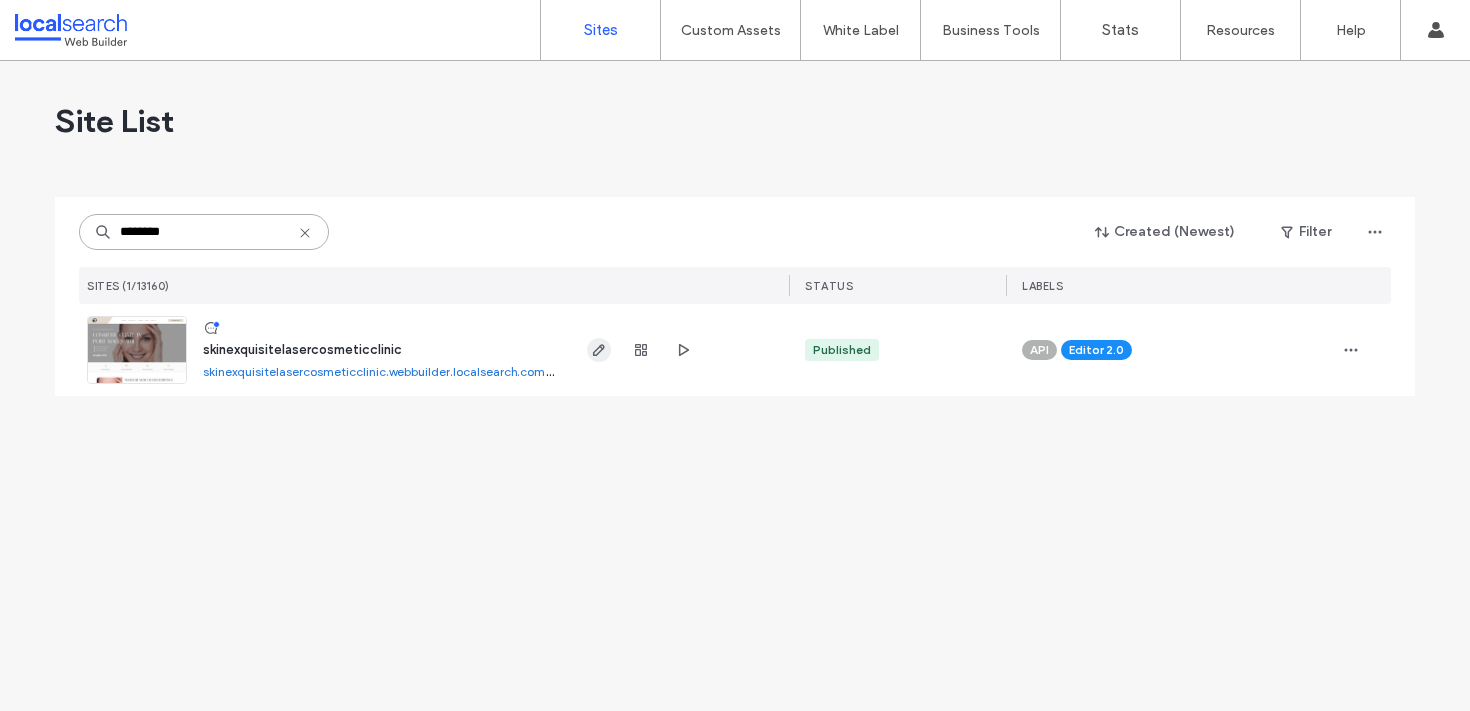 type on "********" 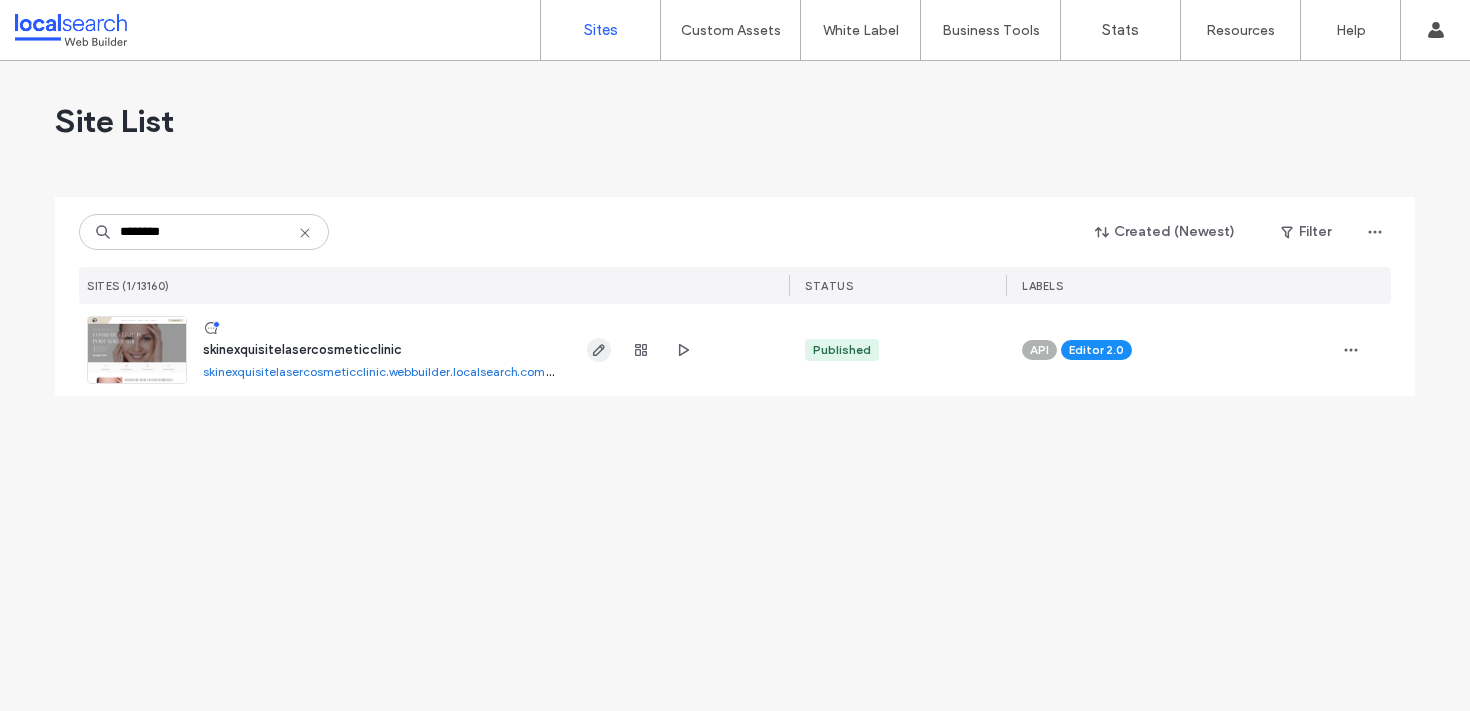 click 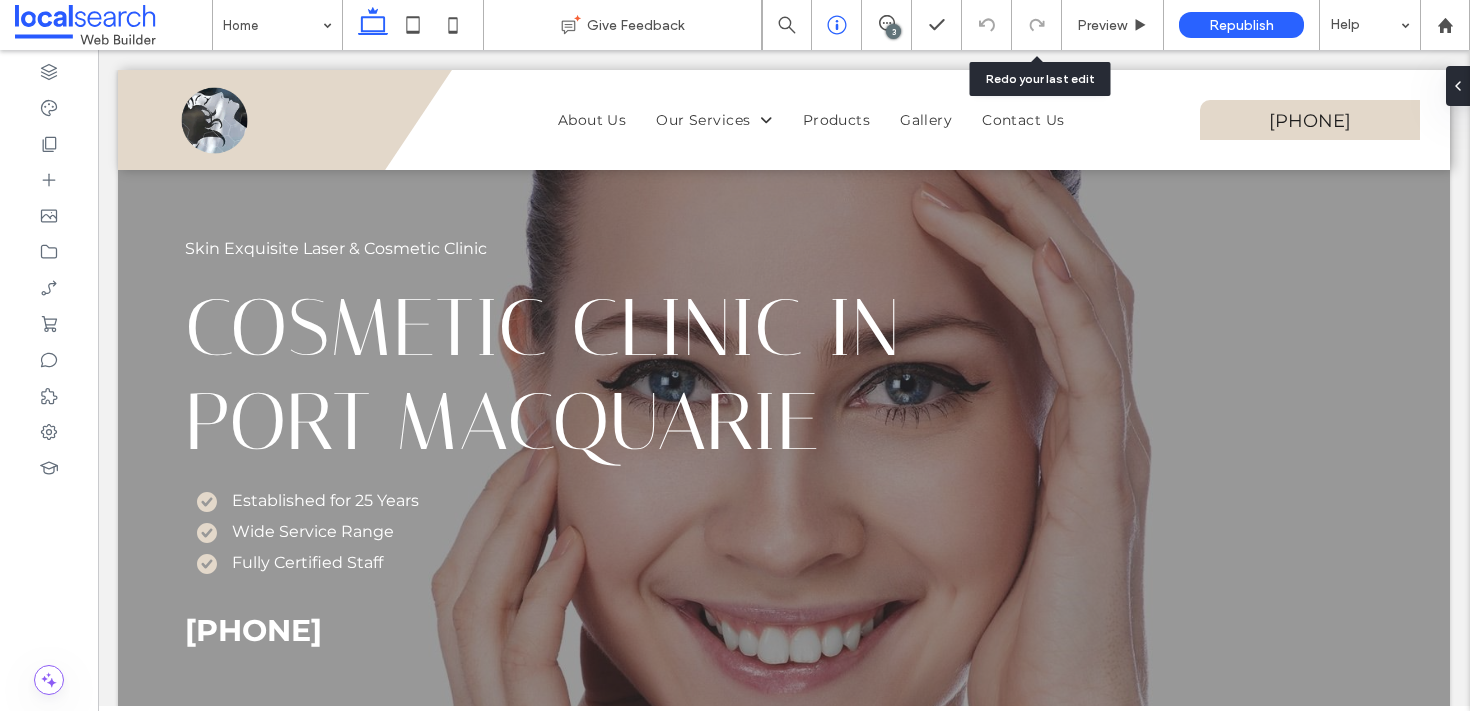 scroll, scrollTop: 0, scrollLeft: 0, axis: both 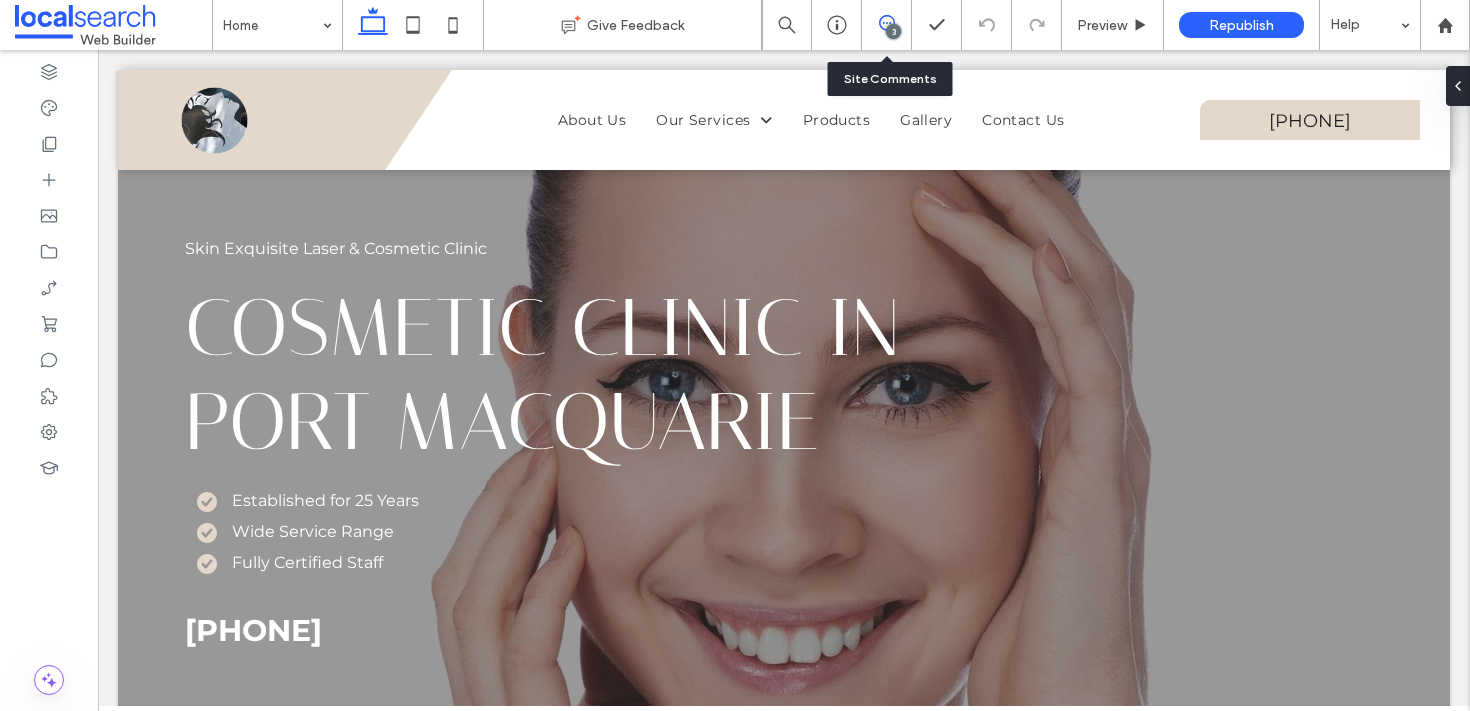 click 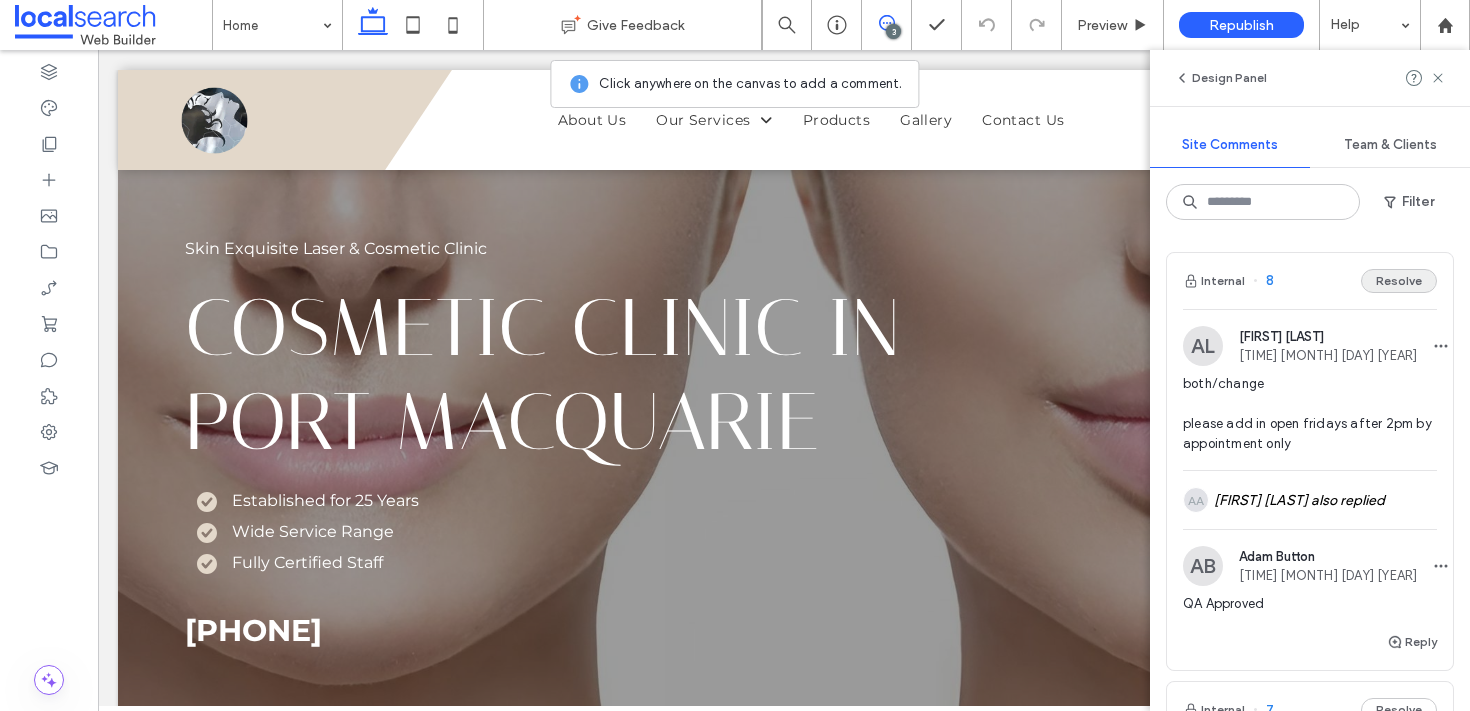 click on "Resolve" at bounding box center (1399, 281) 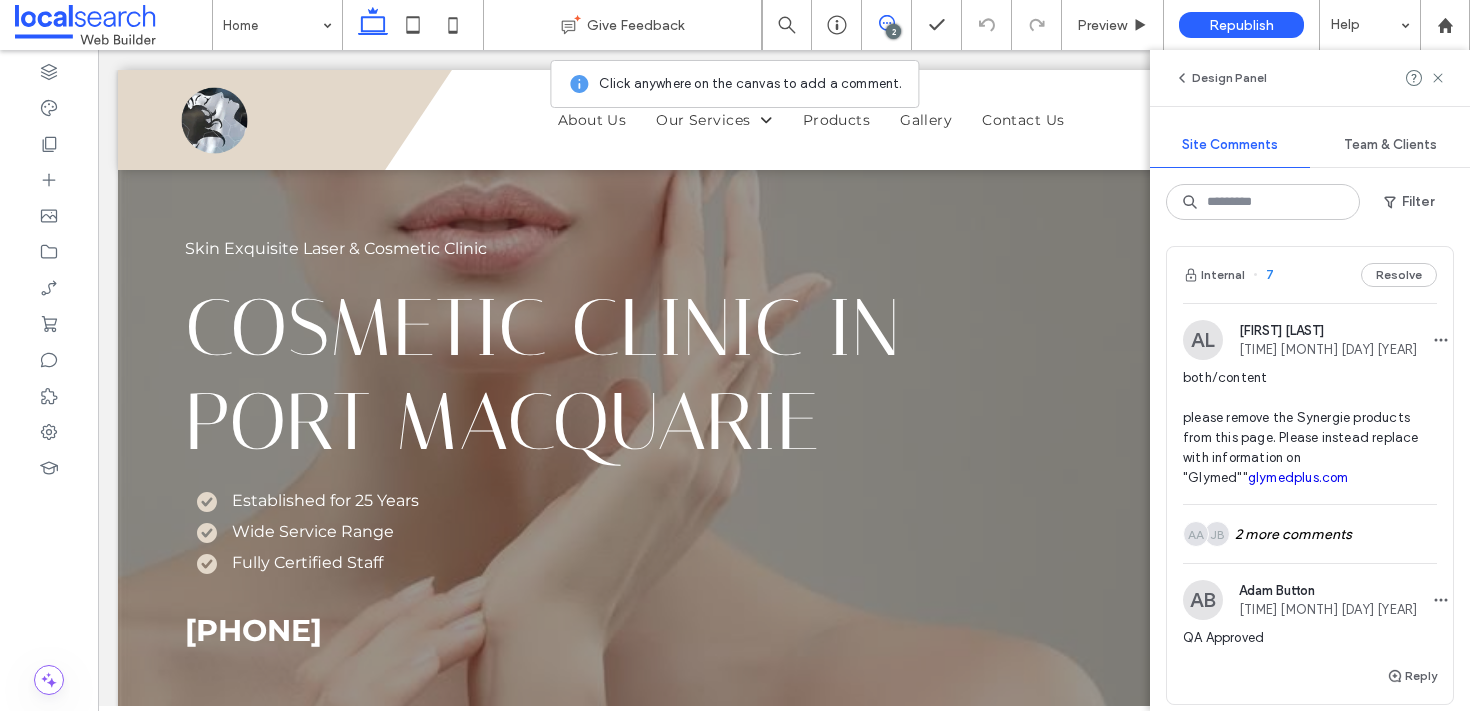 scroll, scrollTop: 10, scrollLeft: 0, axis: vertical 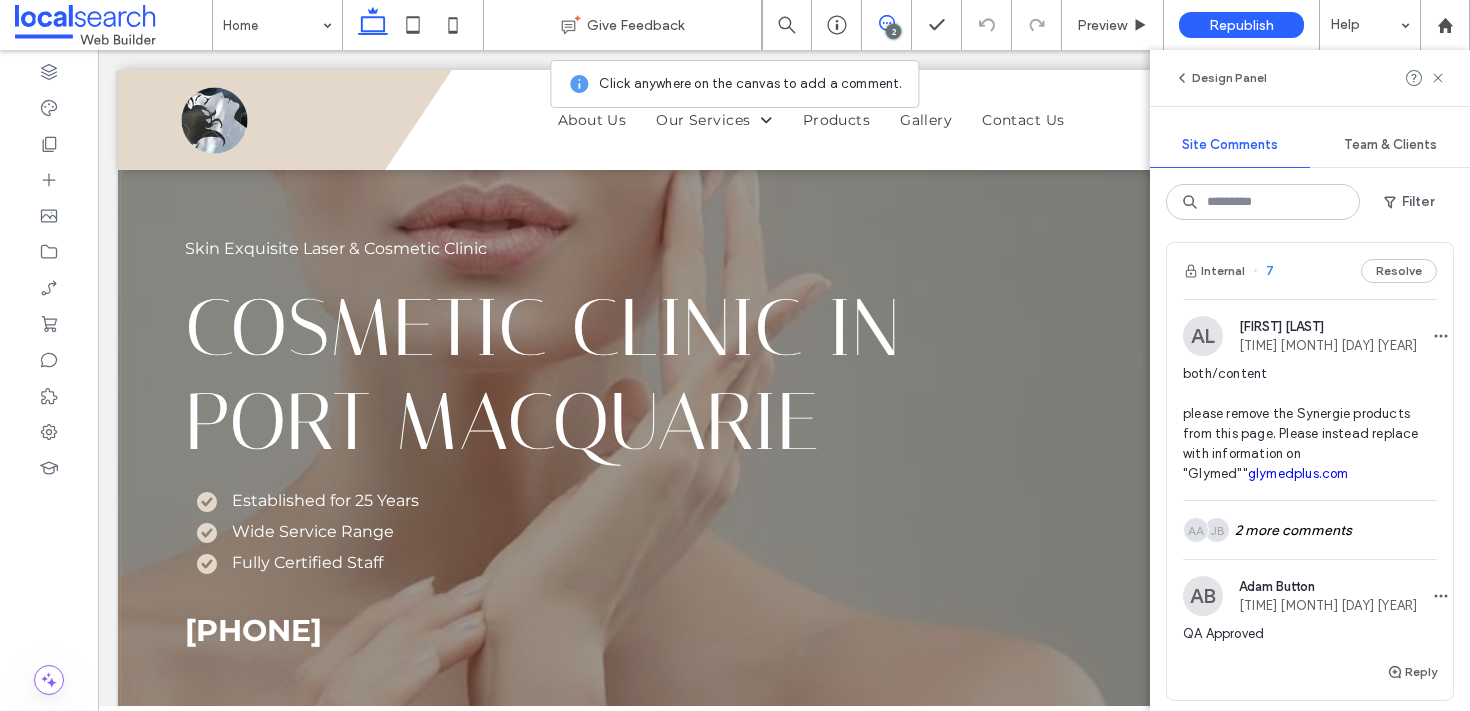 click on "7" at bounding box center (1263, 271) 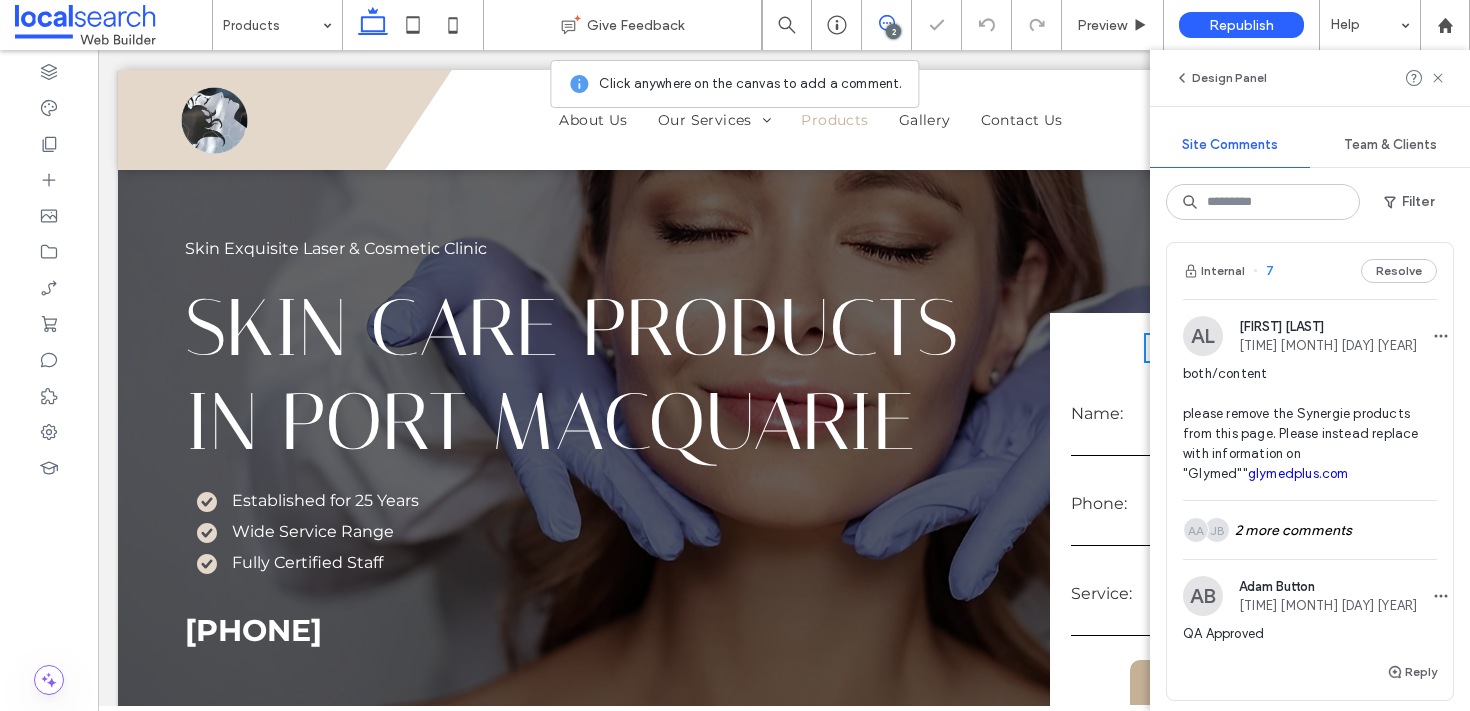 scroll, scrollTop: 1920, scrollLeft: 0, axis: vertical 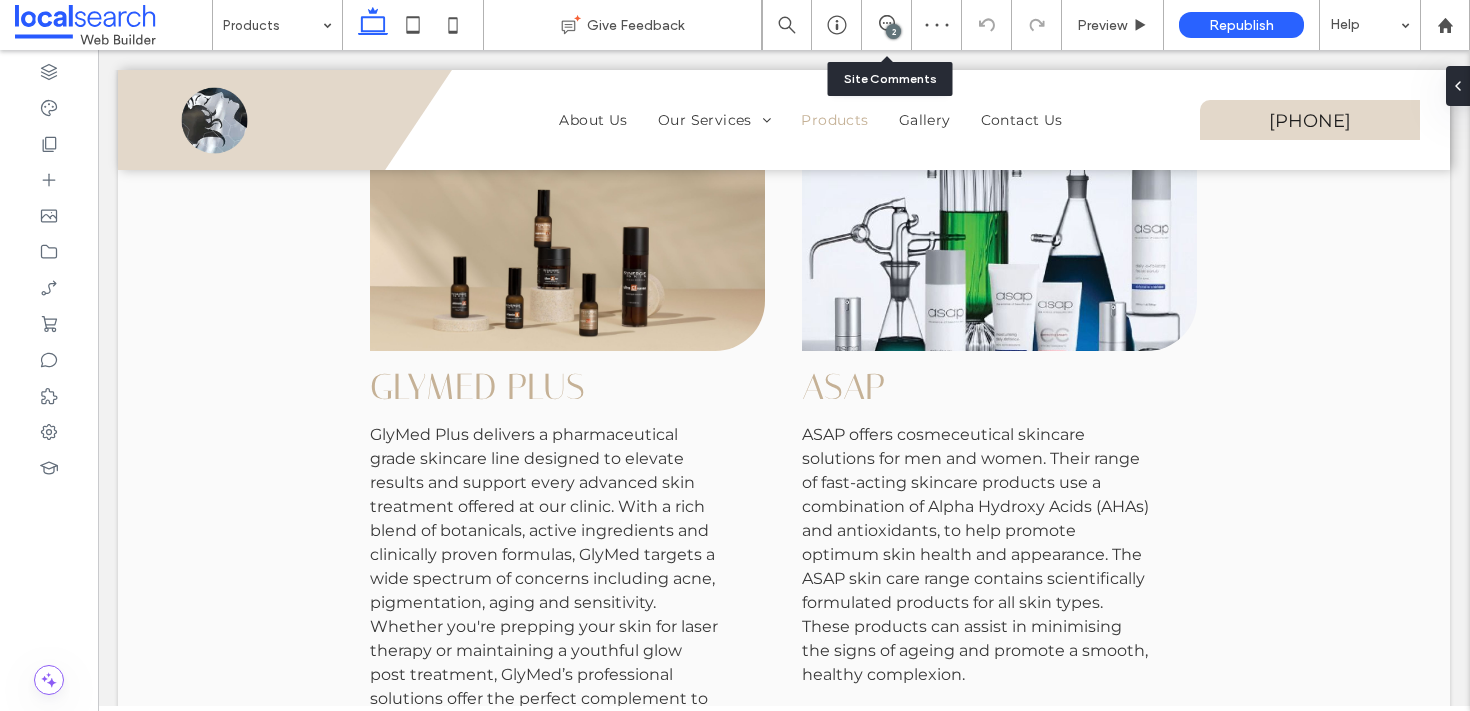 click on "2" at bounding box center (887, 25) 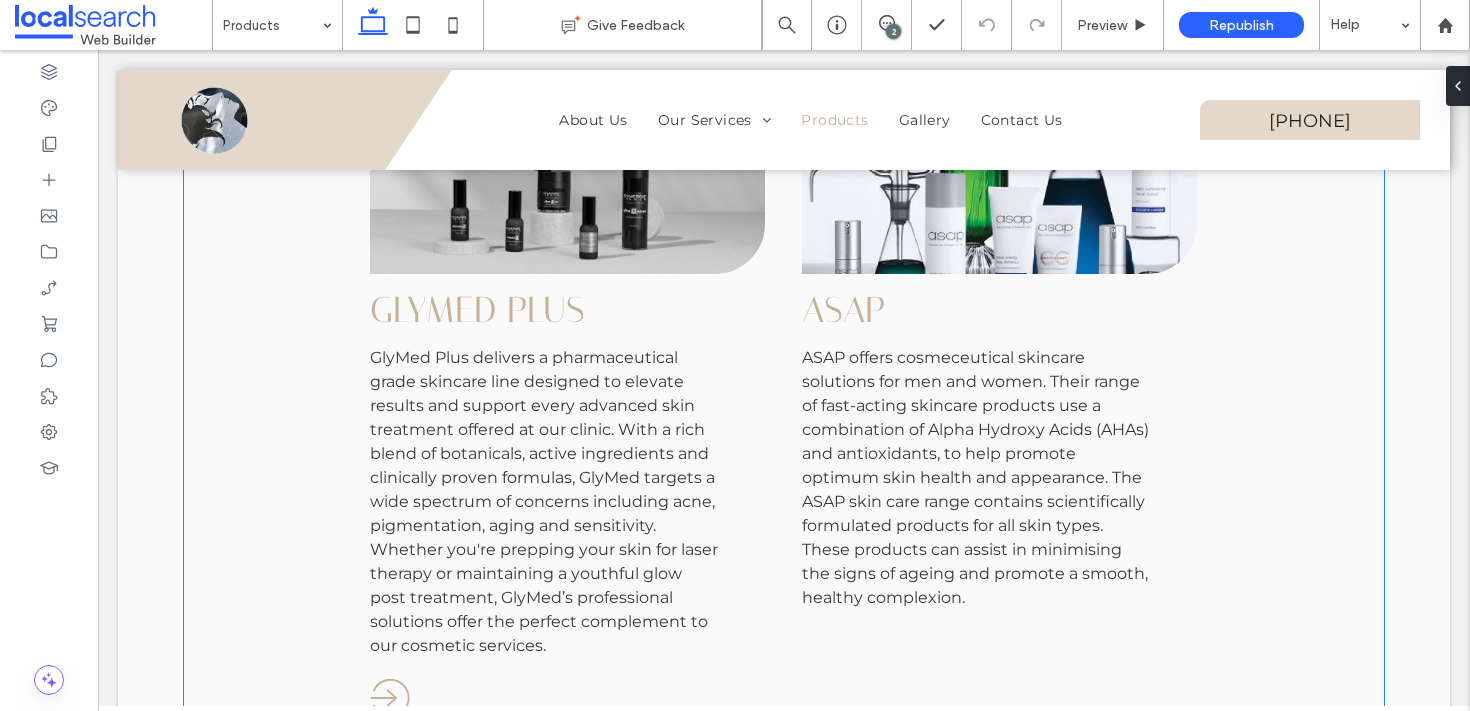 scroll, scrollTop: 2013, scrollLeft: 0, axis: vertical 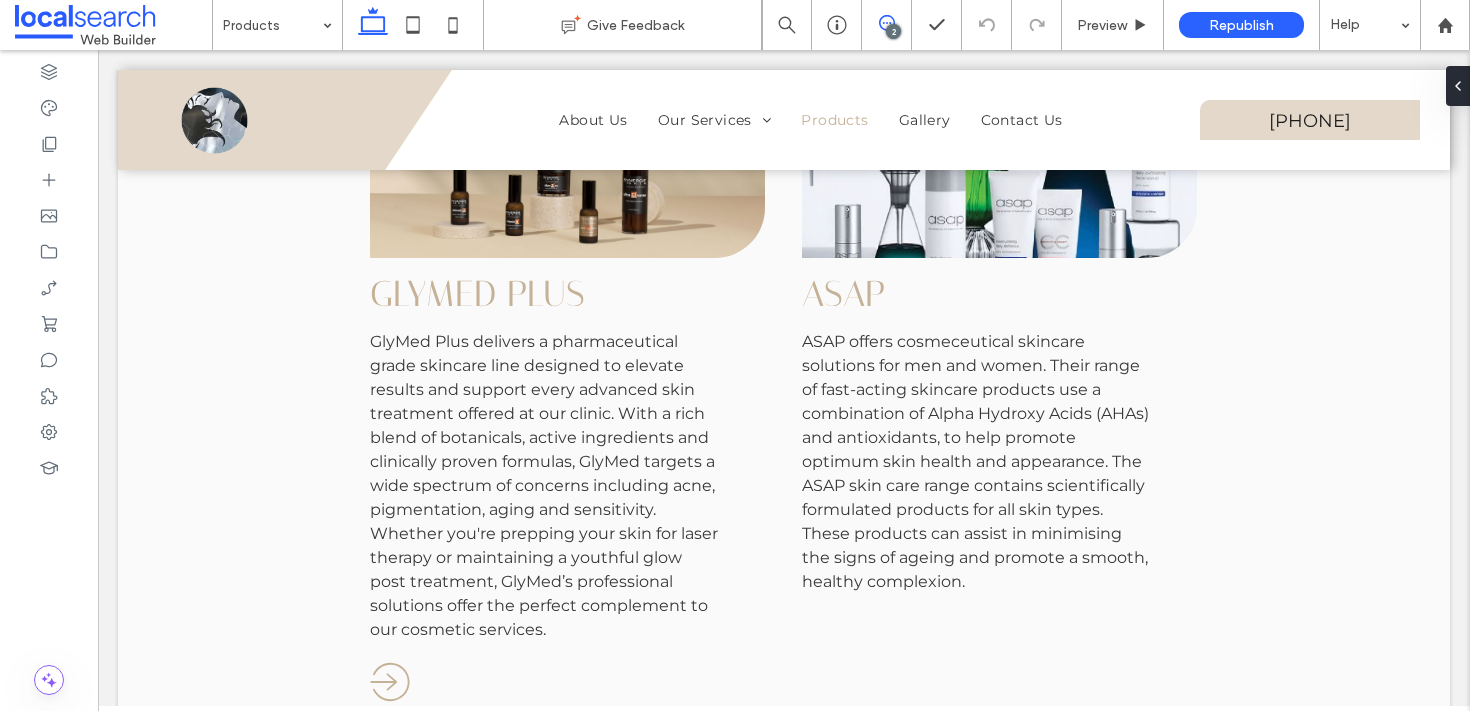 click at bounding box center (886, 23) 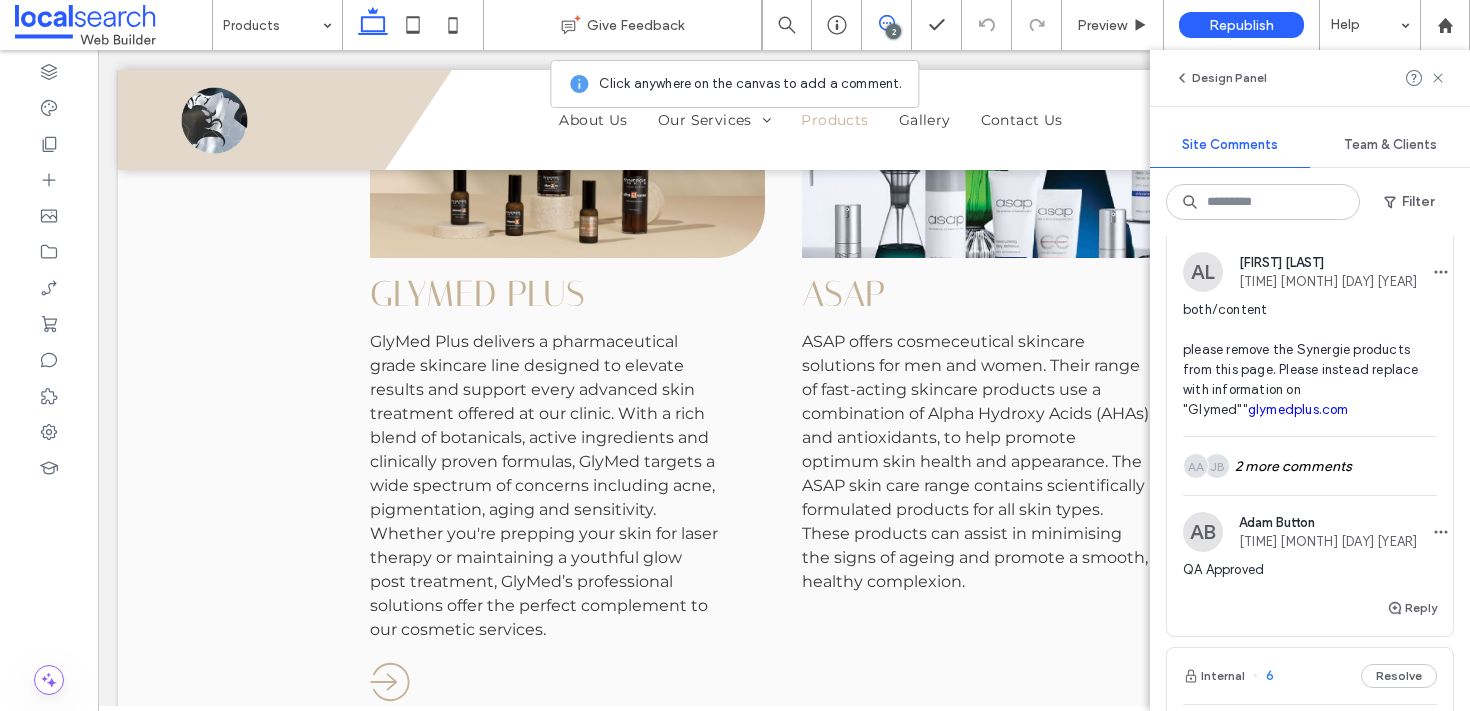 scroll, scrollTop: 197, scrollLeft: 0, axis: vertical 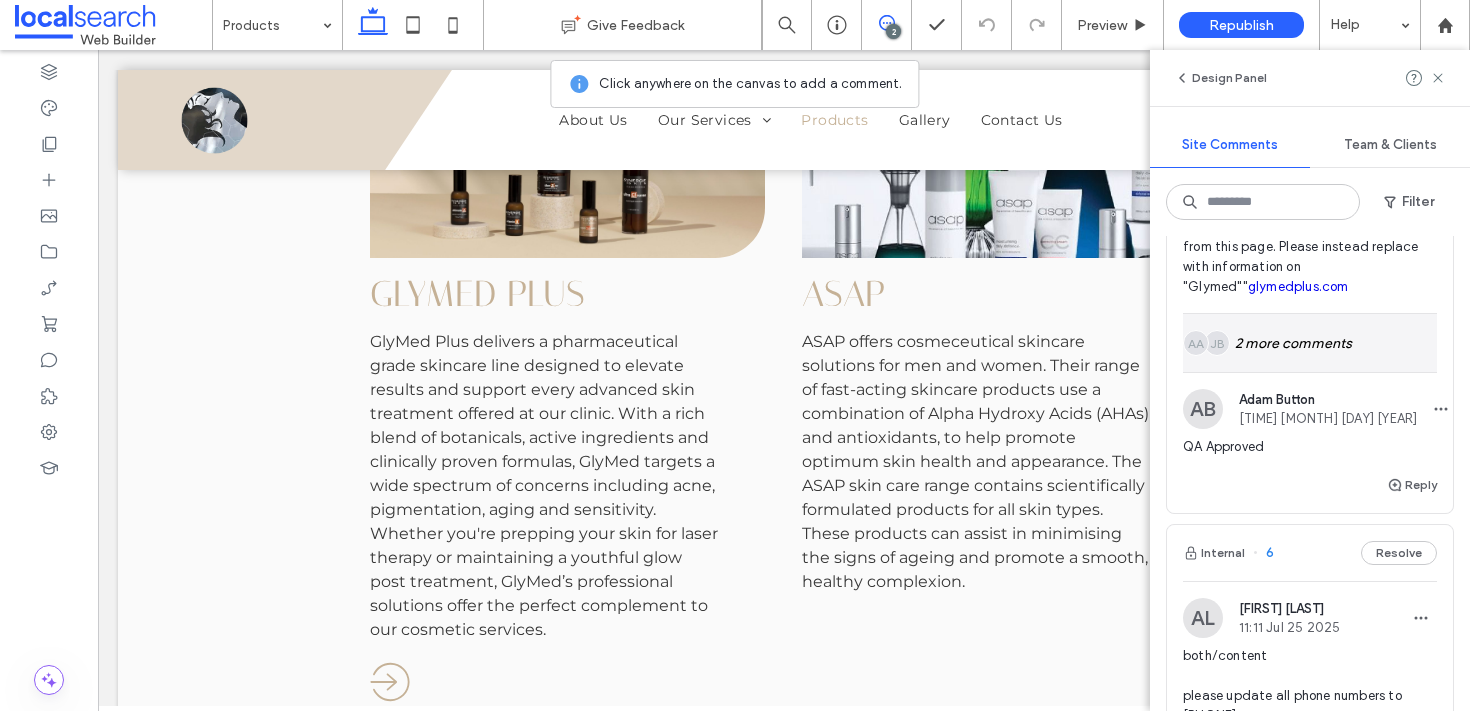 click on "JB AA 2 more comments" at bounding box center (1310, 343) 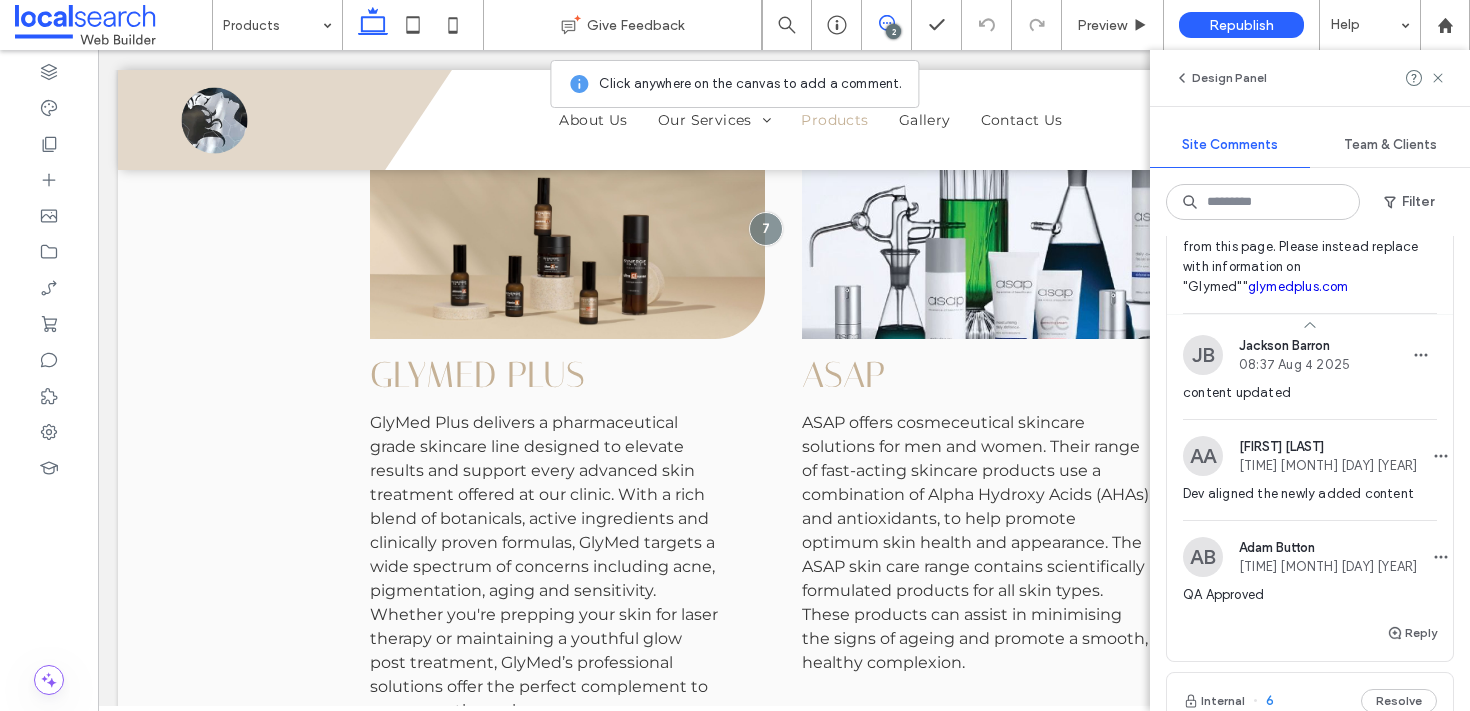 scroll, scrollTop: 1920, scrollLeft: 0, axis: vertical 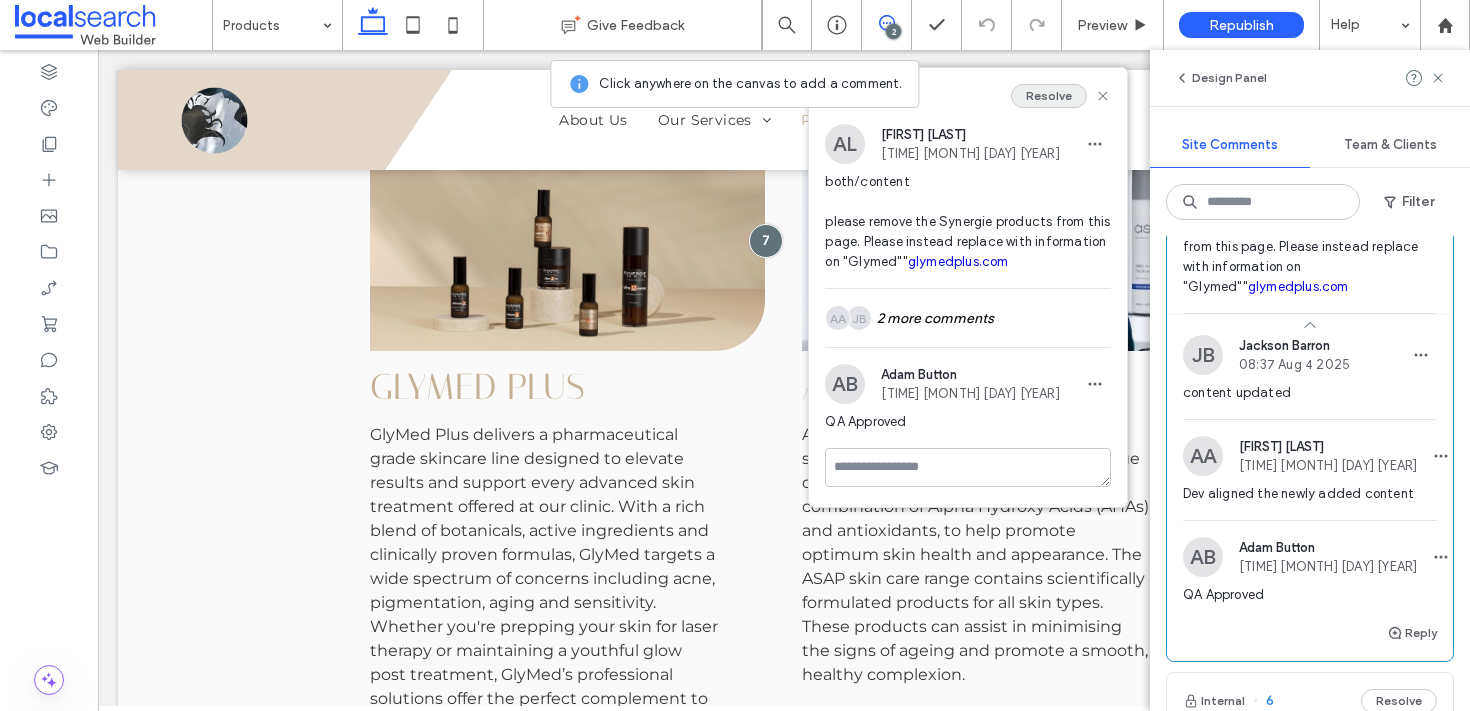 click on "Resolve" at bounding box center [1049, 96] 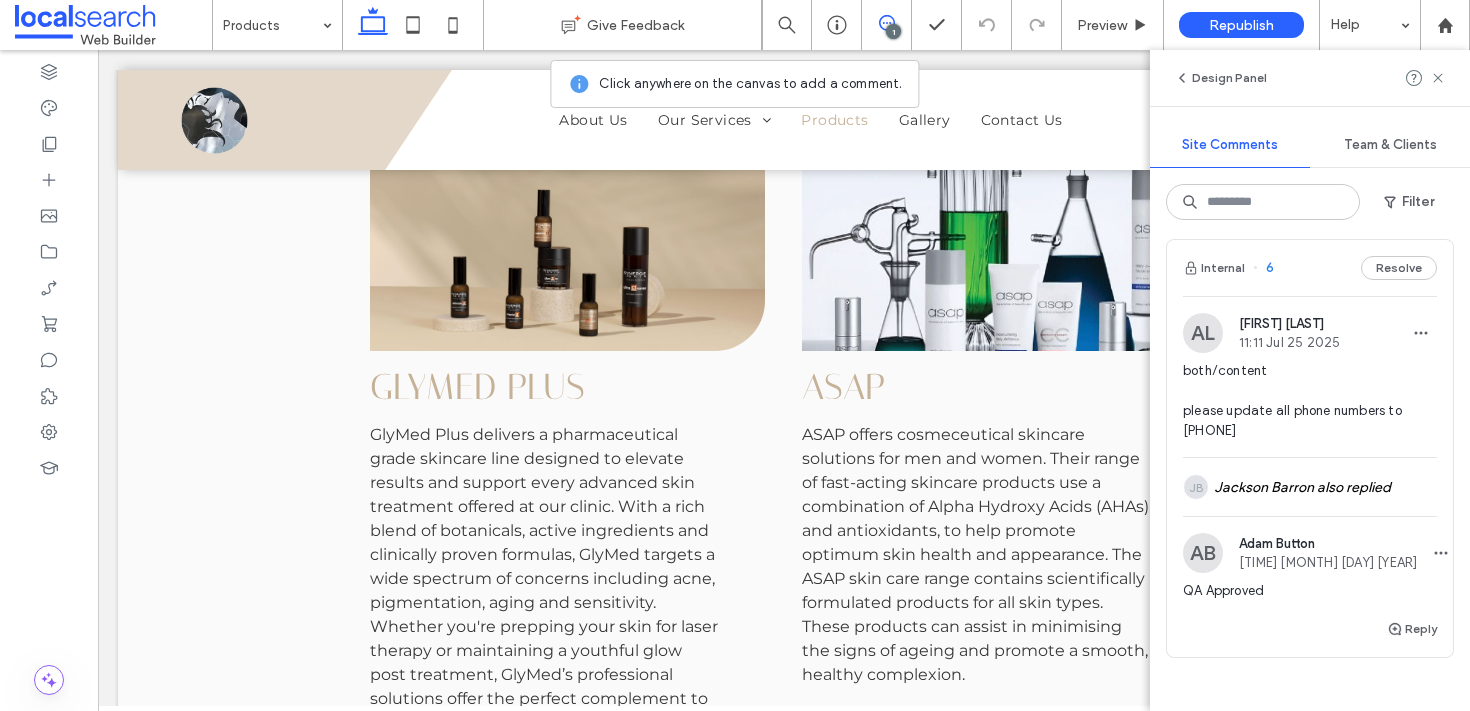 scroll, scrollTop: 0, scrollLeft: 0, axis: both 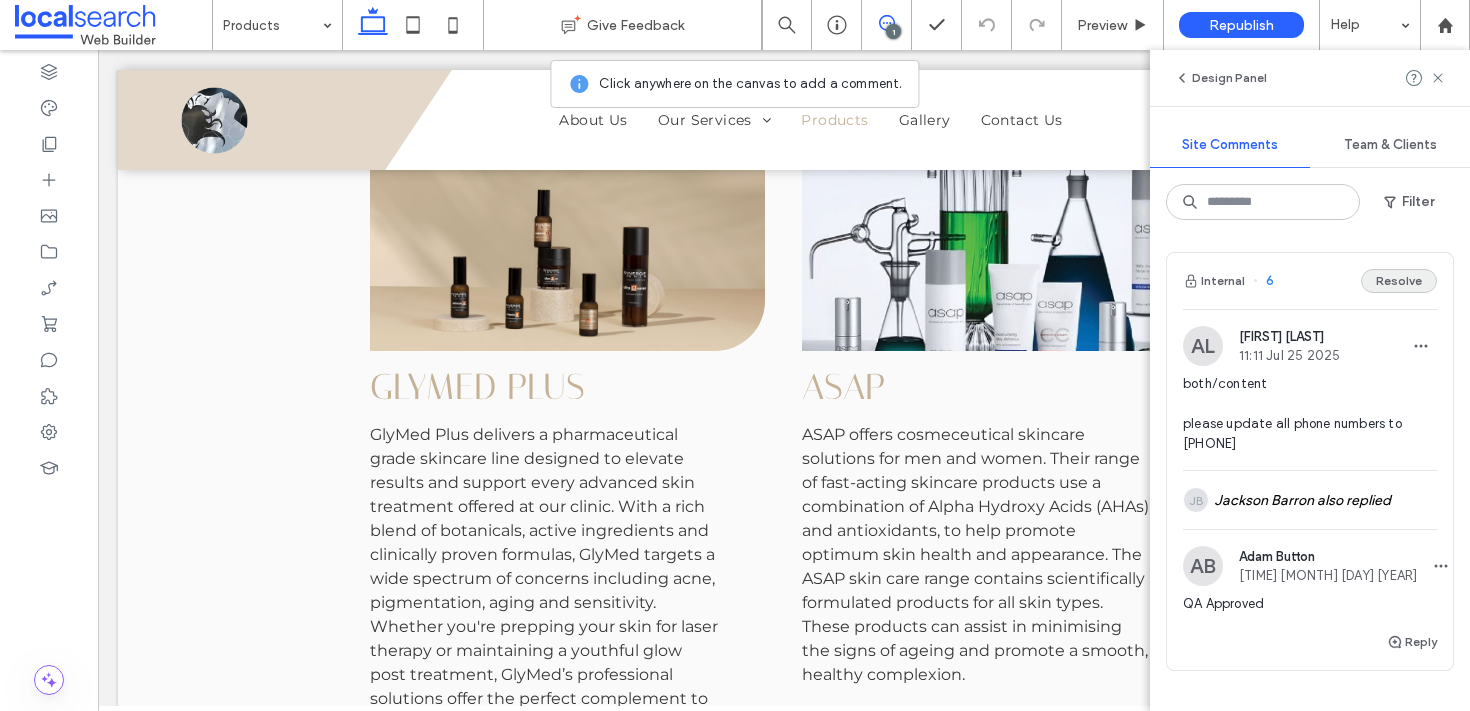 click on "Resolve" at bounding box center [1399, 281] 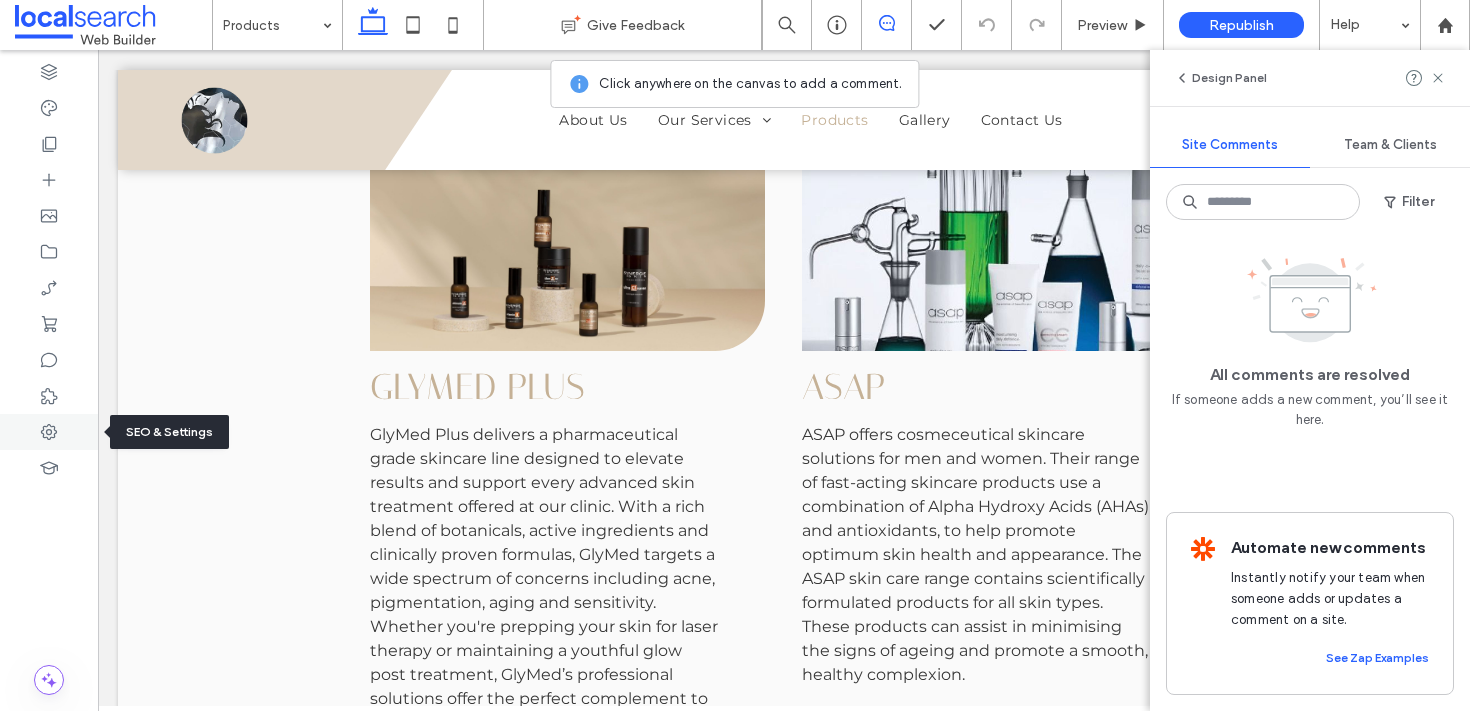 click at bounding box center [49, 432] 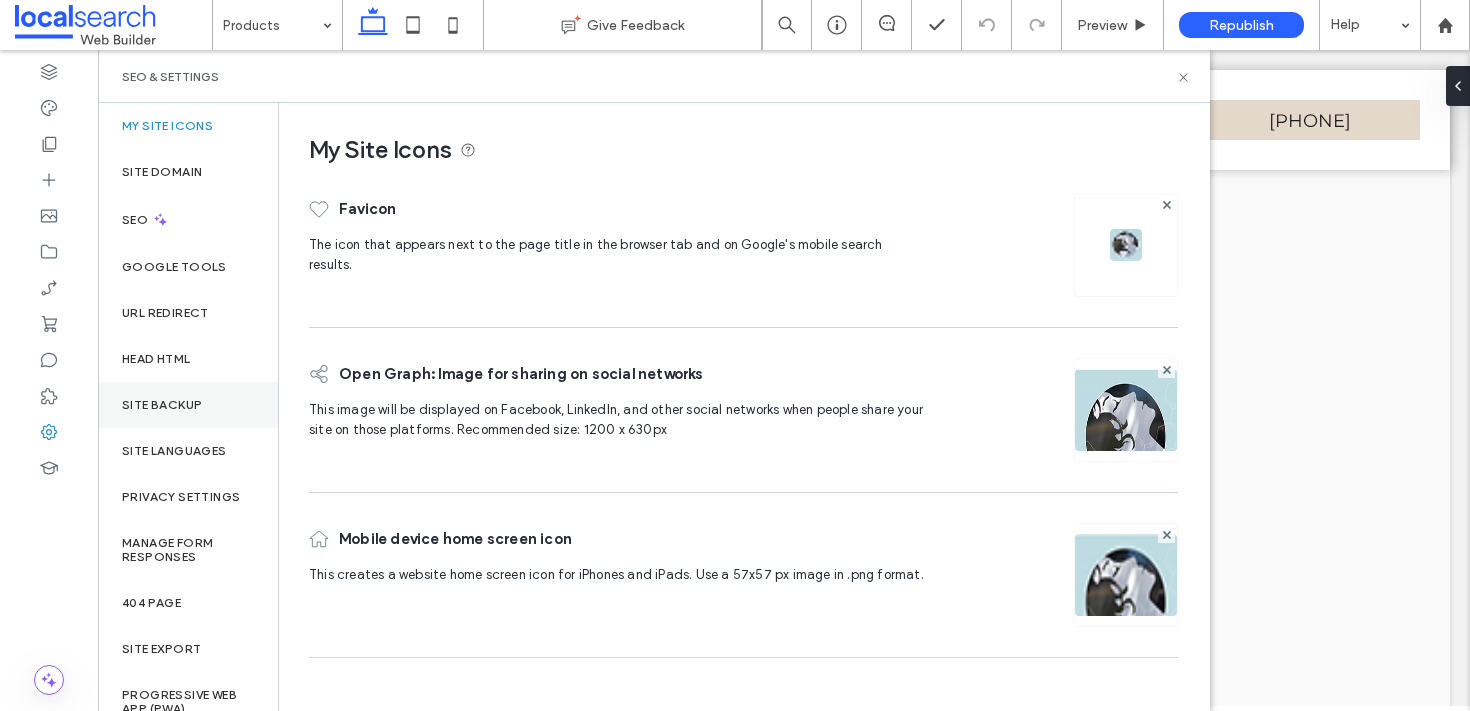 click on "Site Backup" at bounding box center (162, 405) 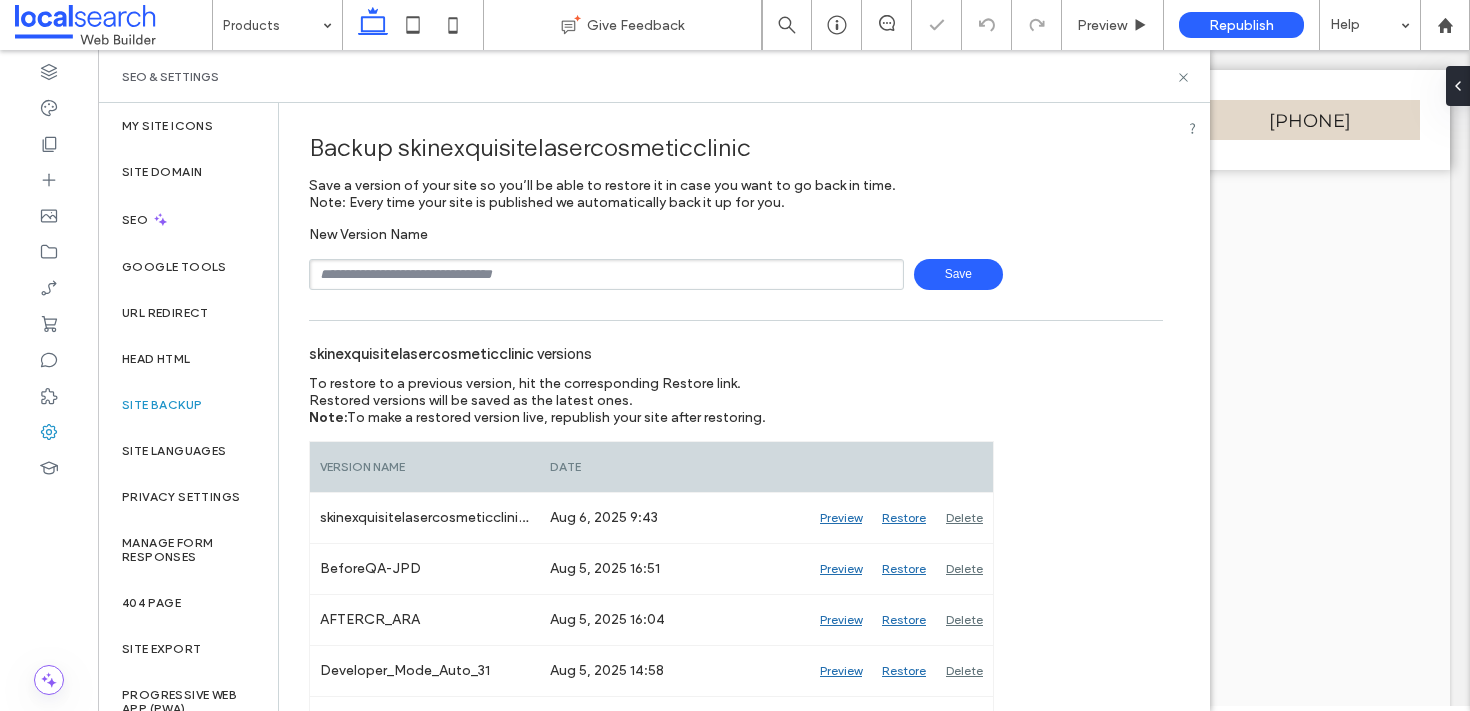 click on "Save" at bounding box center (736, 274) 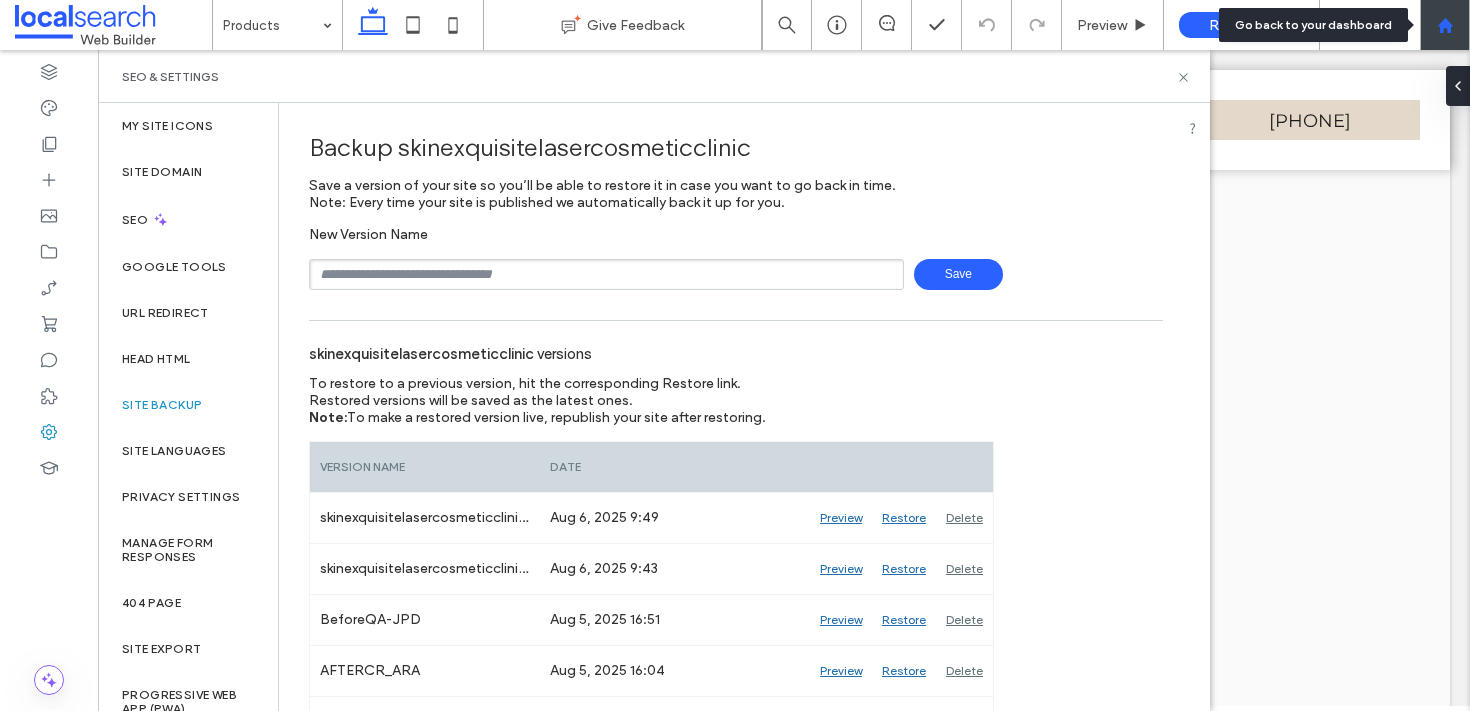 click at bounding box center [1445, 25] 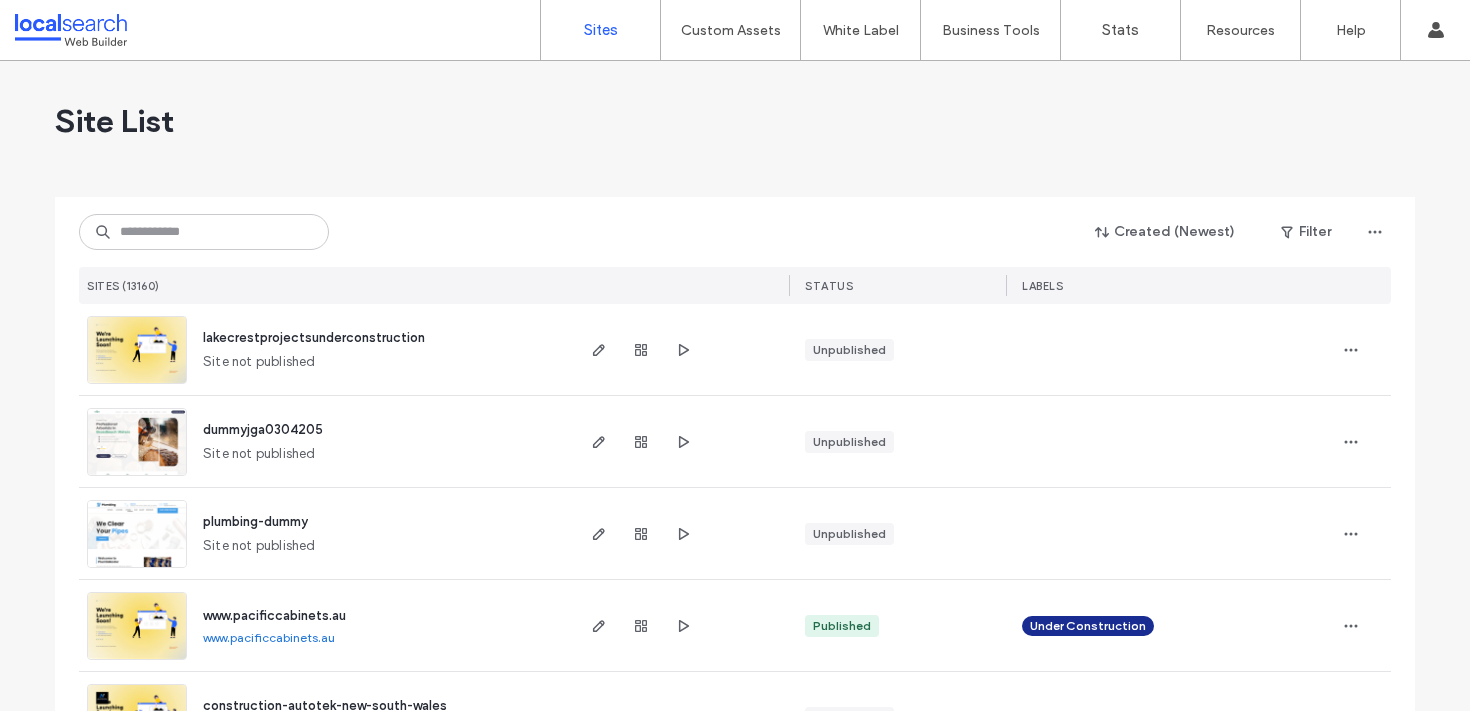 scroll, scrollTop: 0, scrollLeft: 0, axis: both 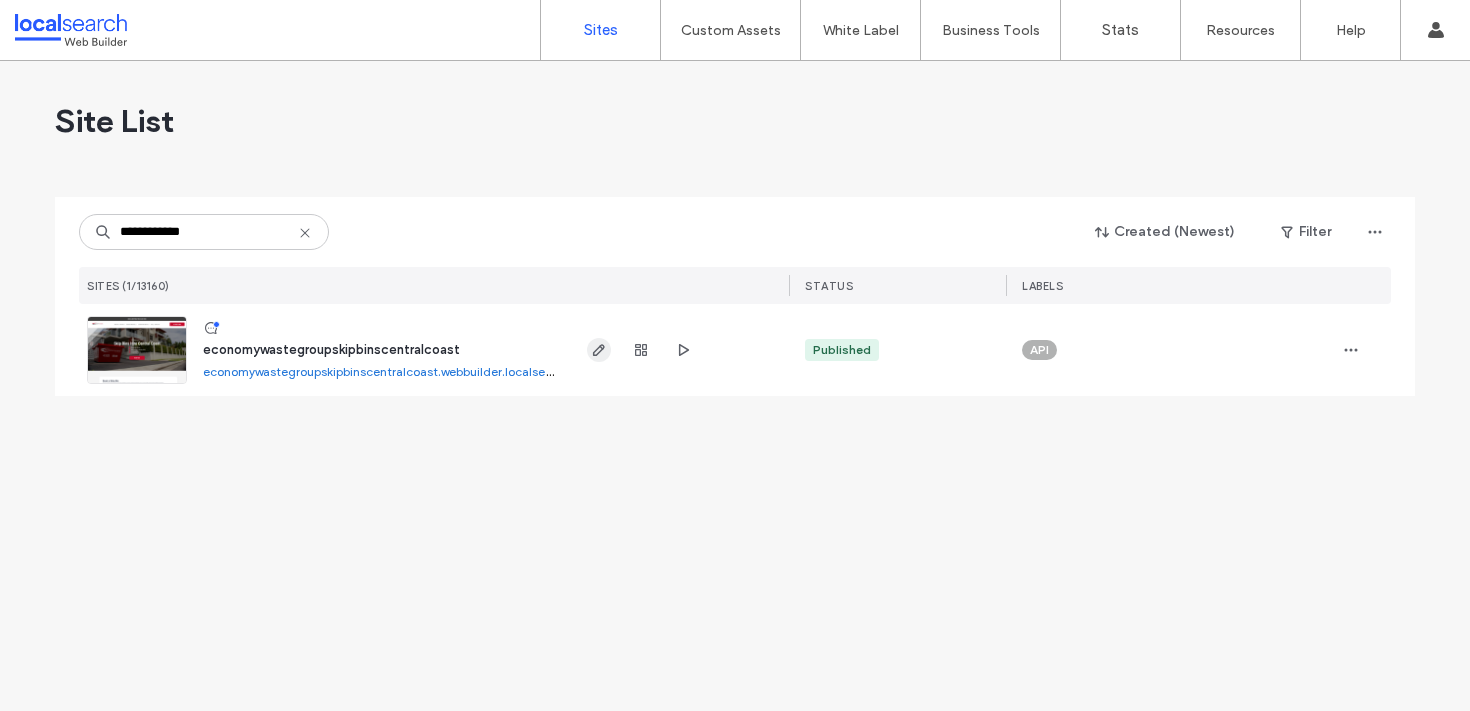 type on "**********" 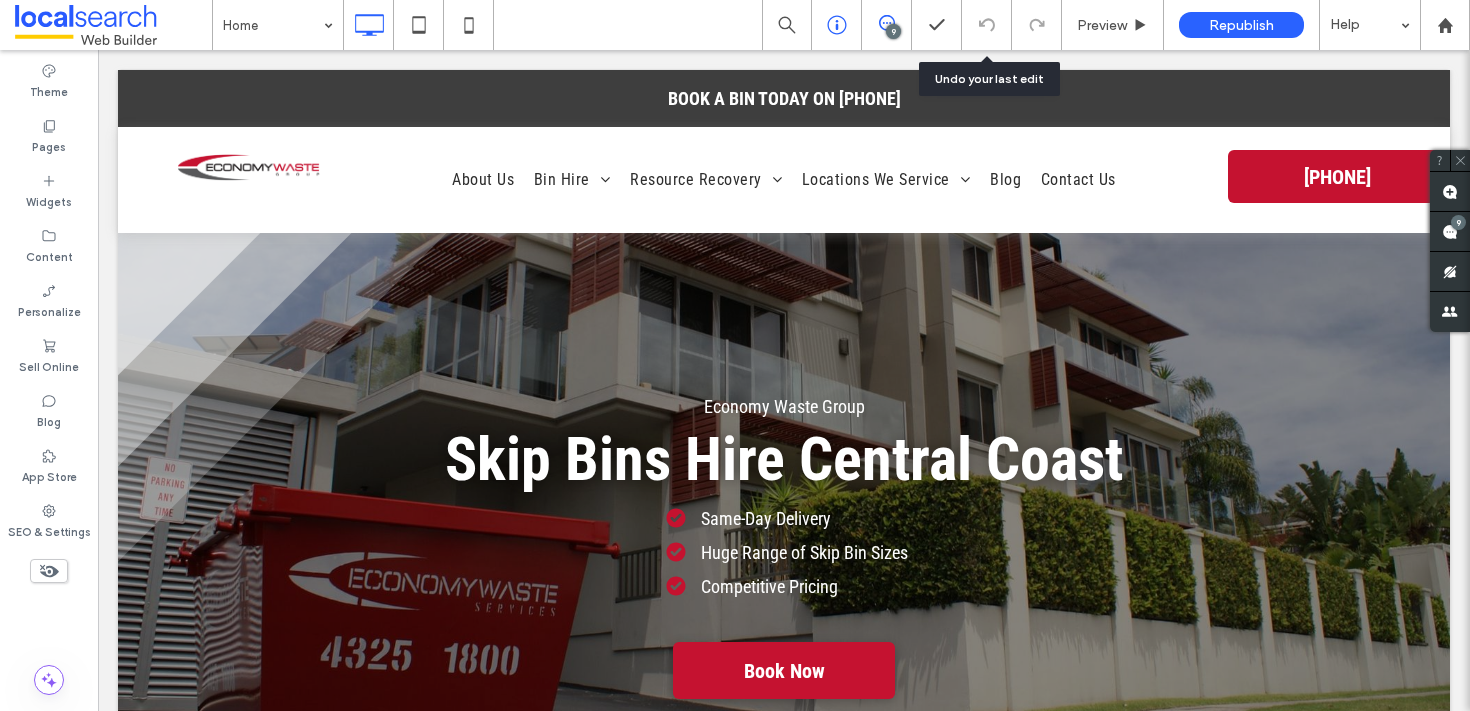 scroll, scrollTop: 0, scrollLeft: 0, axis: both 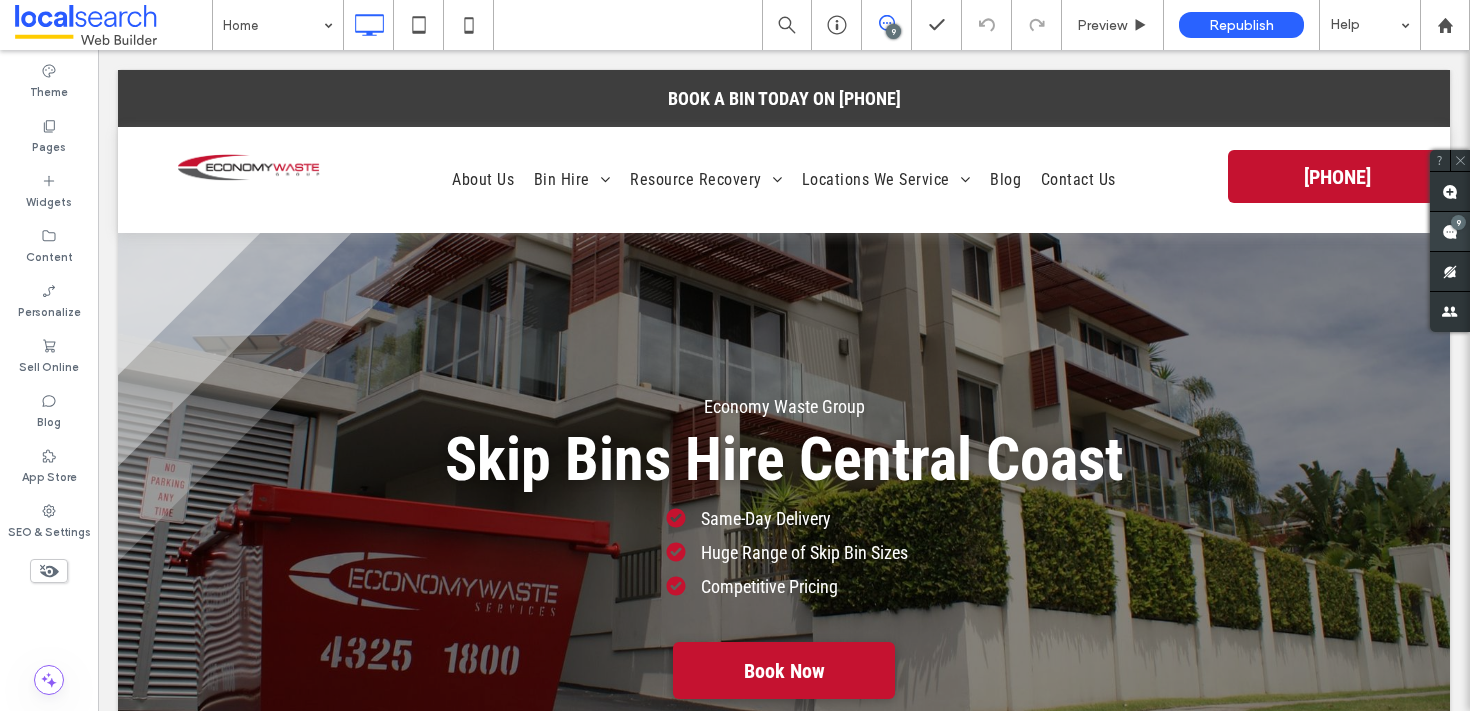 click 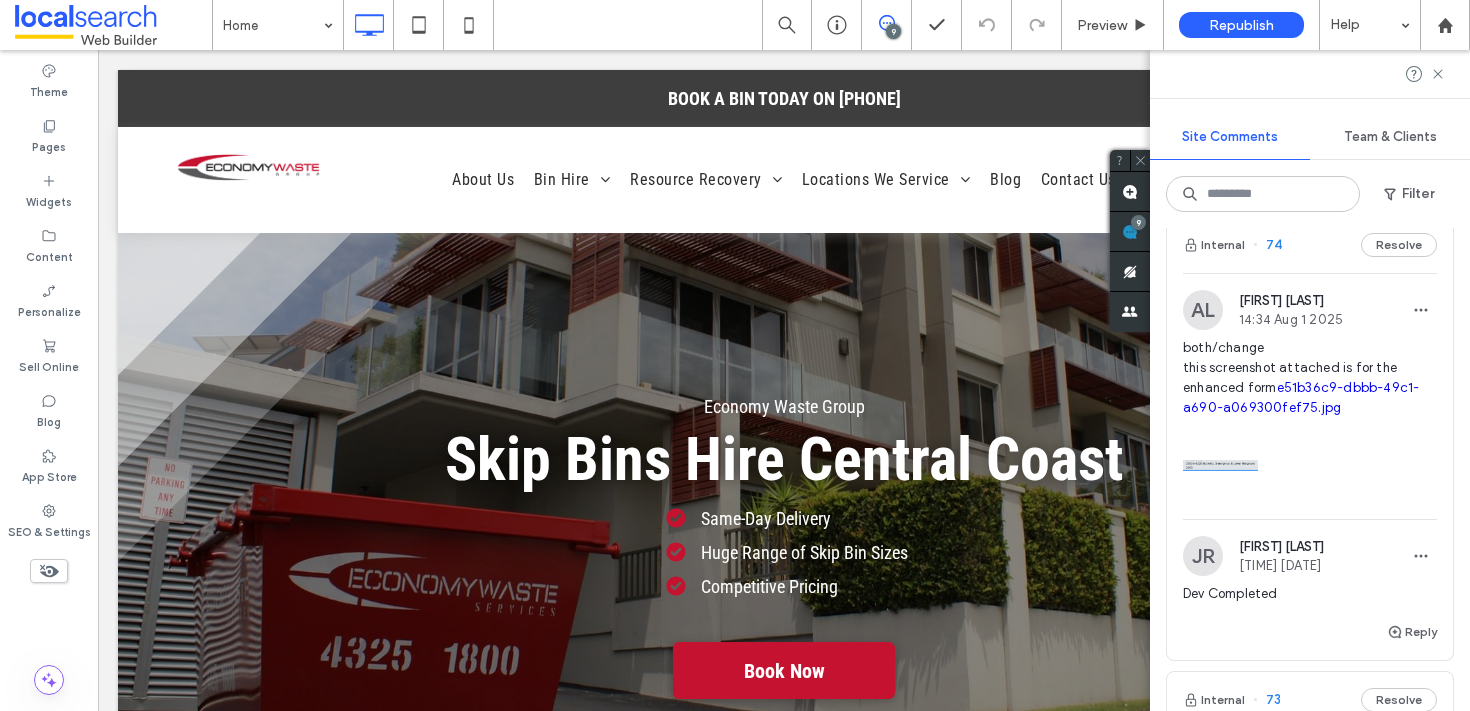 scroll, scrollTop: 0, scrollLeft: 0, axis: both 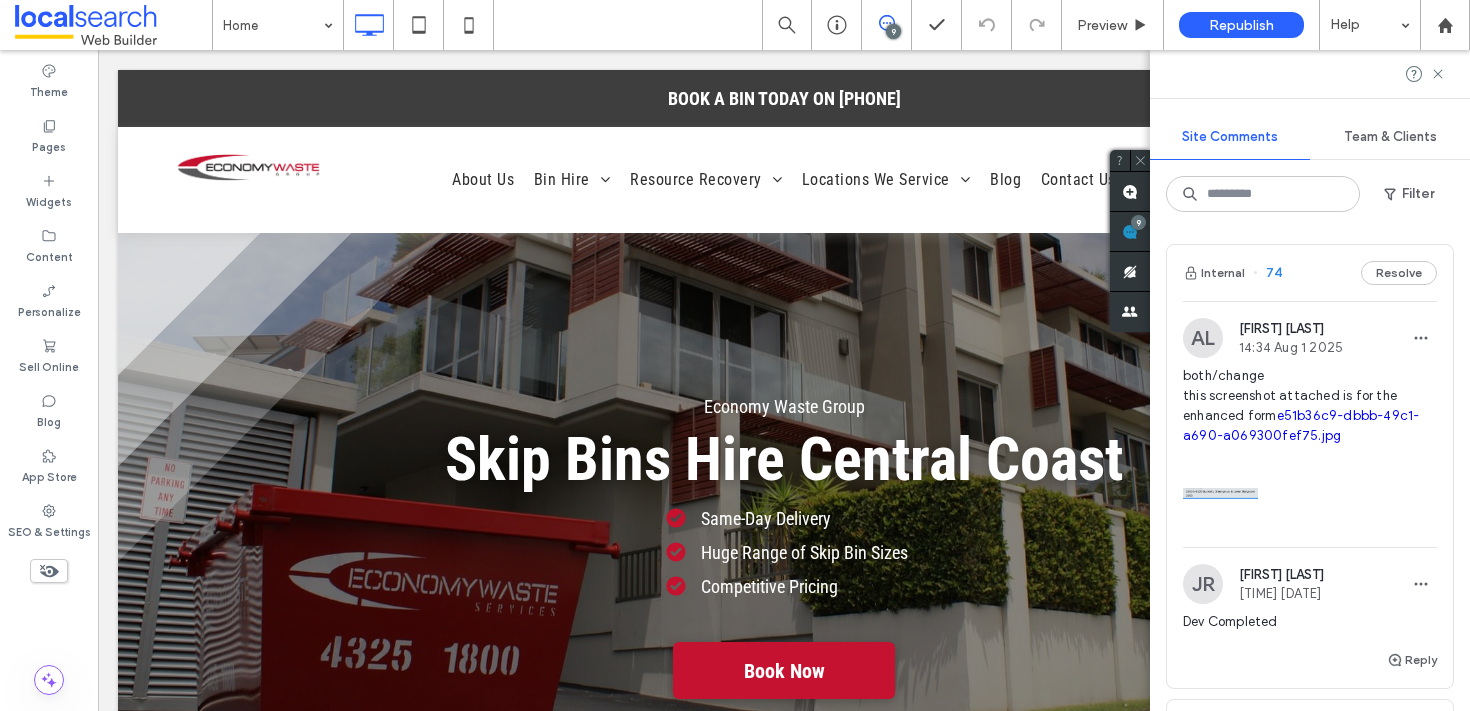 click on "74" at bounding box center (1267, 273) 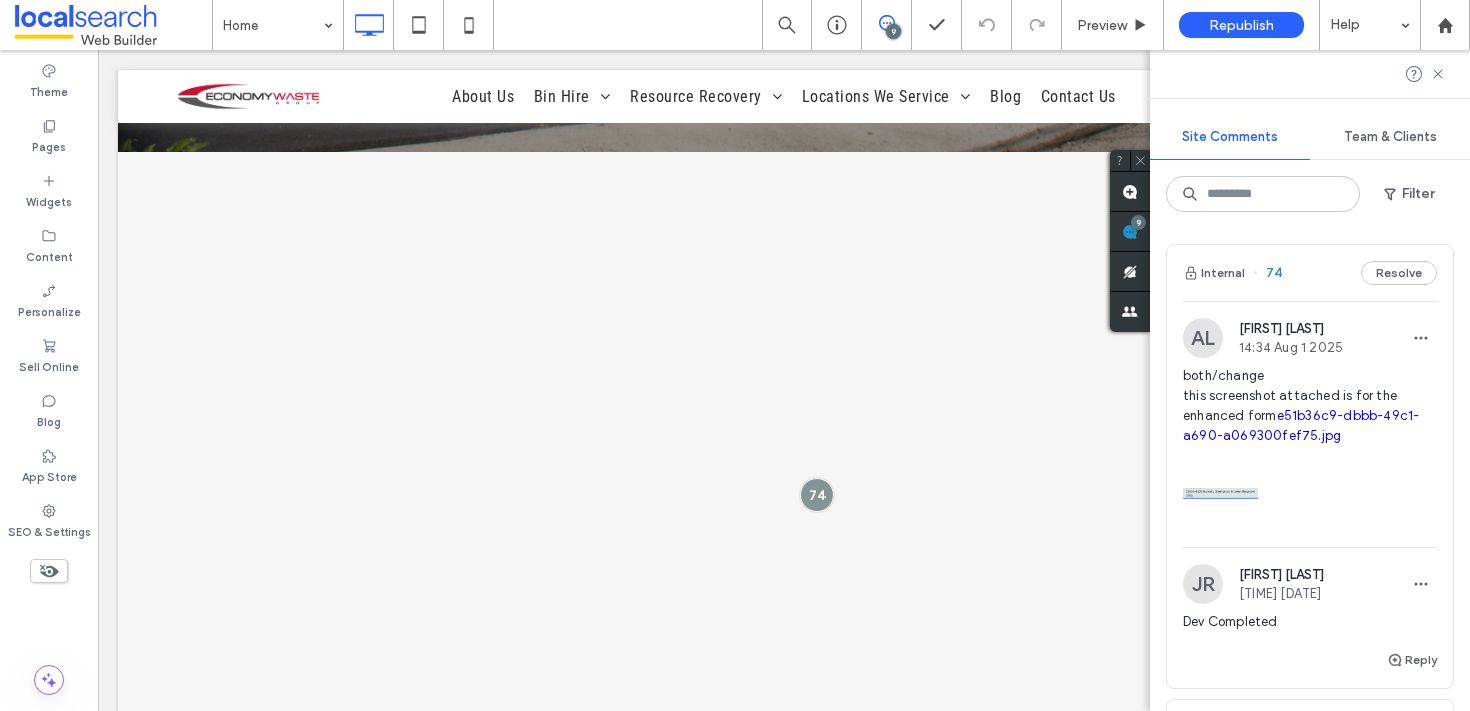 scroll, scrollTop: 796, scrollLeft: 0, axis: vertical 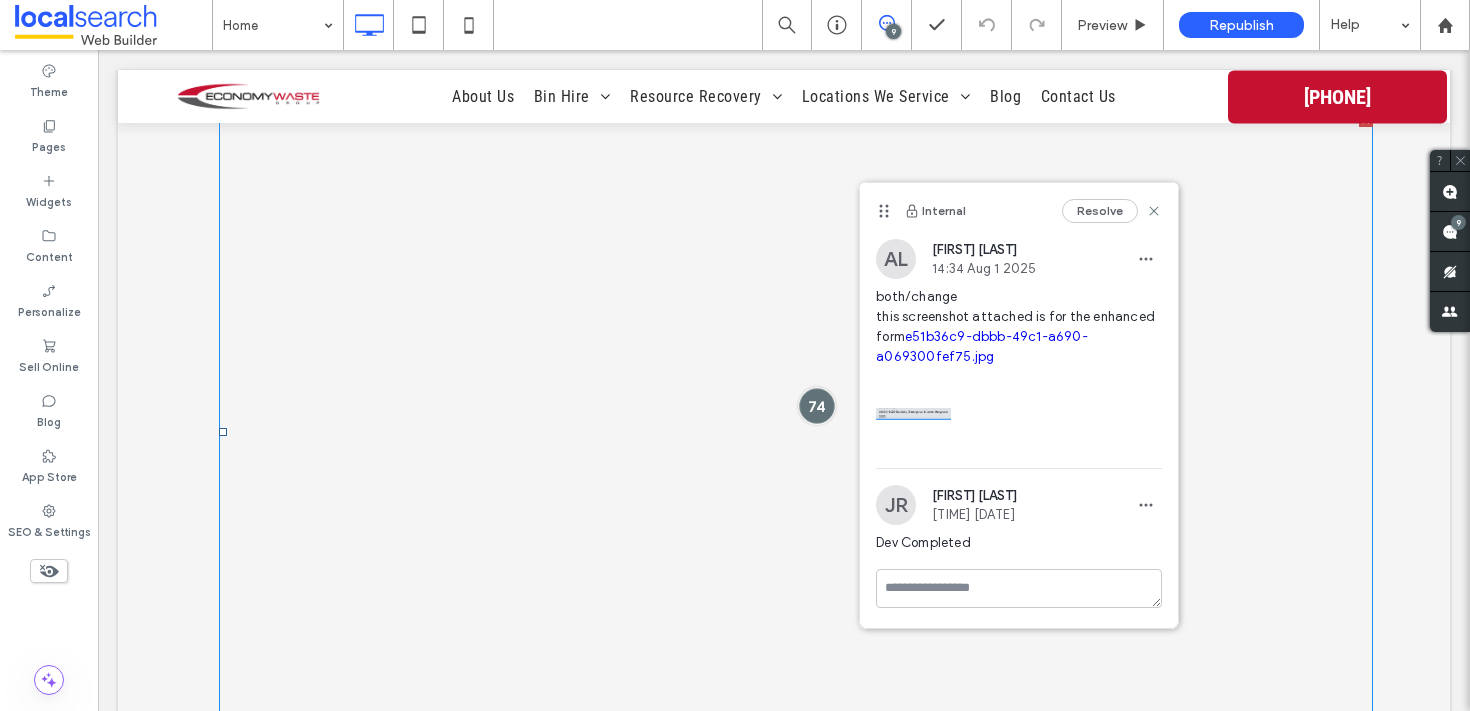 click at bounding box center (817, 406) 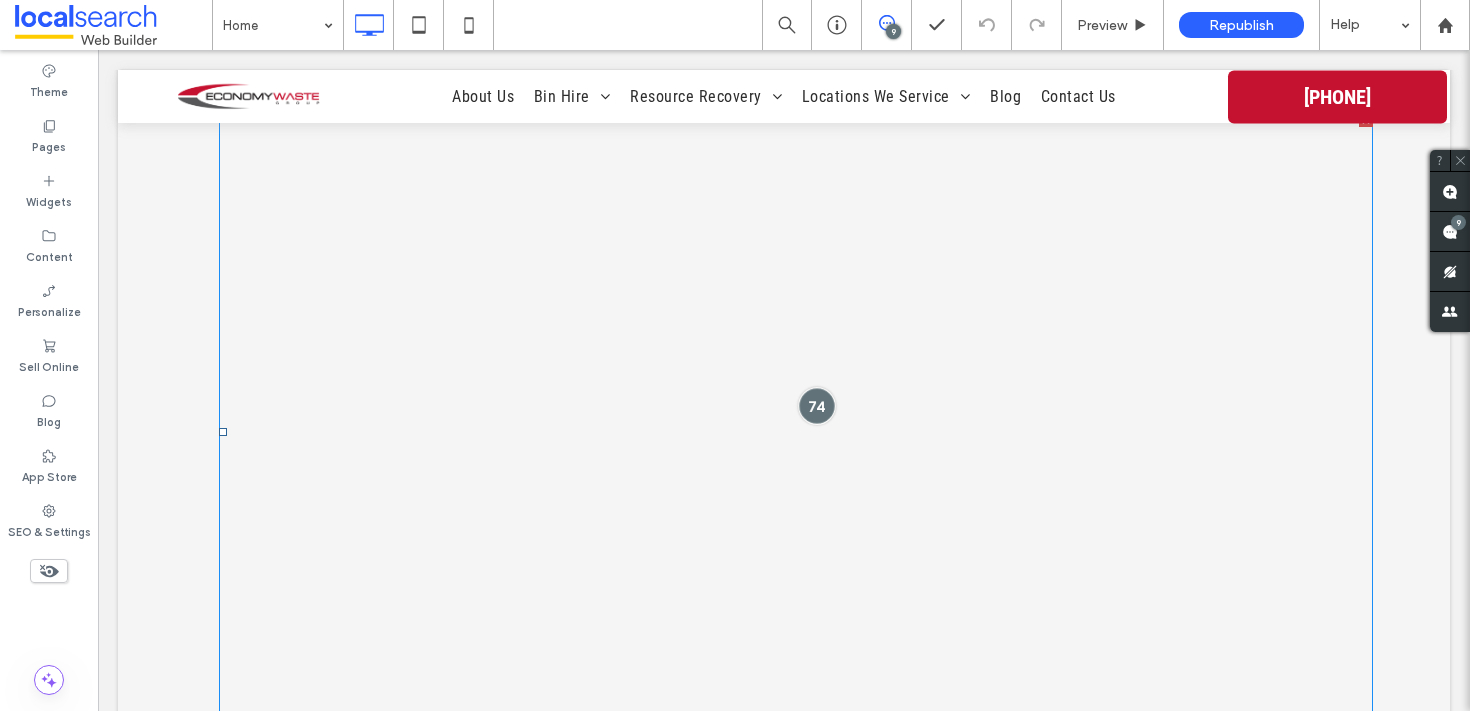 click at bounding box center (817, 406) 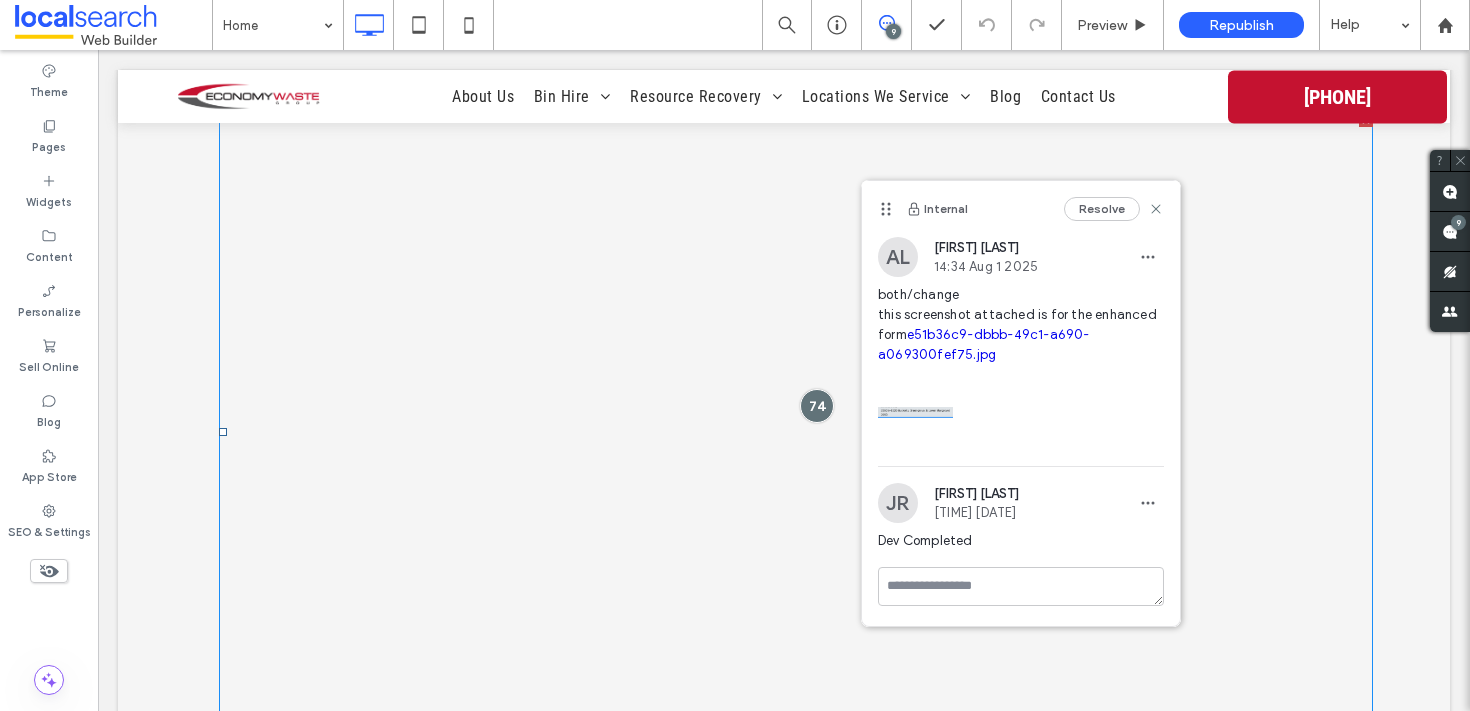 click at bounding box center [796, 431] 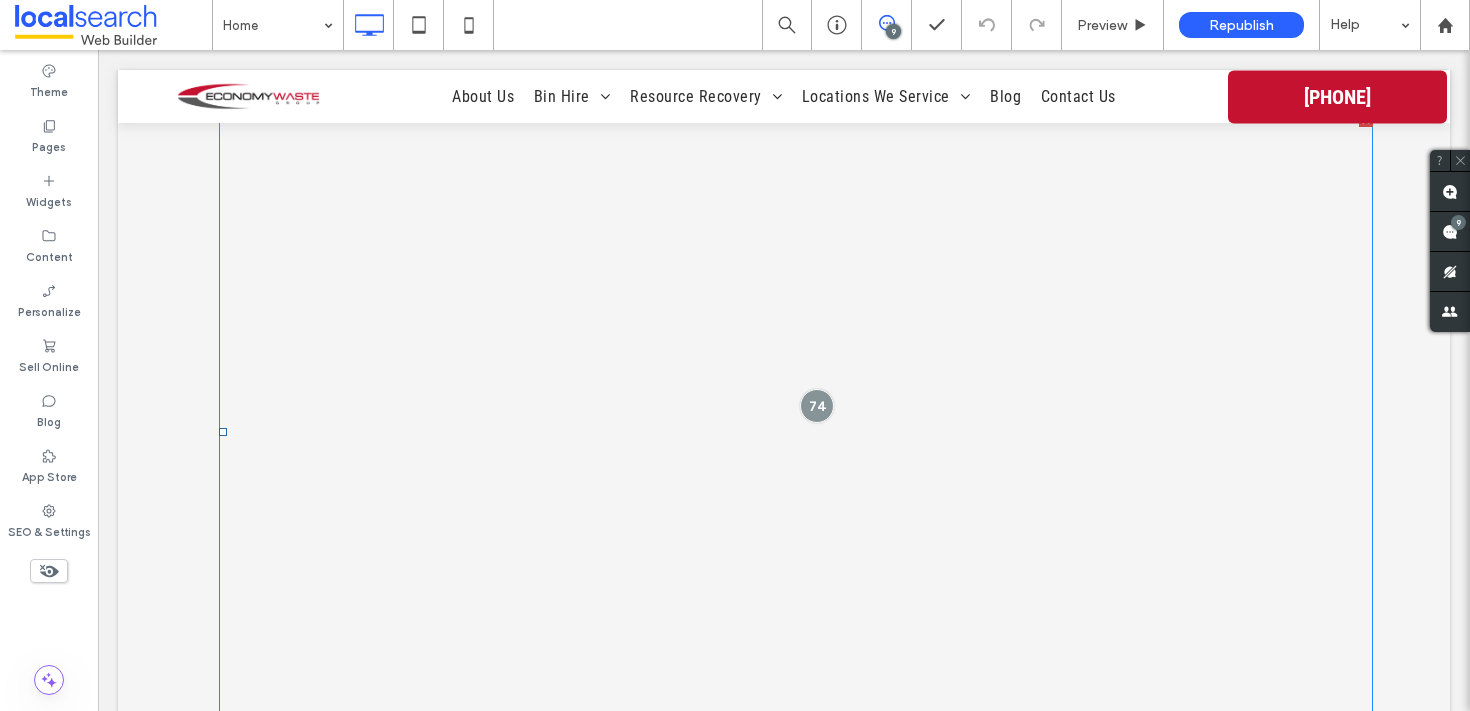 click at bounding box center (796, 431) 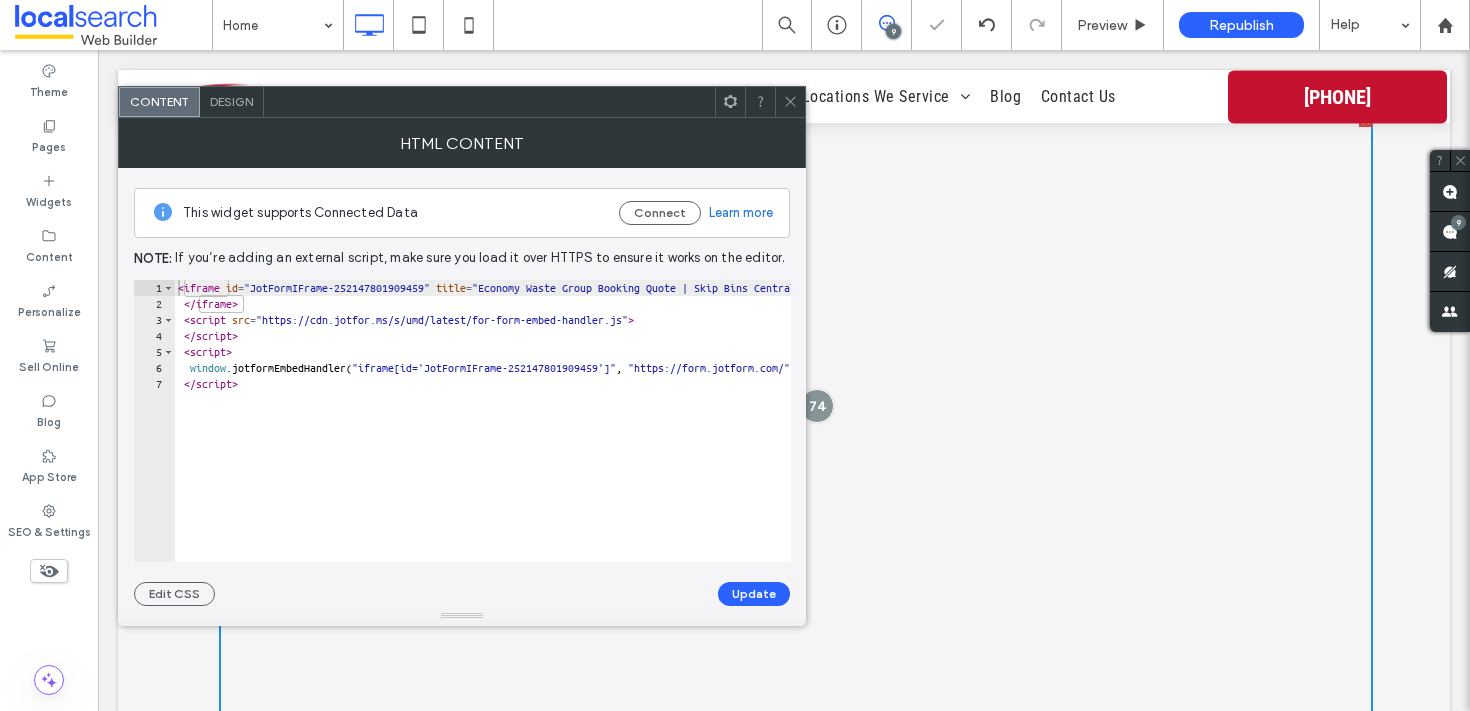 click 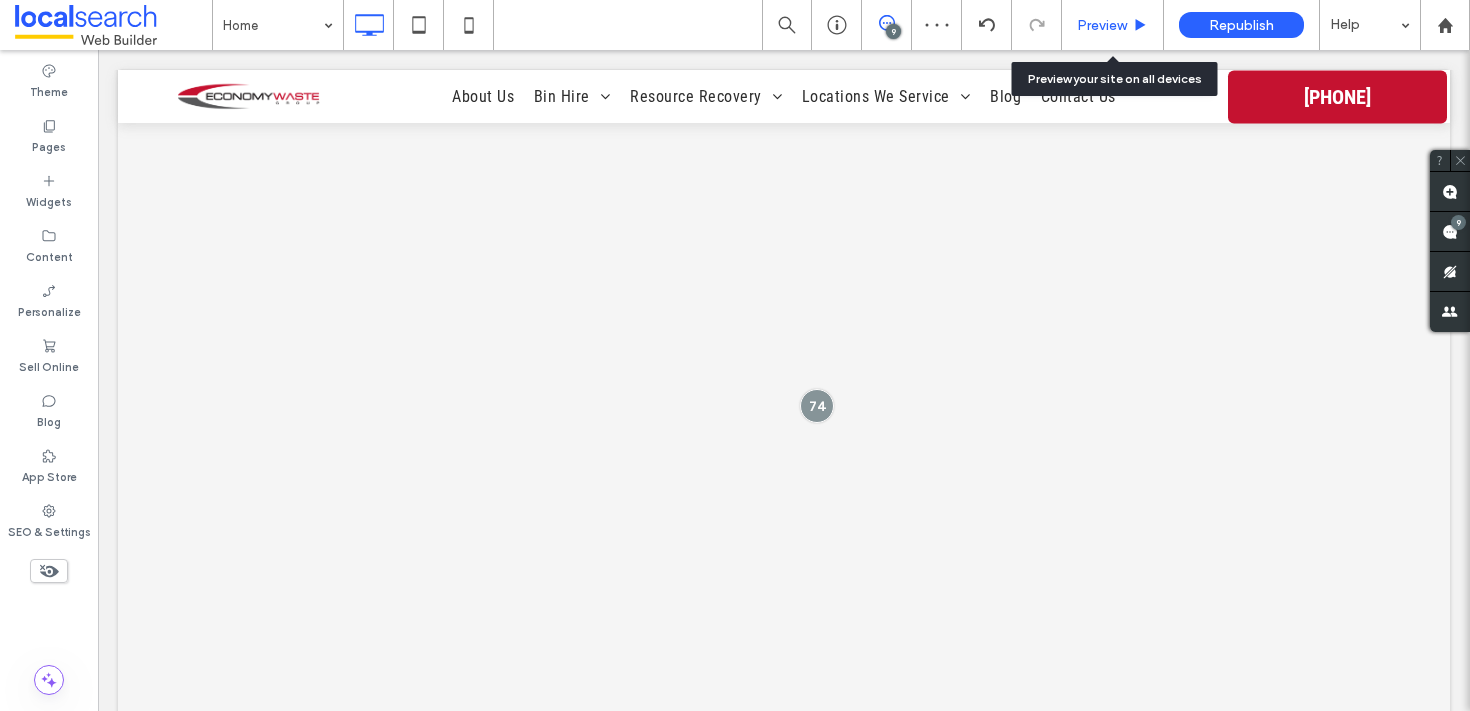 click 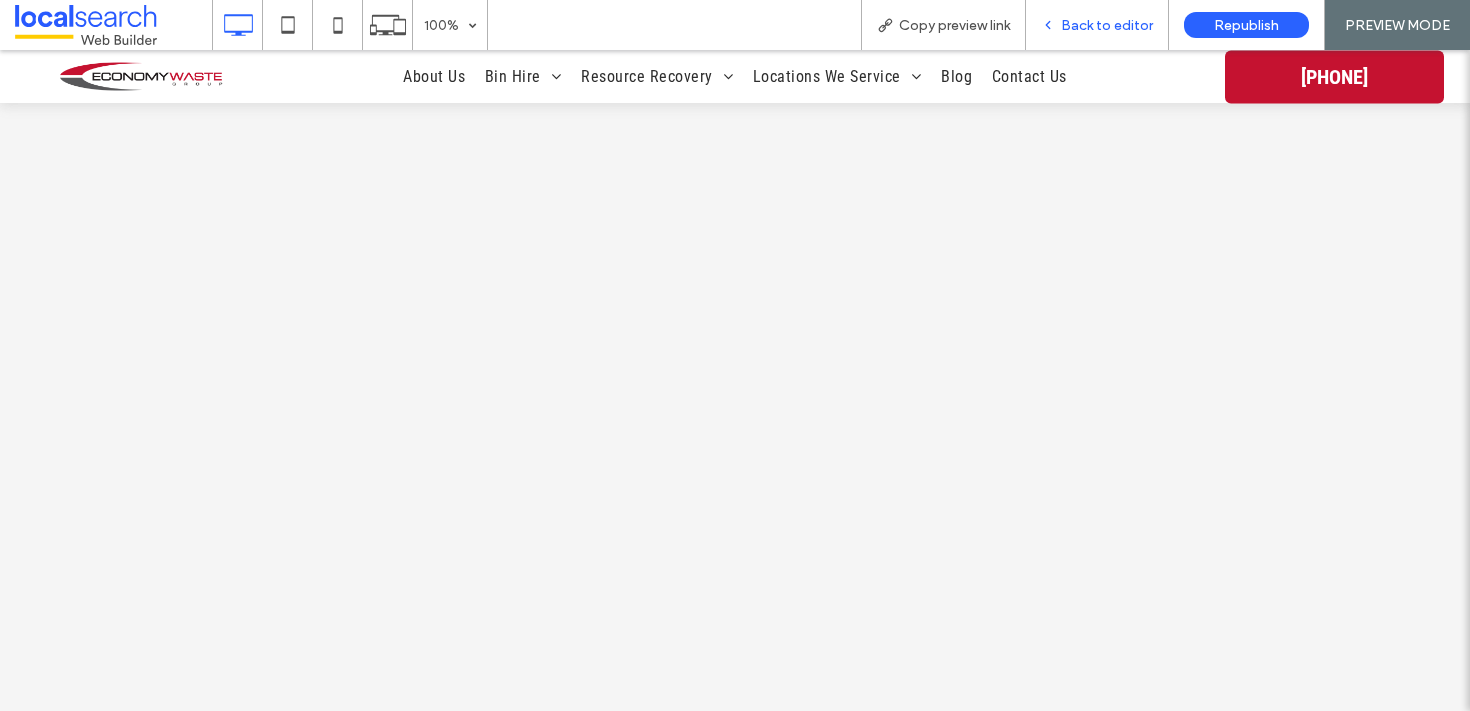 click on "Back to editor" at bounding box center [1107, 25] 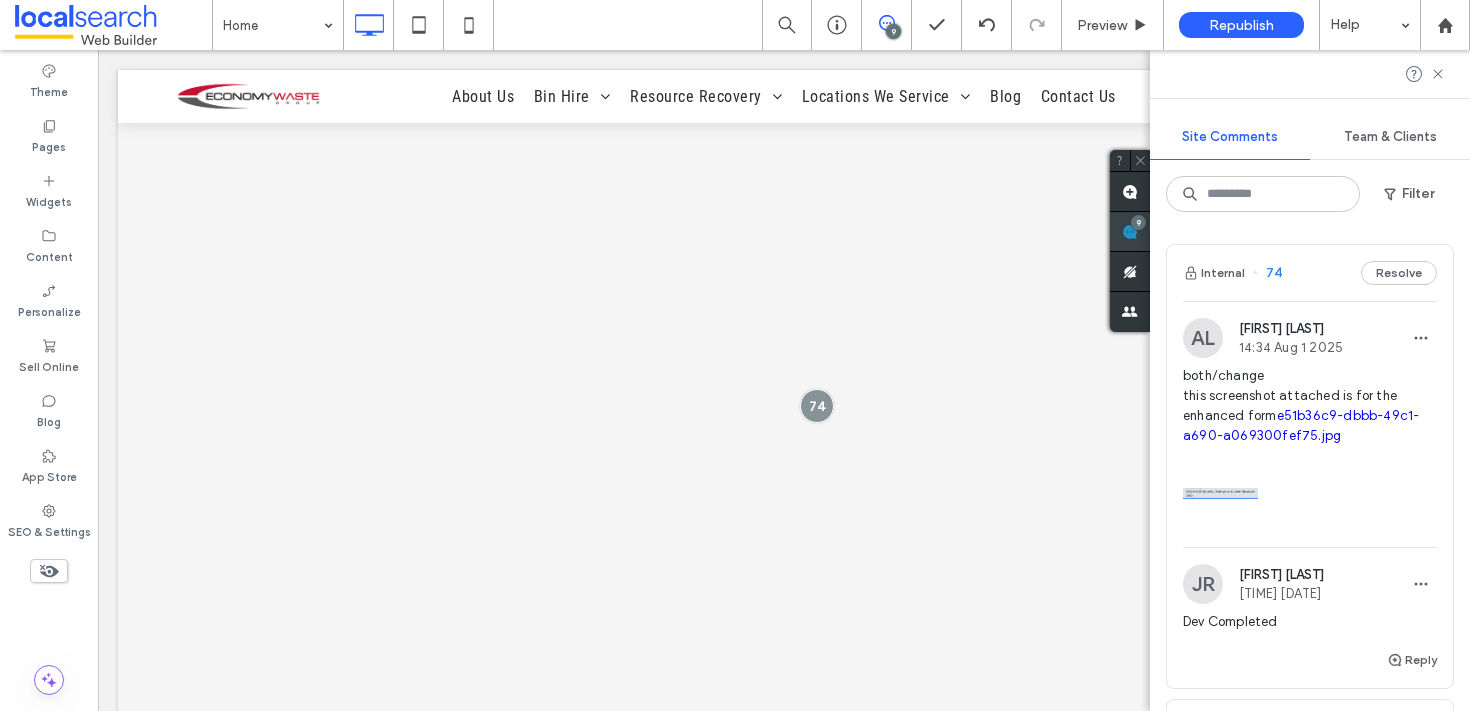 click 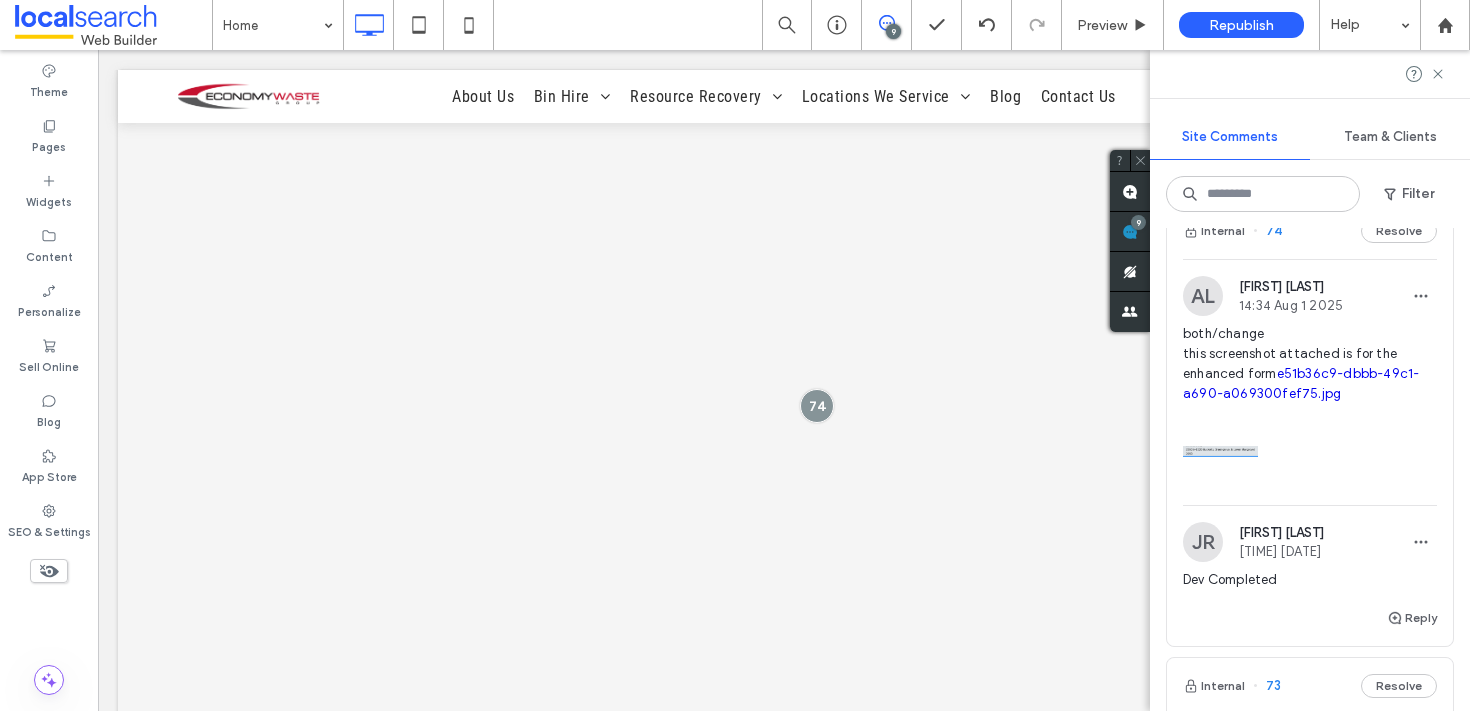 scroll, scrollTop: 74, scrollLeft: 0, axis: vertical 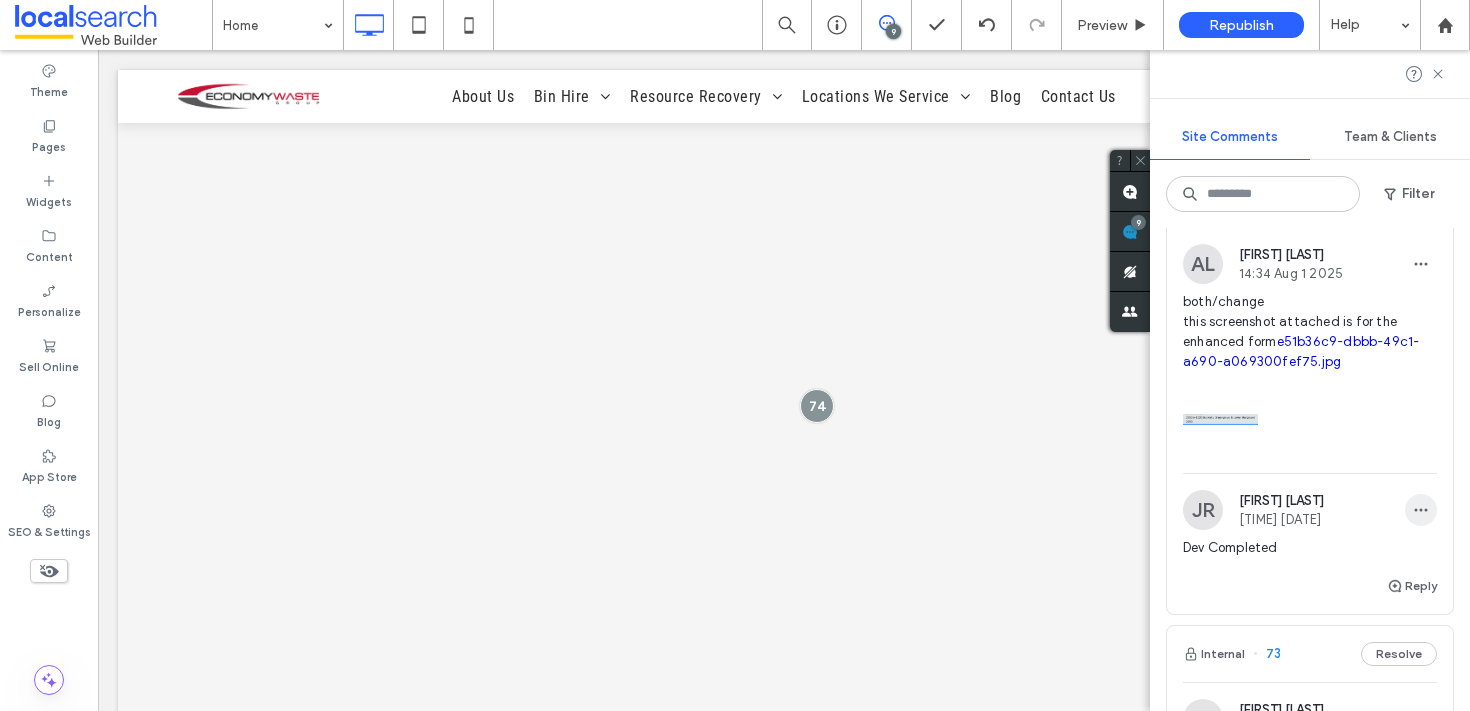 click at bounding box center [1421, 510] 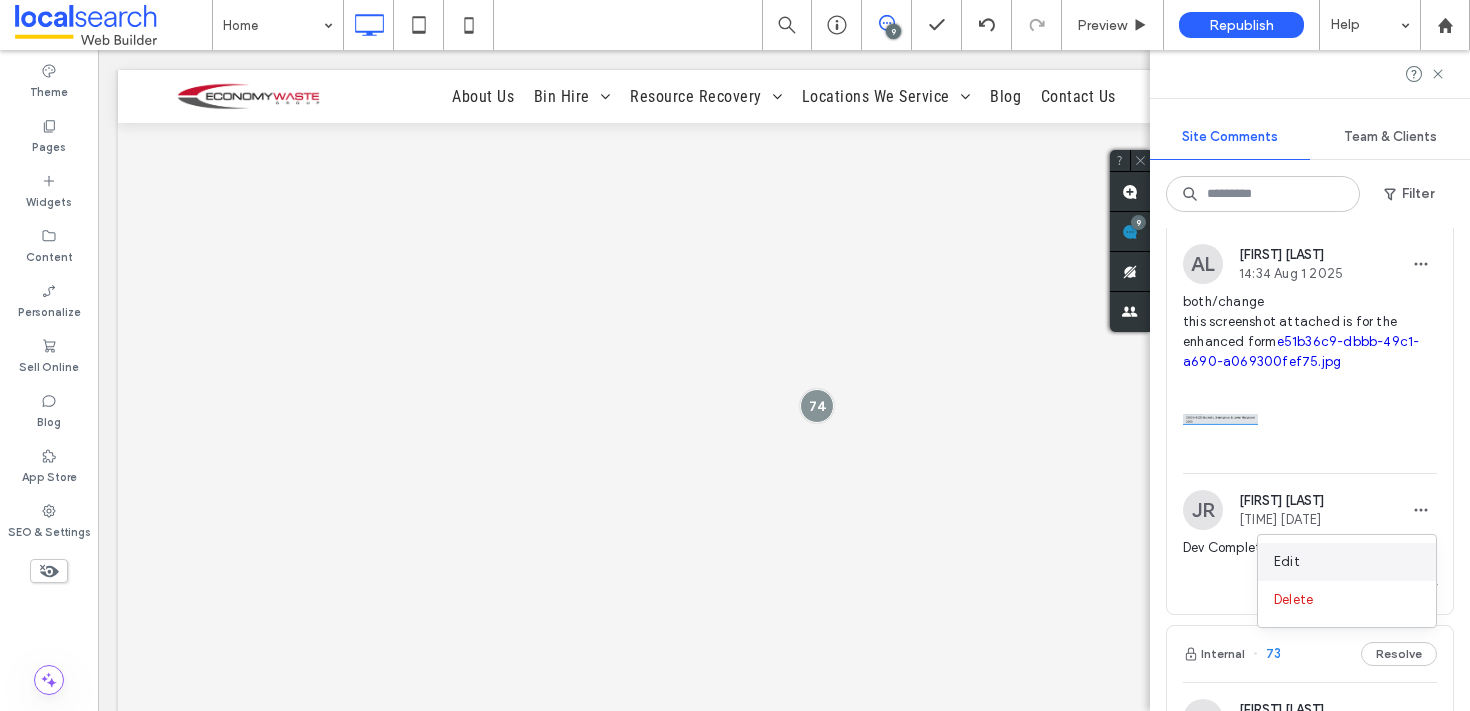 click on "Edit" at bounding box center [1347, 562] 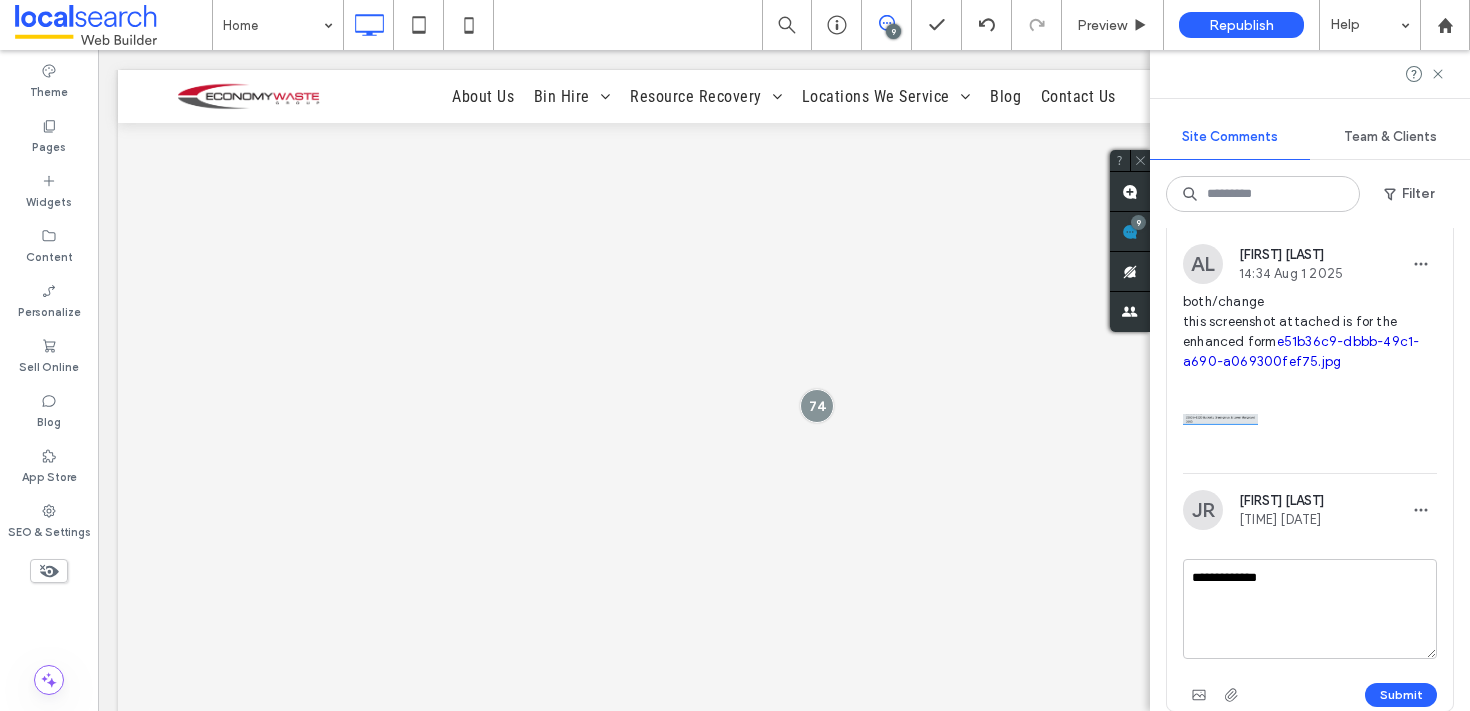 scroll, scrollTop: 301, scrollLeft: 0, axis: vertical 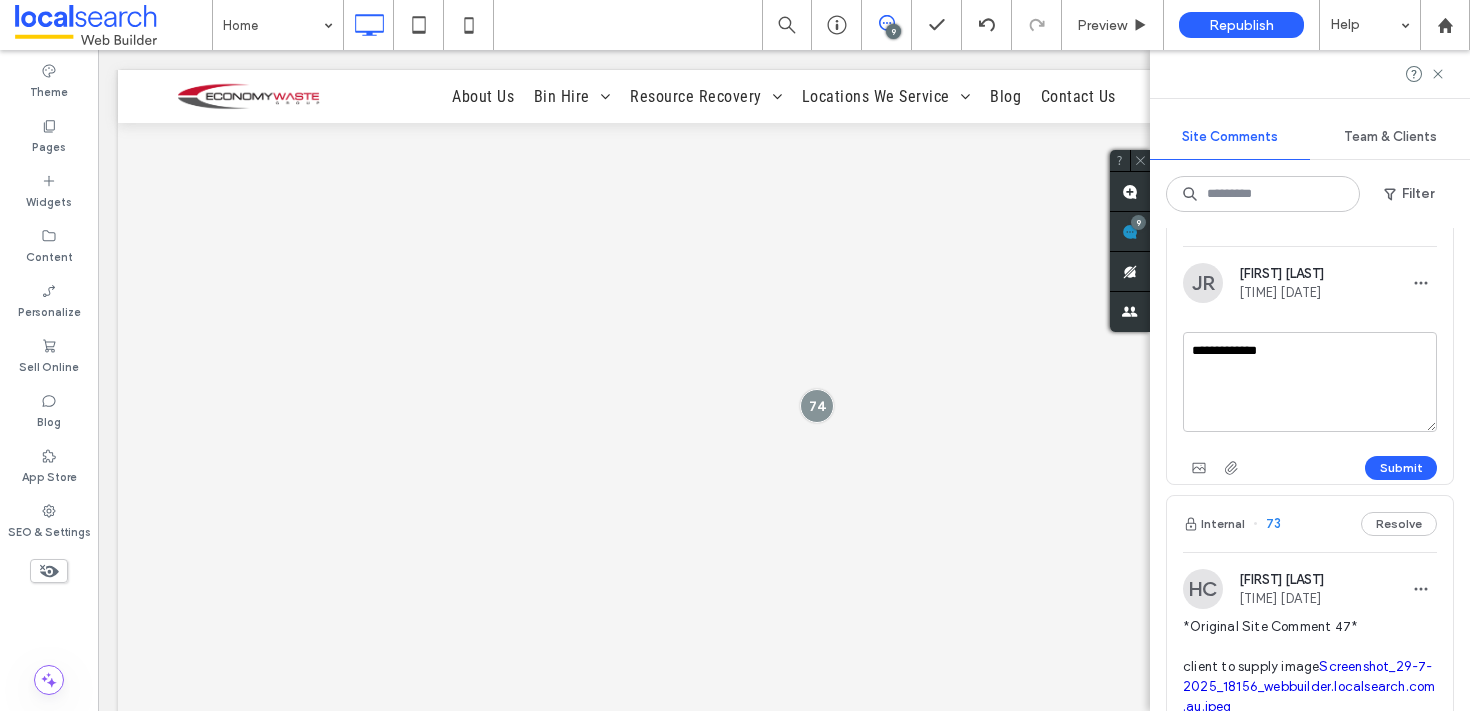 click on "Submit" at bounding box center (1310, 468) 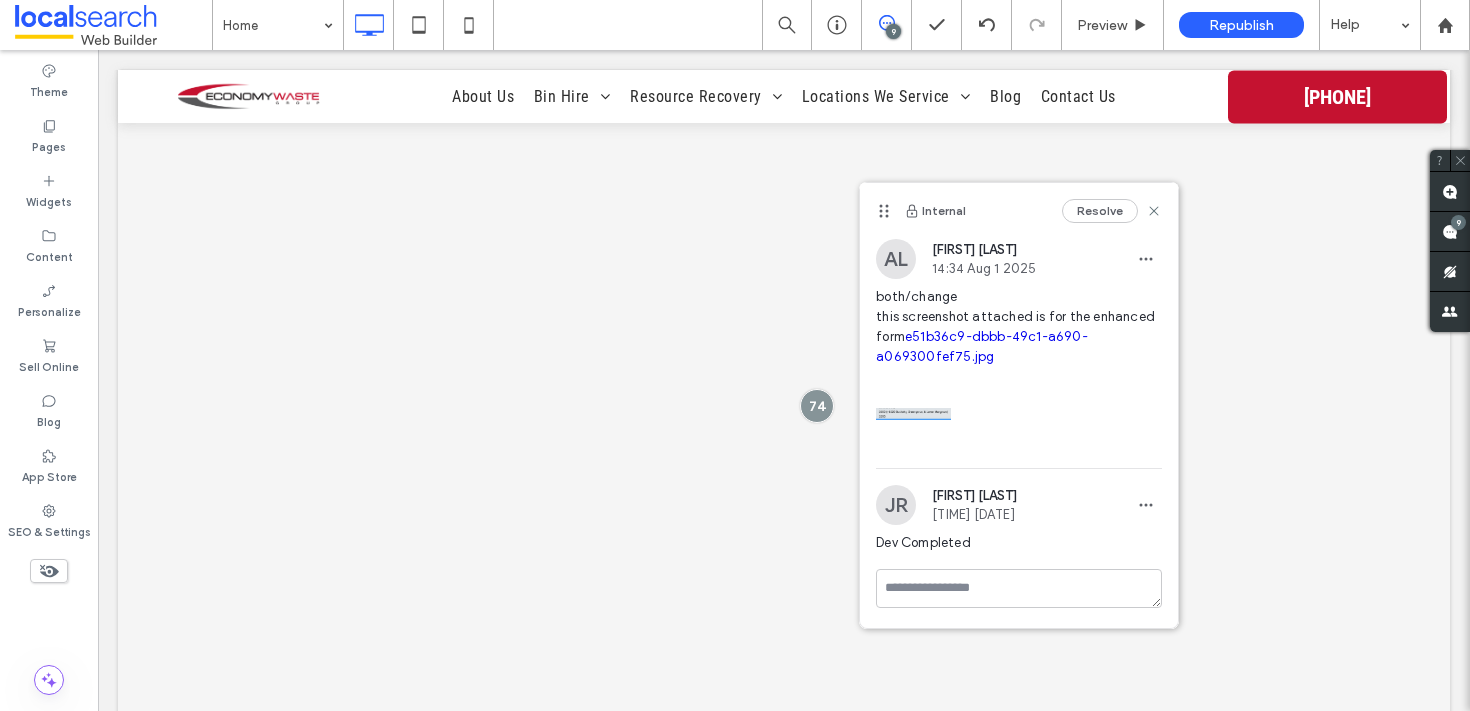 scroll, scrollTop: 0, scrollLeft: 0, axis: both 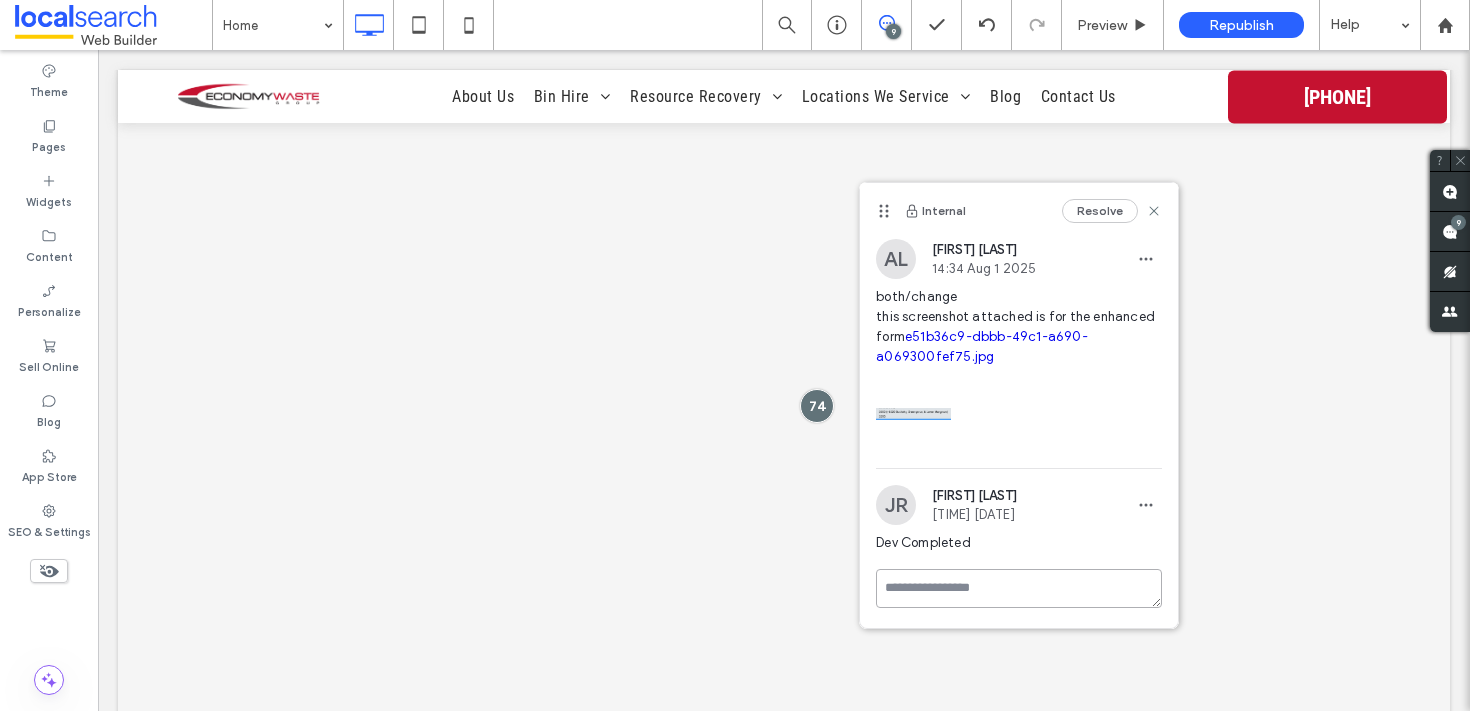 click at bounding box center [1019, 588] 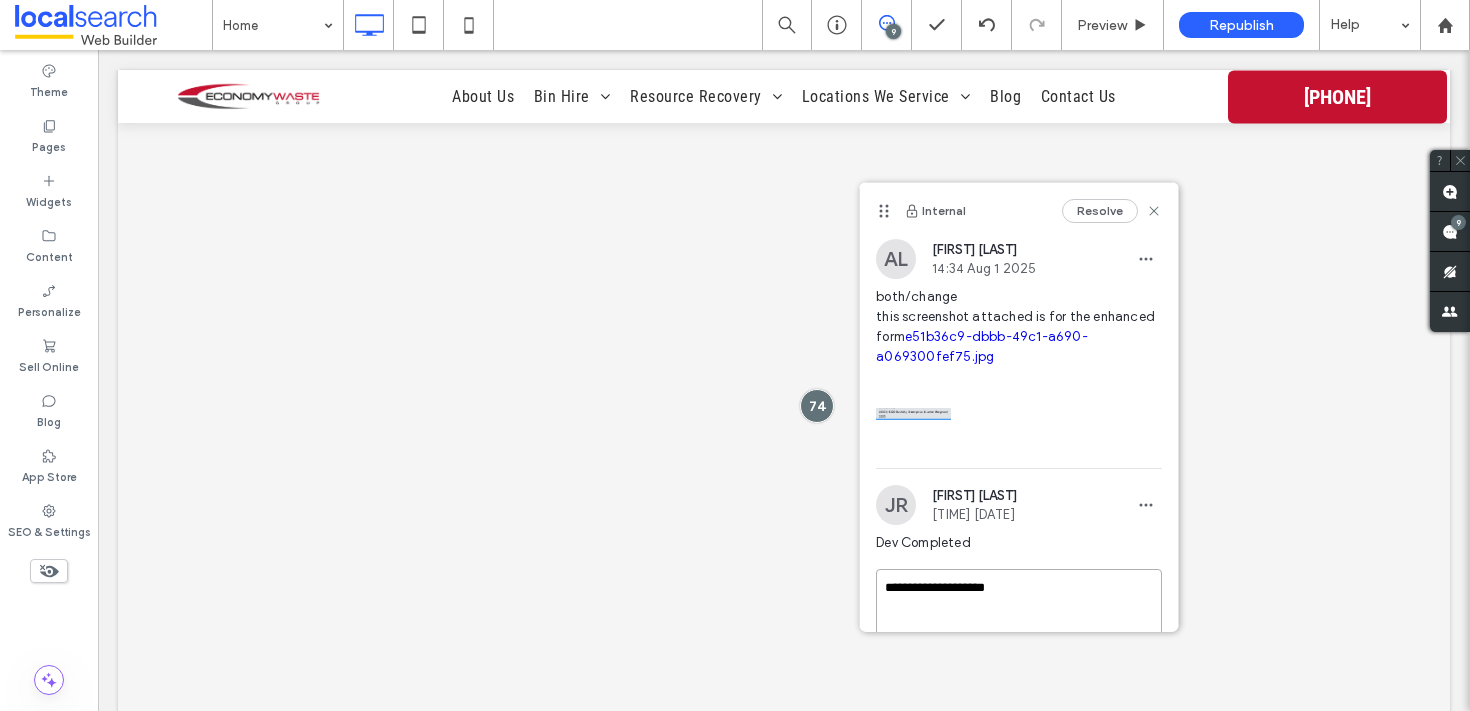 scroll, scrollTop: 4, scrollLeft: 0, axis: vertical 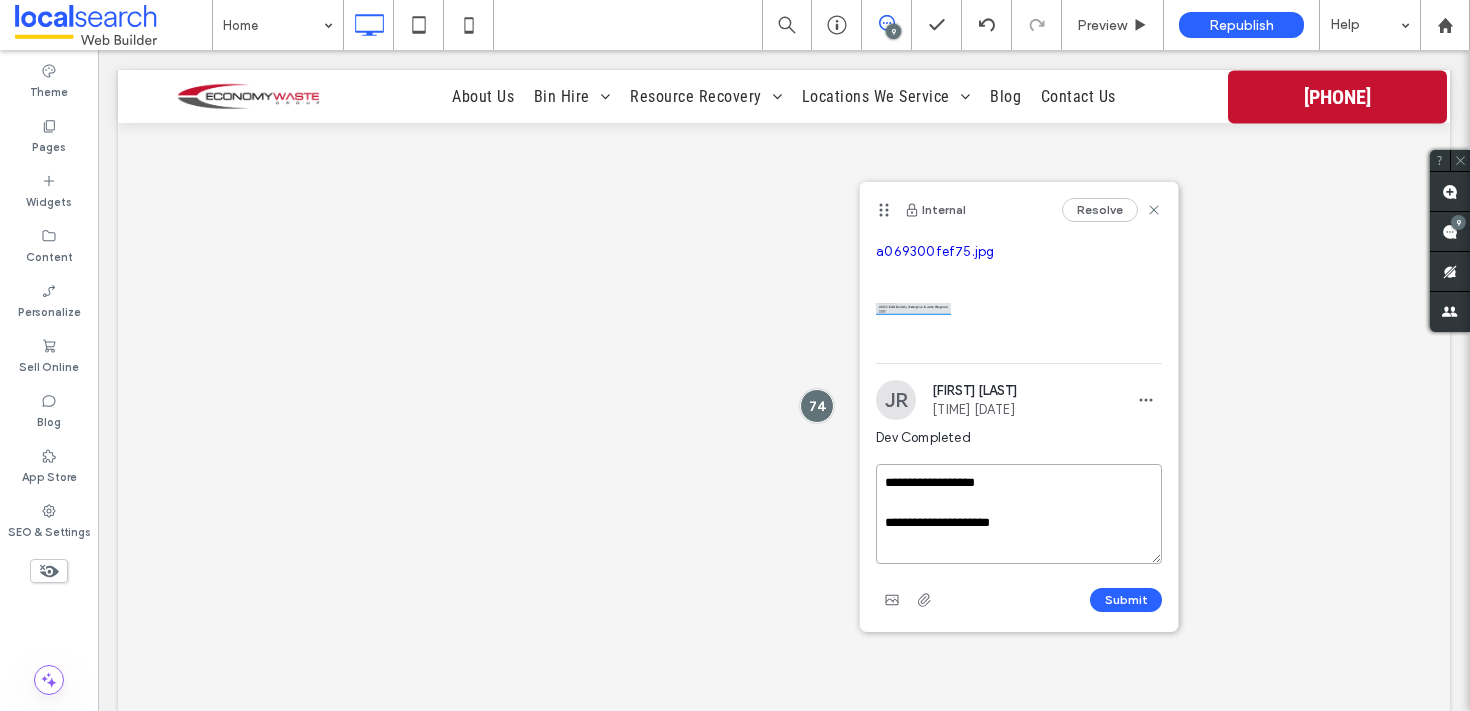 drag, startPoint x: 1067, startPoint y: 532, endPoint x: 883, endPoint y: 526, distance: 184.0978 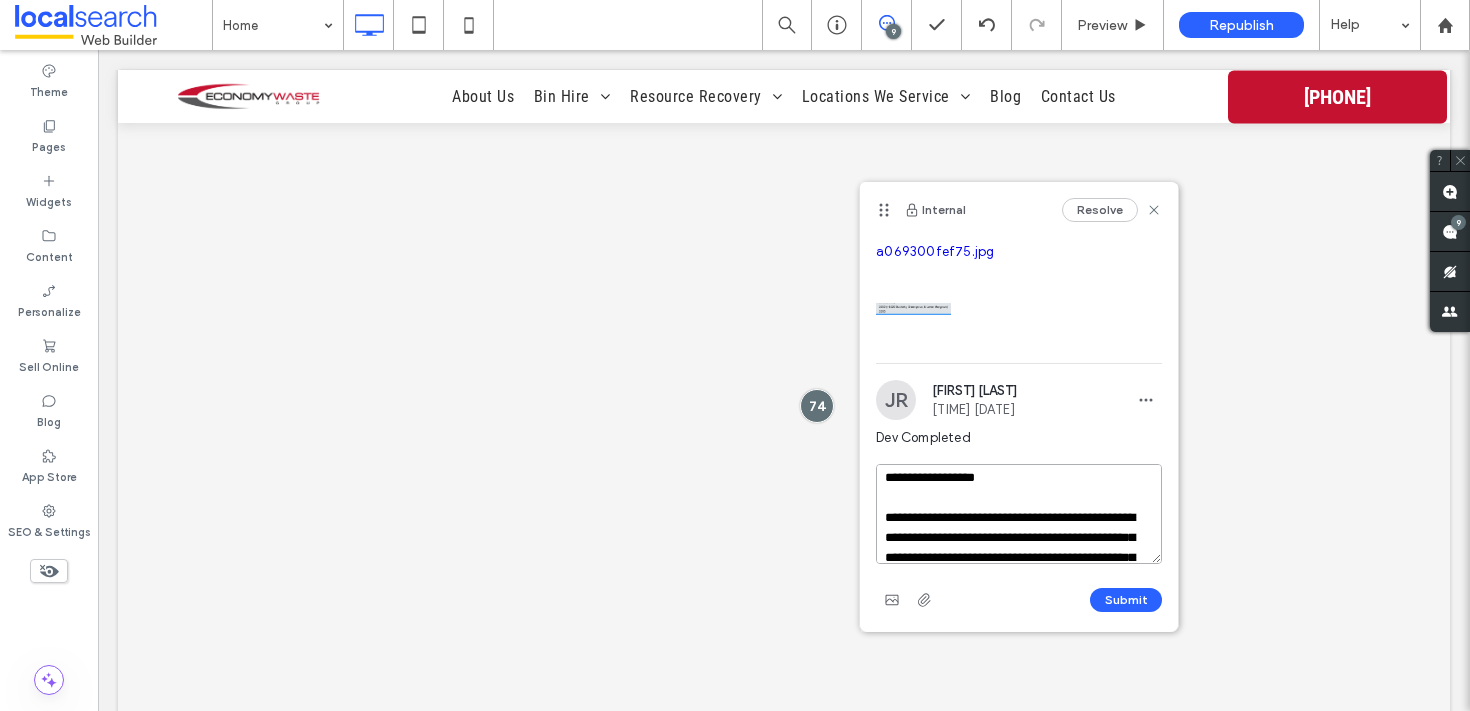 scroll, scrollTop: 0, scrollLeft: 0, axis: both 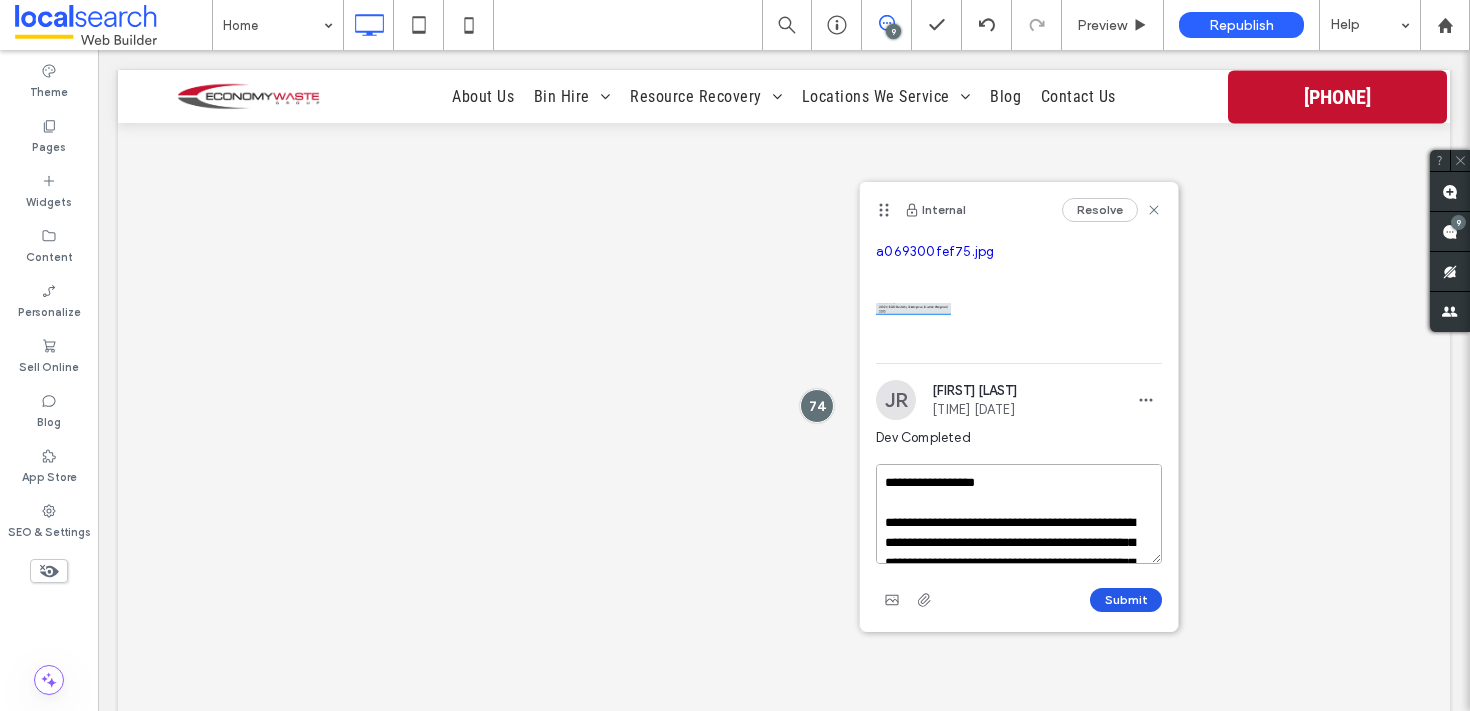 type on "**********" 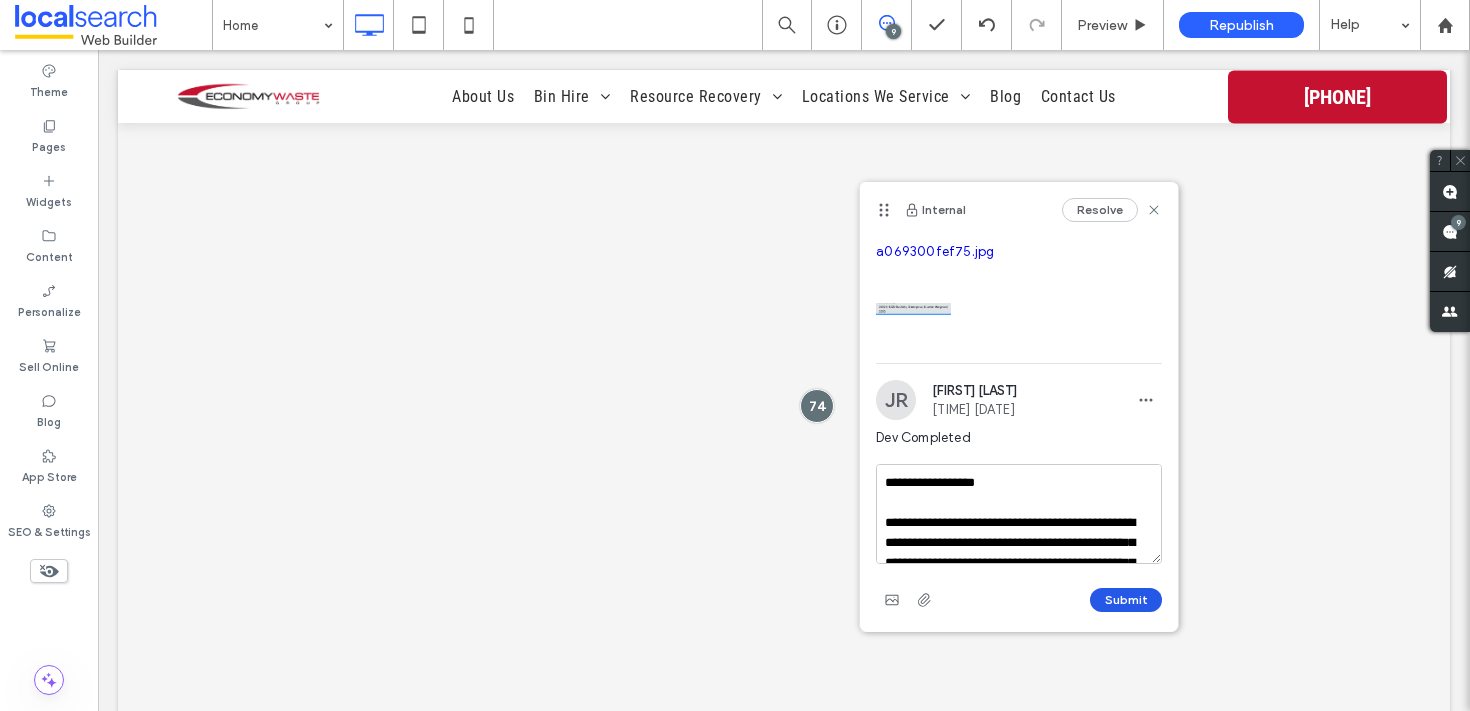 click on "Submit" at bounding box center (1126, 600) 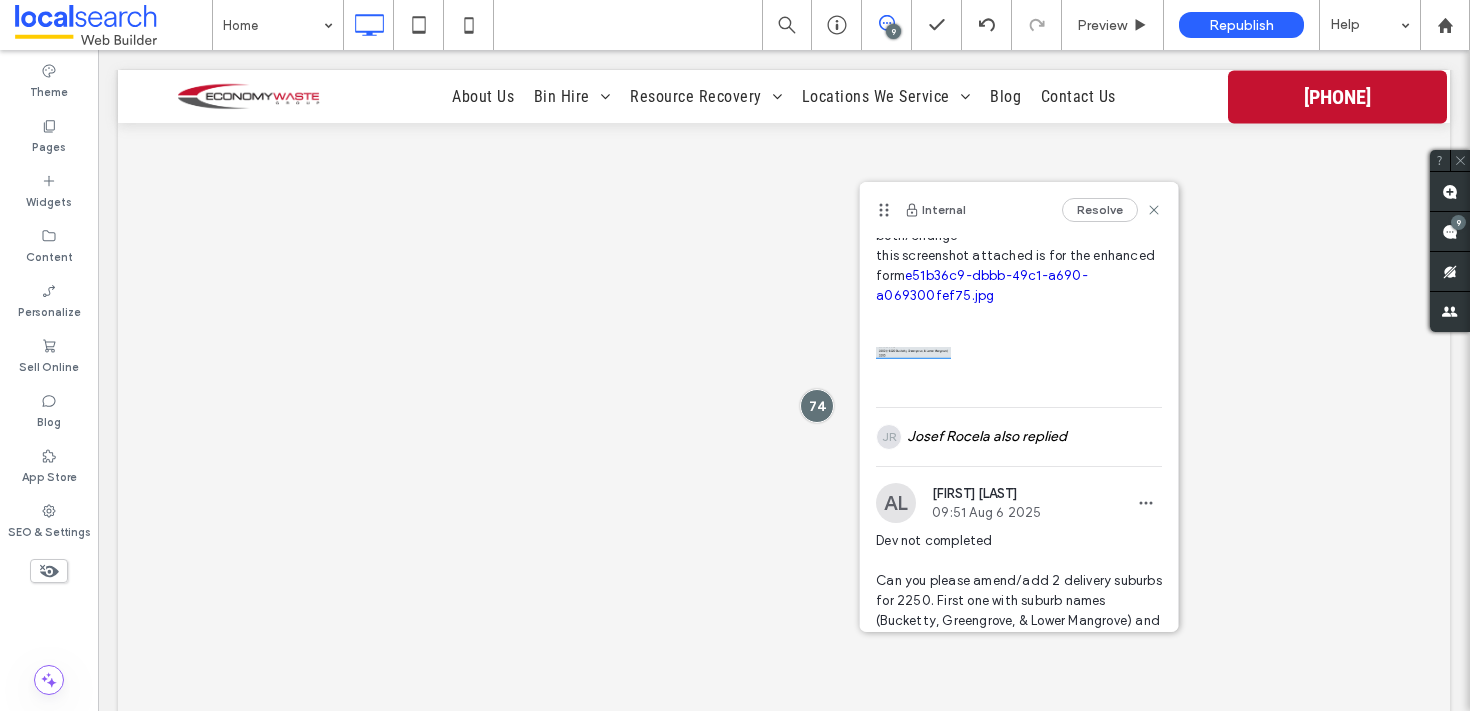scroll, scrollTop: 0, scrollLeft: 0, axis: both 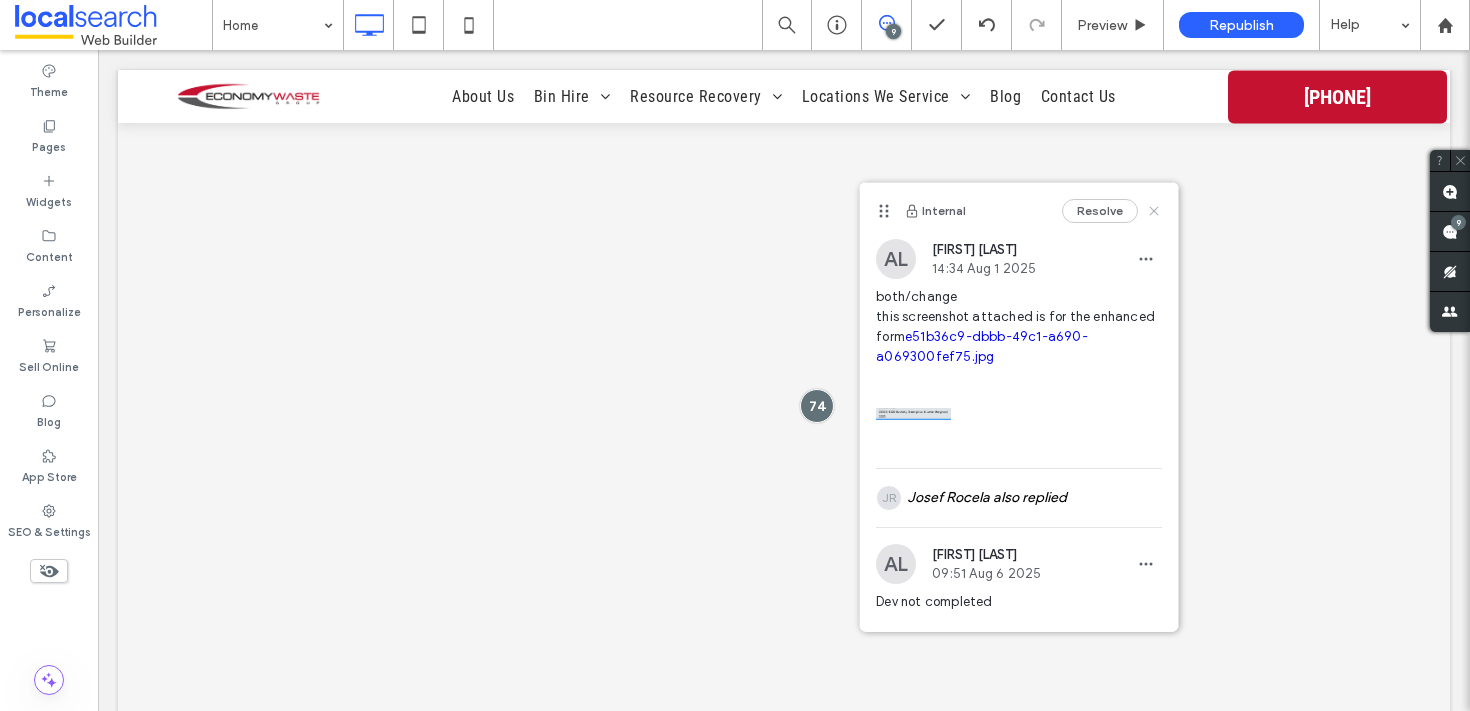 click 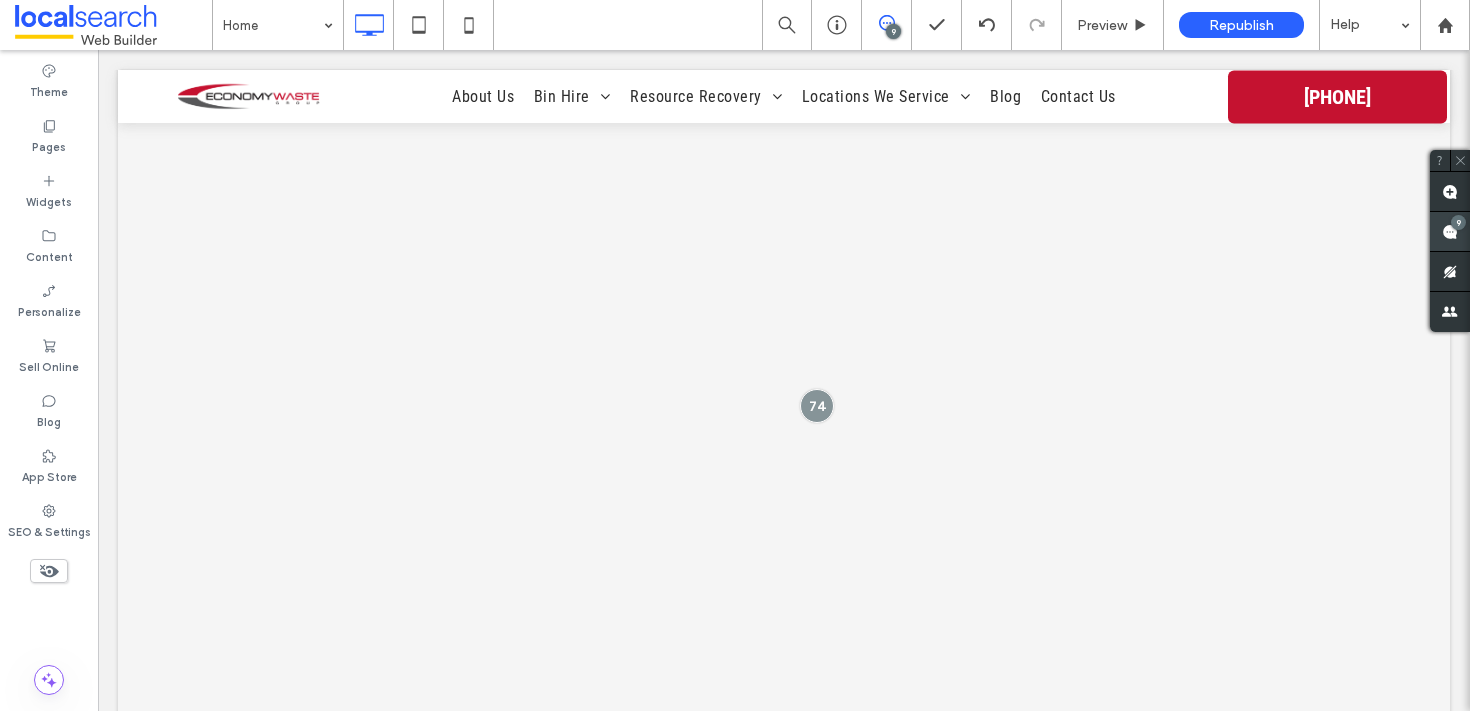 click 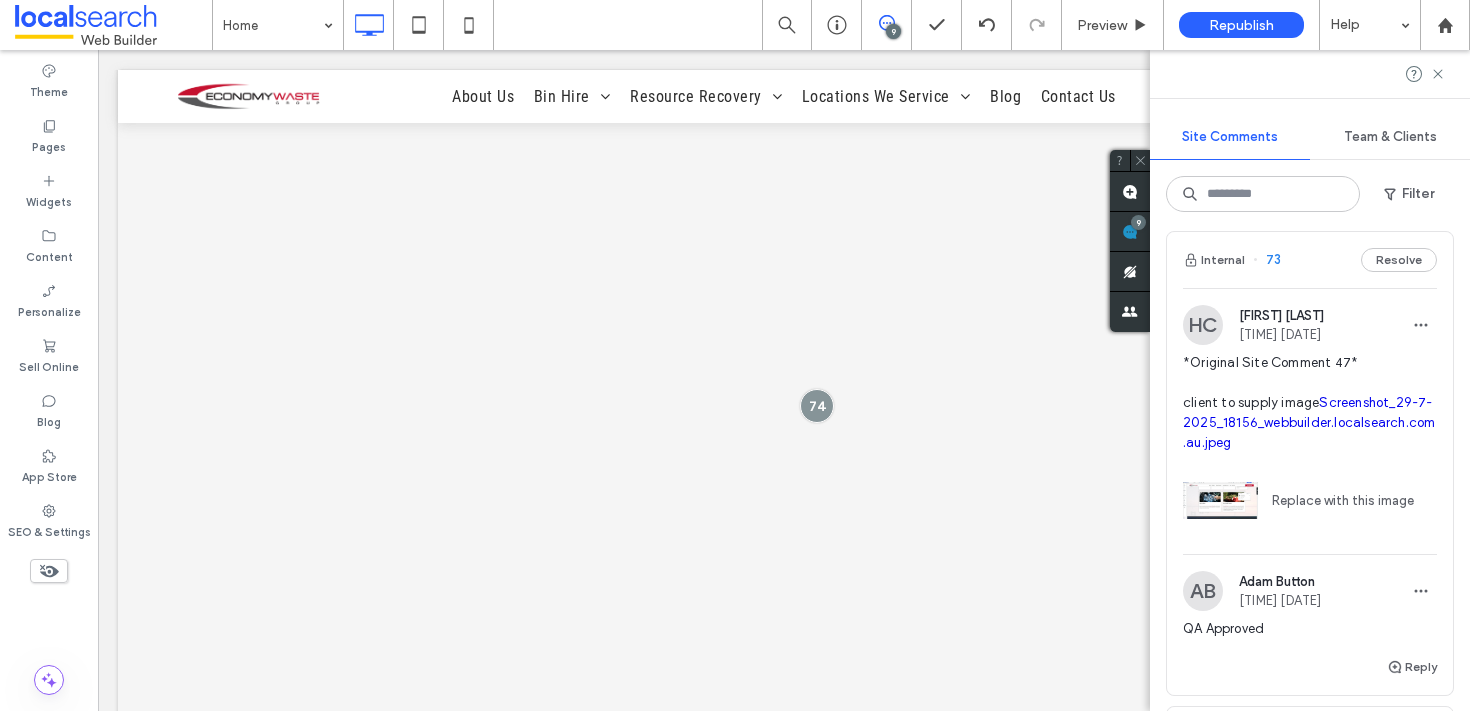 scroll, scrollTop: 691, scrollLeft: 0, axis: vertical 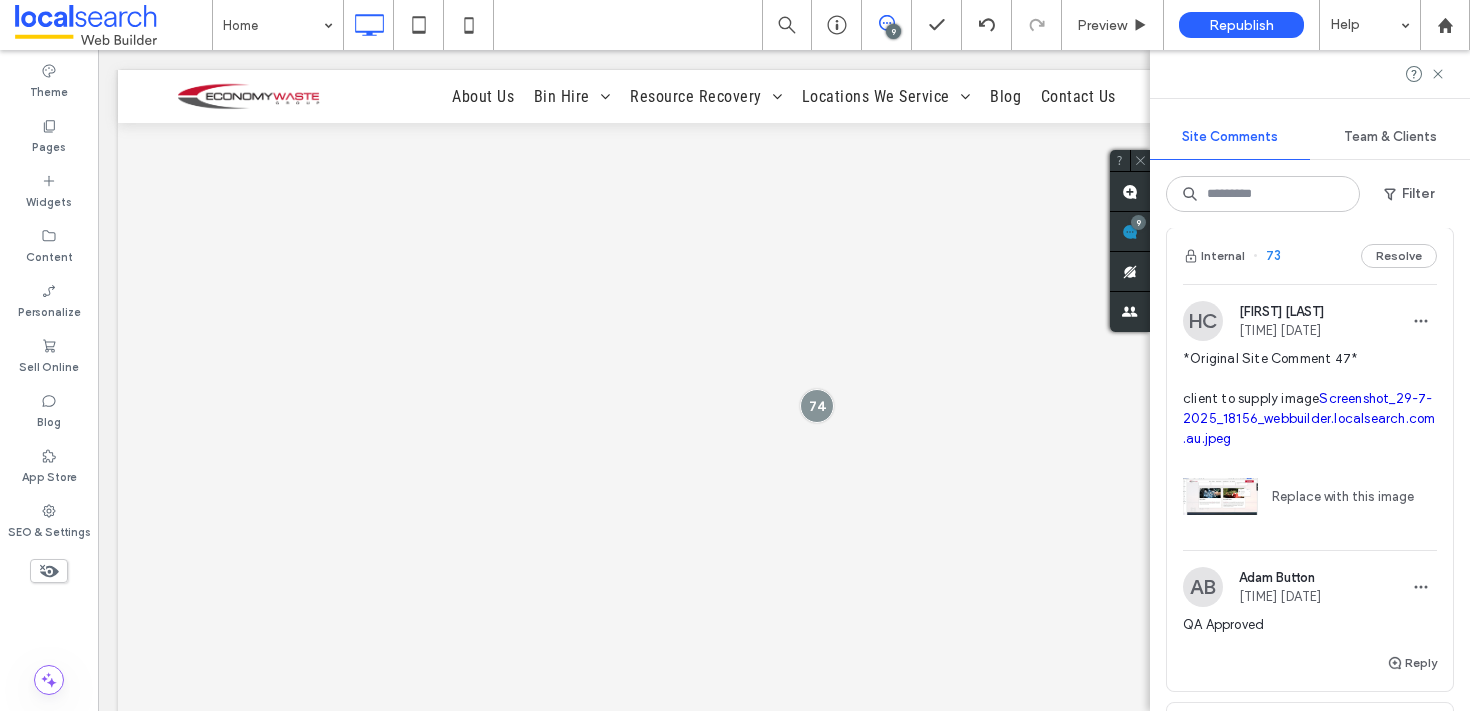 click on "73" at bounding box center (1267, 256) 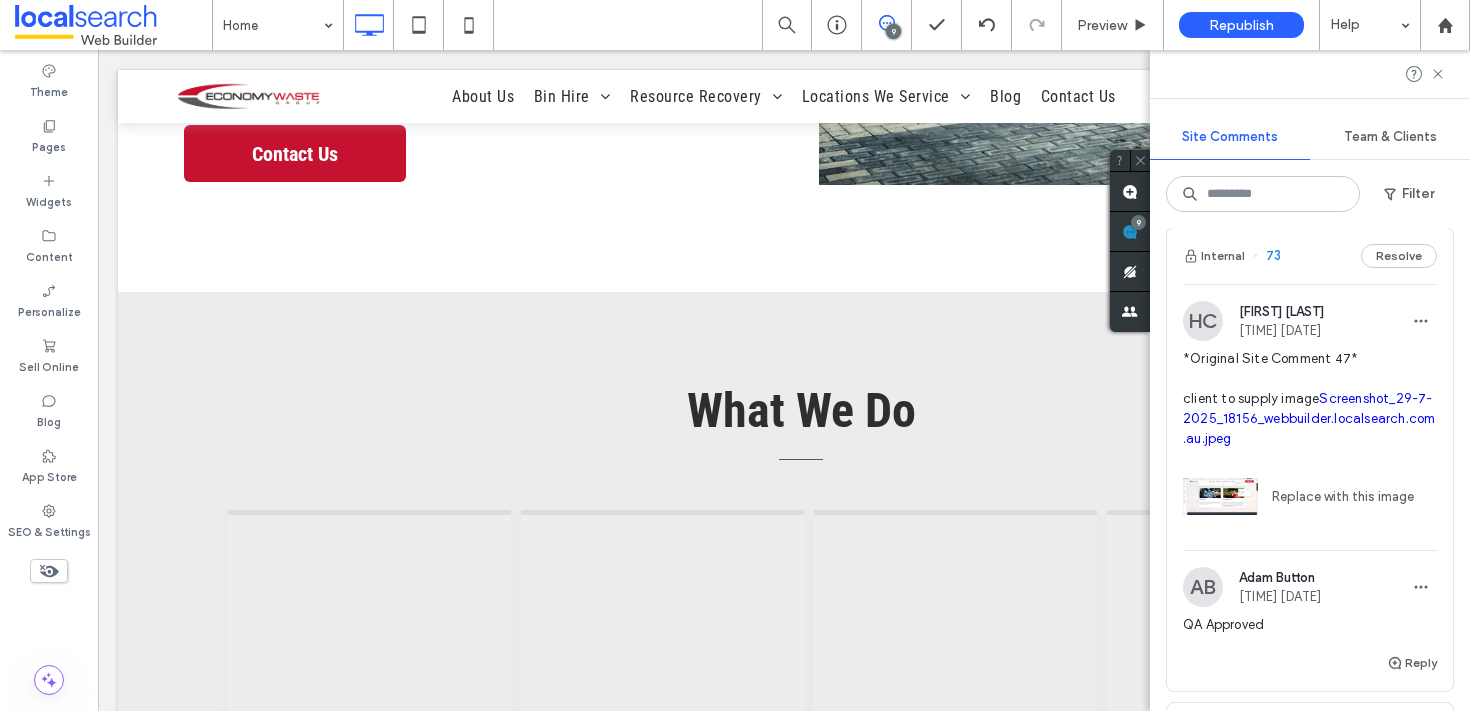 scroll, scrollTop: 2447, scrollLeft: 0, axis: vertical 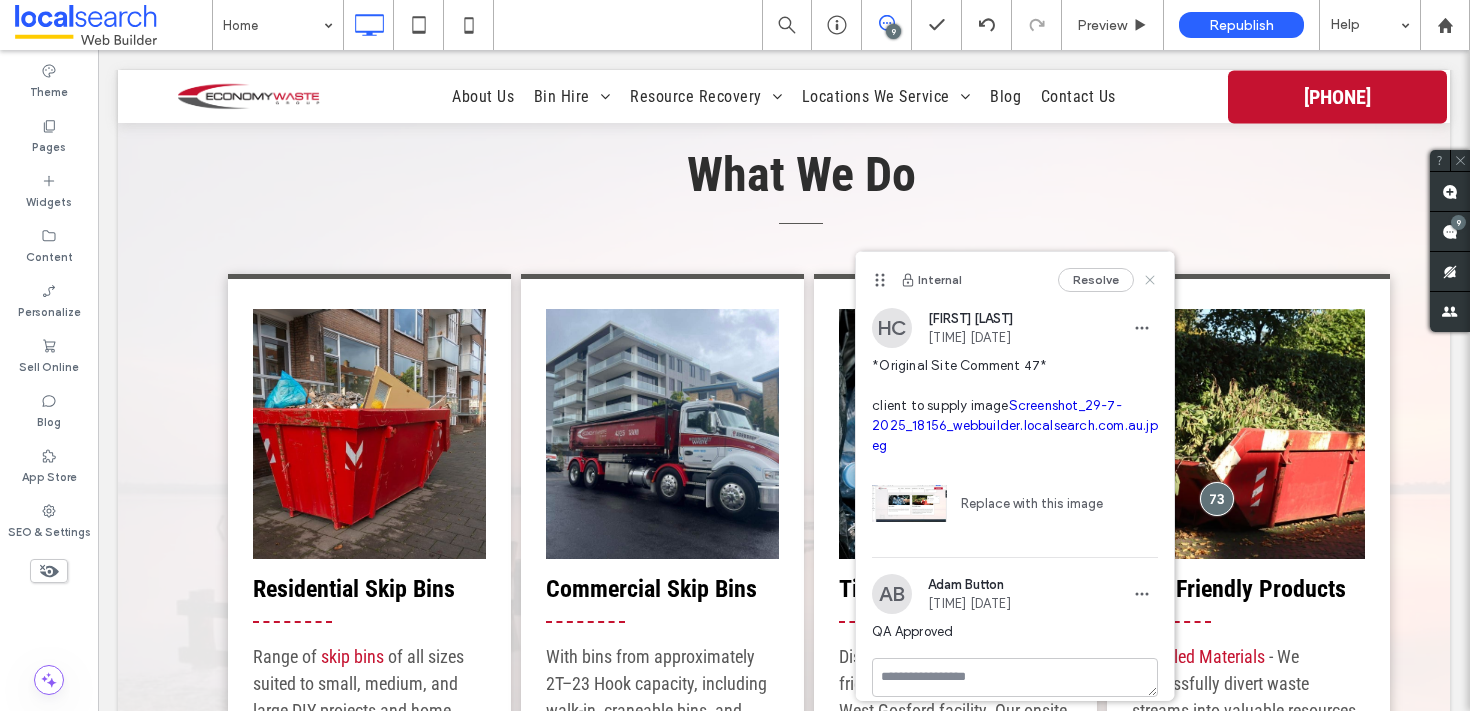 click 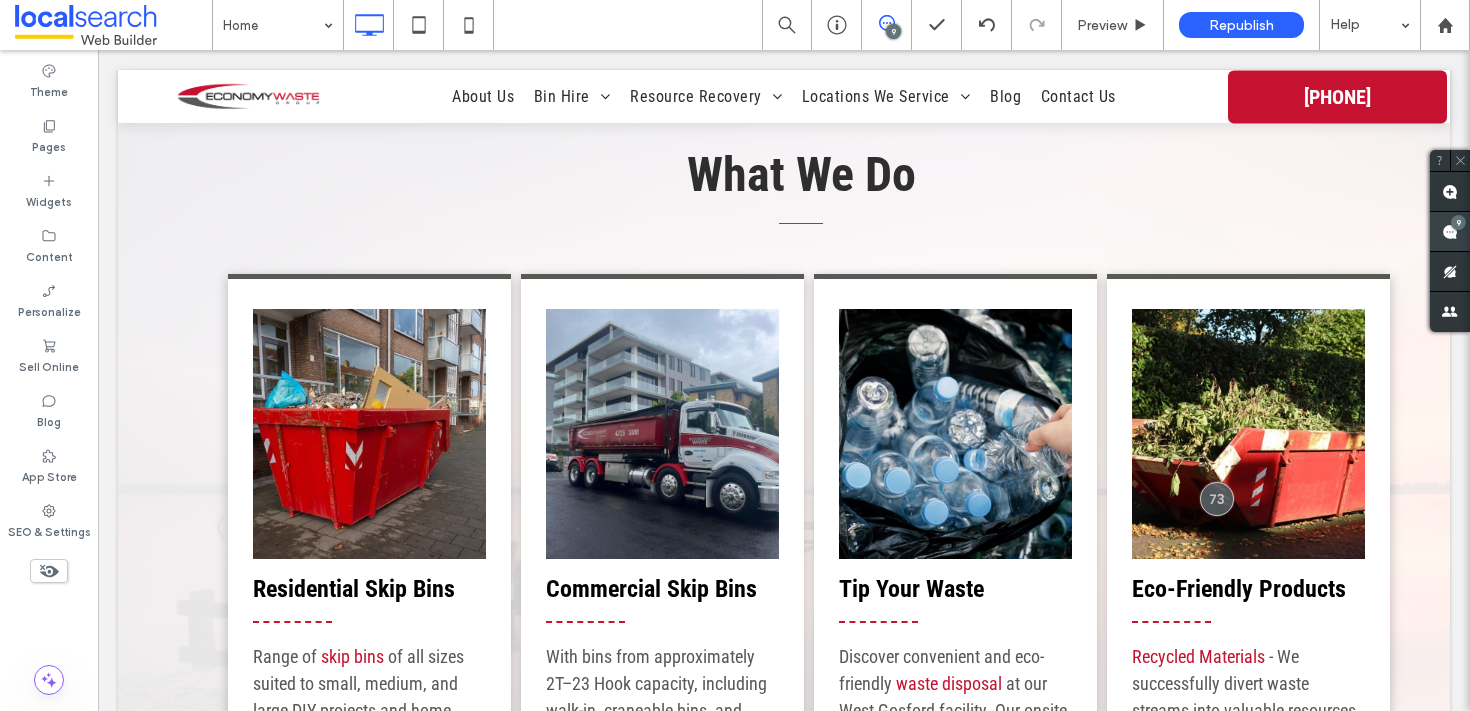 click 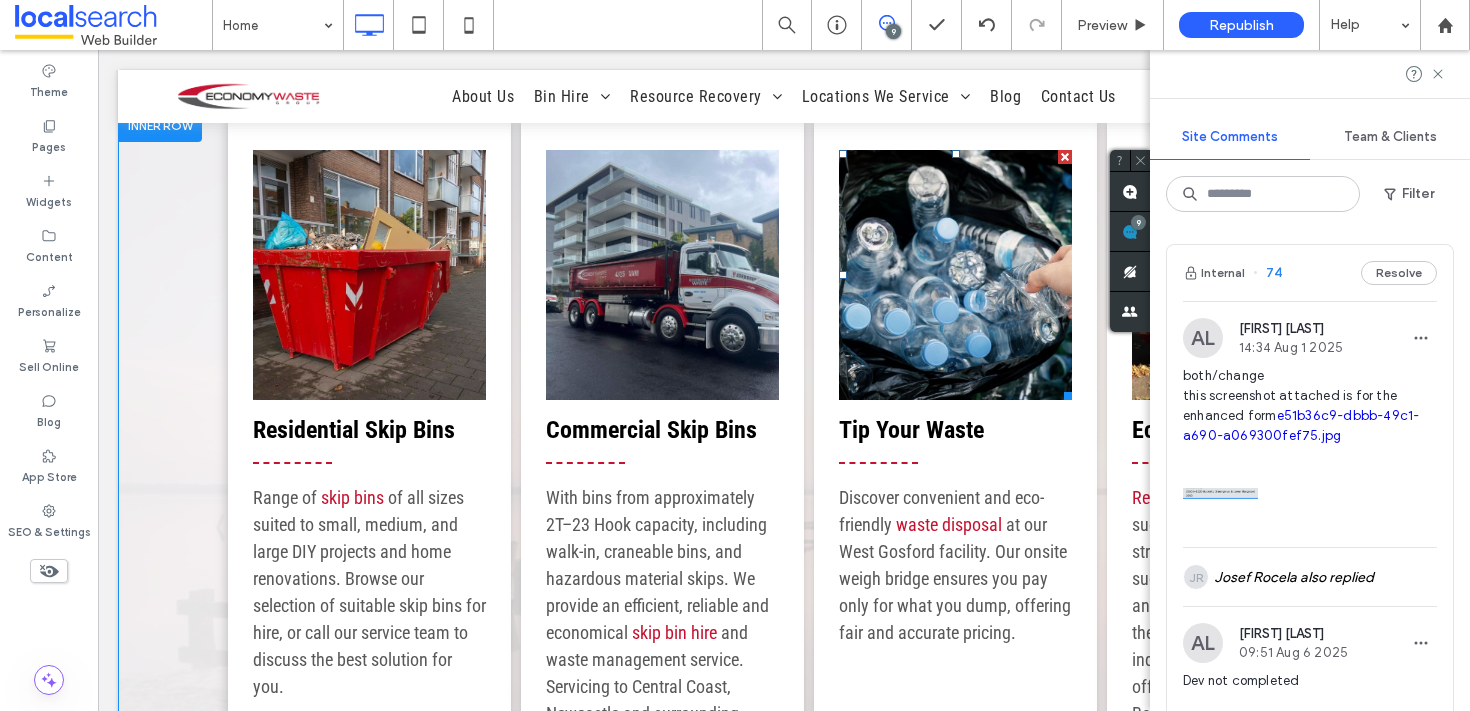 scroll, scrollTop: 2607, scrollLeft: 0, axis: vertical 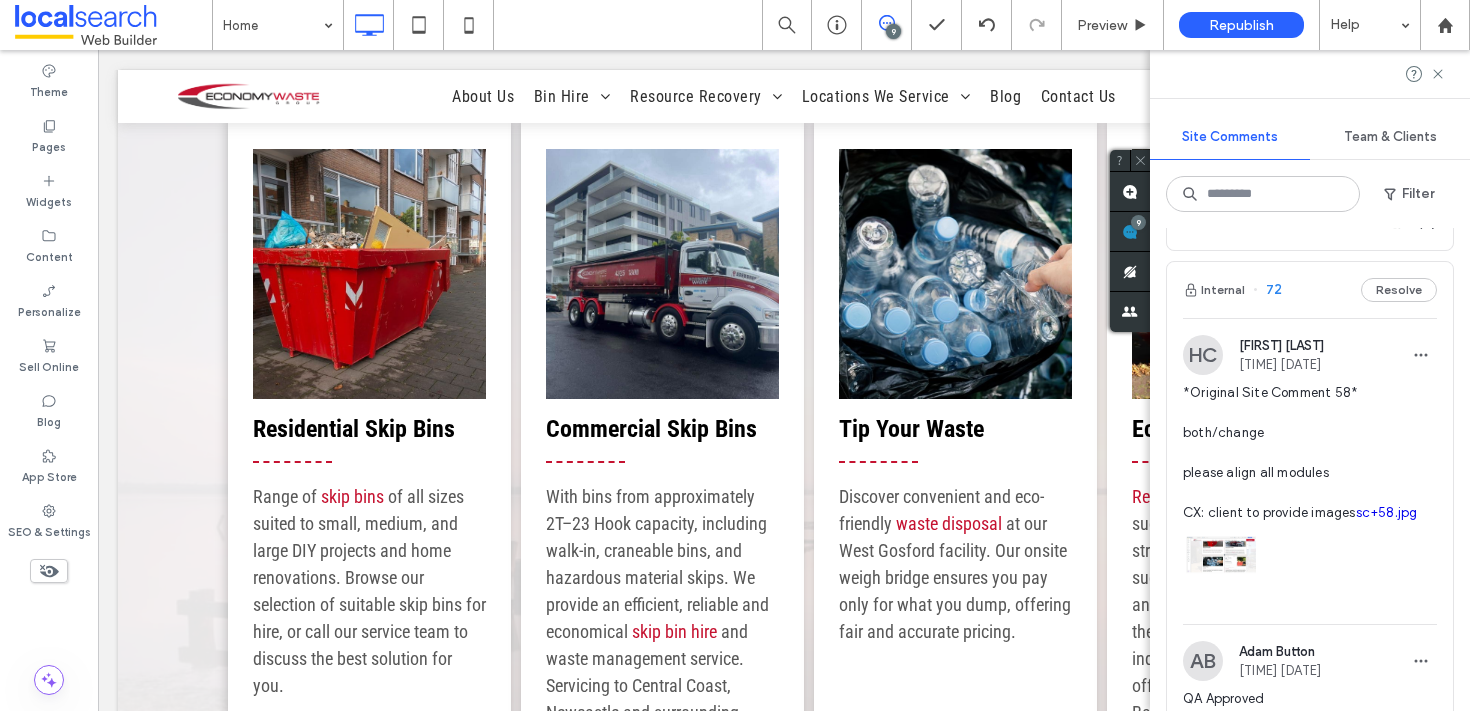 click on "72" at bounding box center [1267, 290] 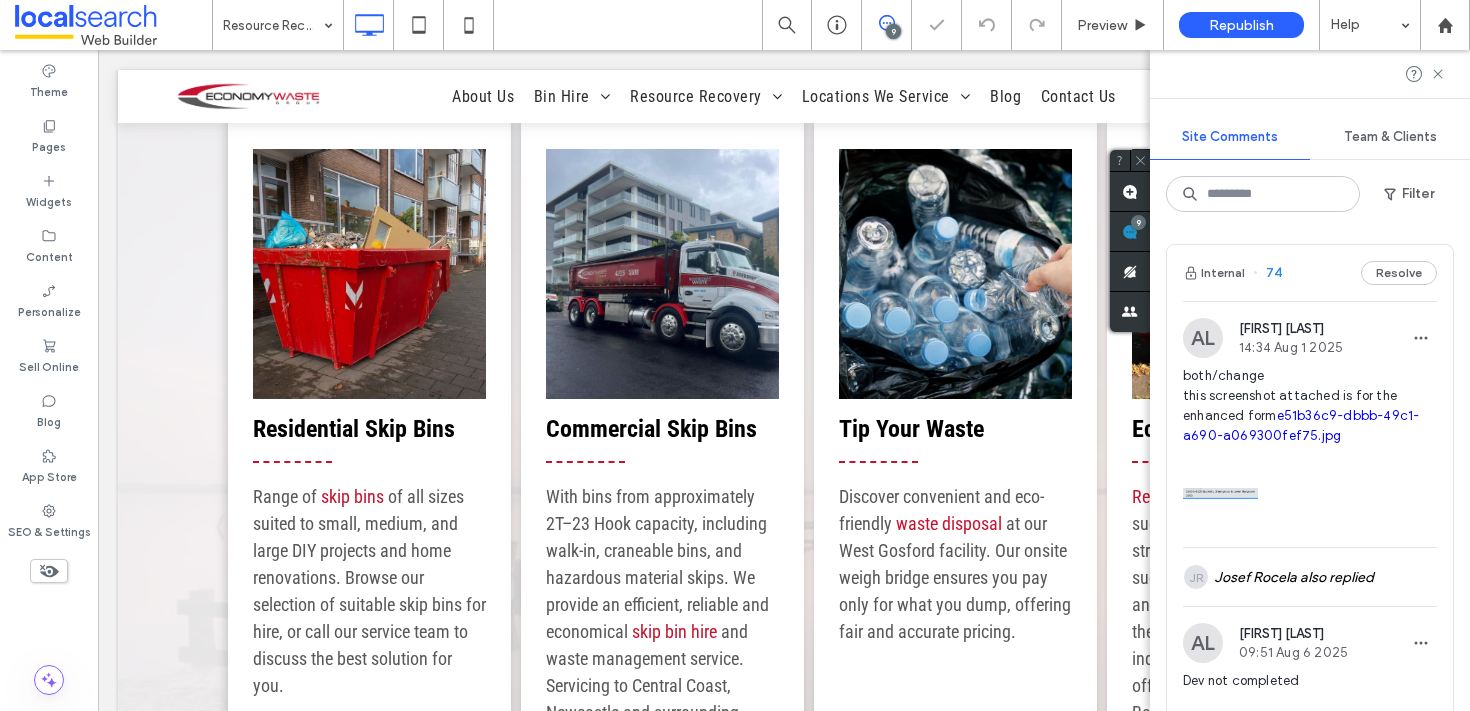 scroll, scrollTop: 0, scrollLeft: 0, axis: both 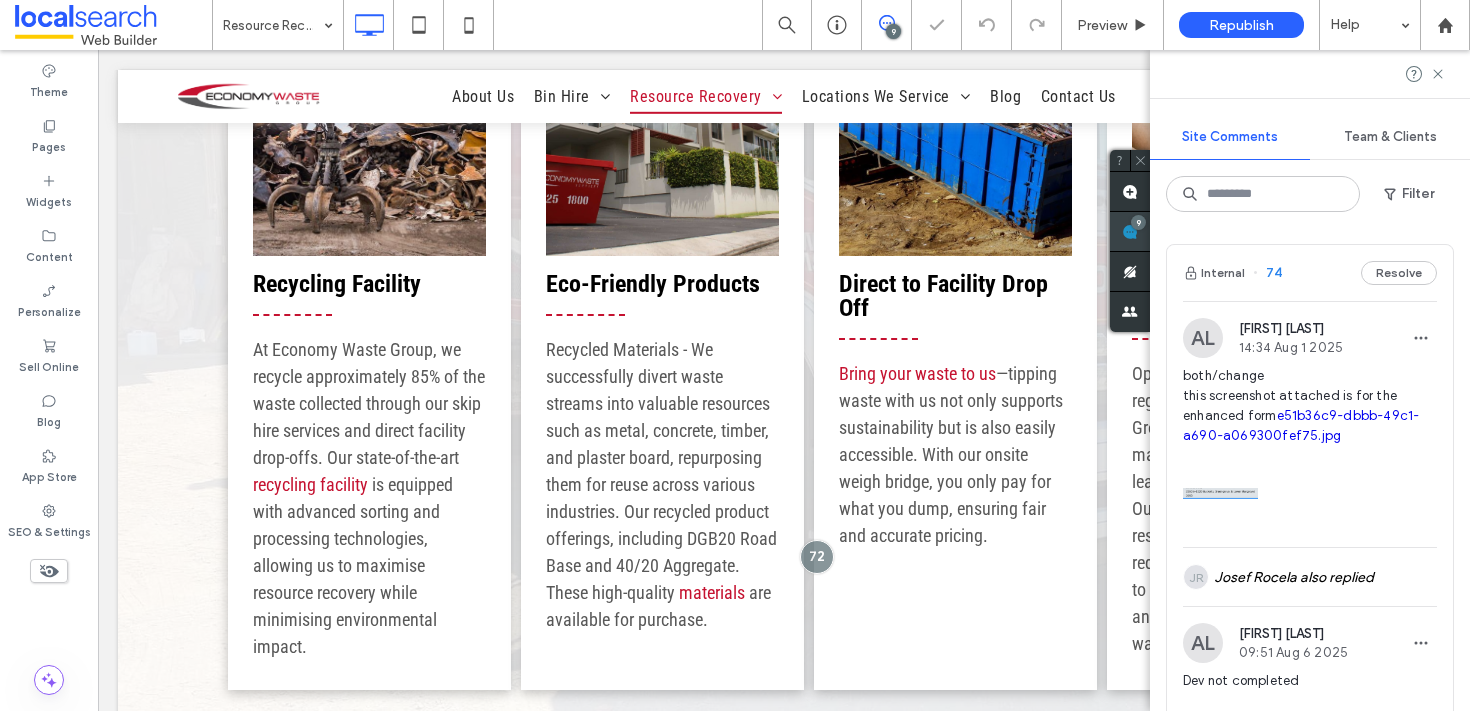 click at bounding box center [1130, 231] 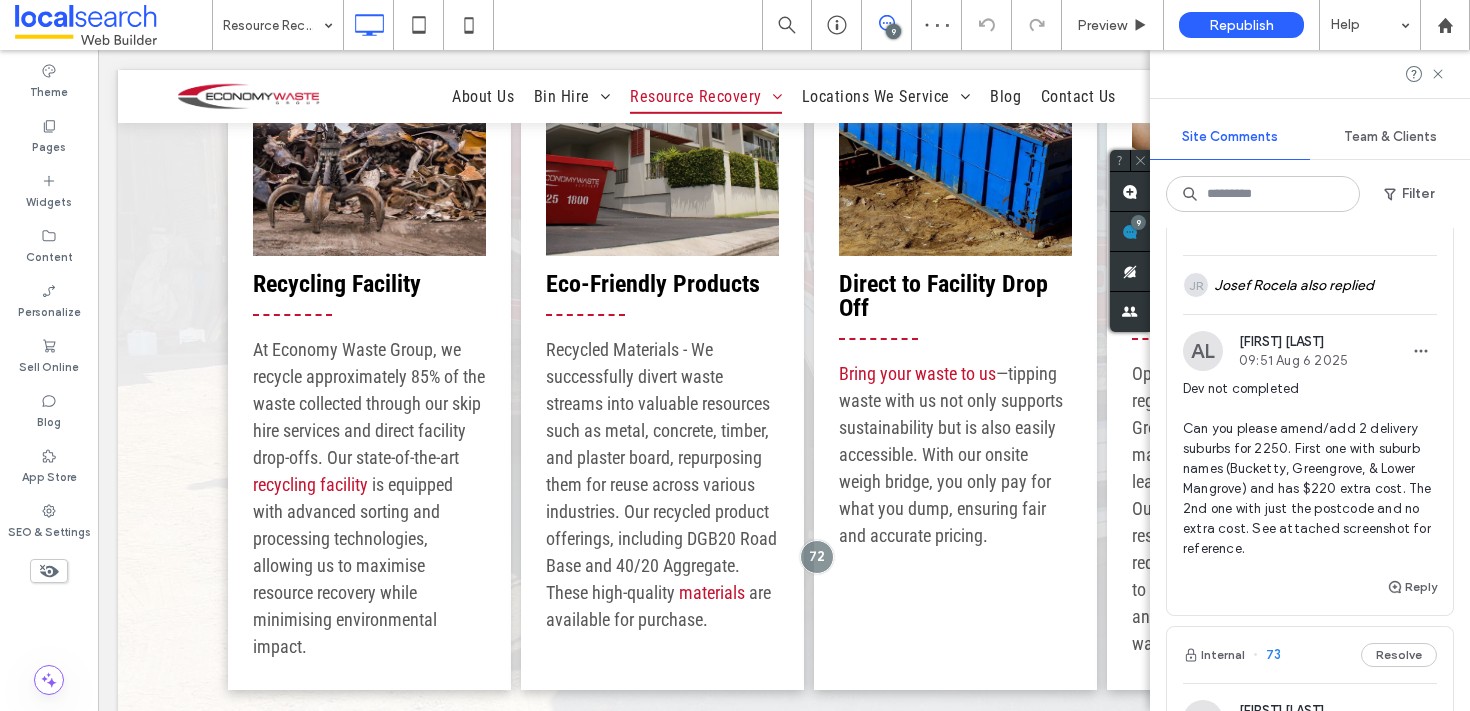 scroll, scrollTop: 270, scrollLeft: 0, axis: vertical 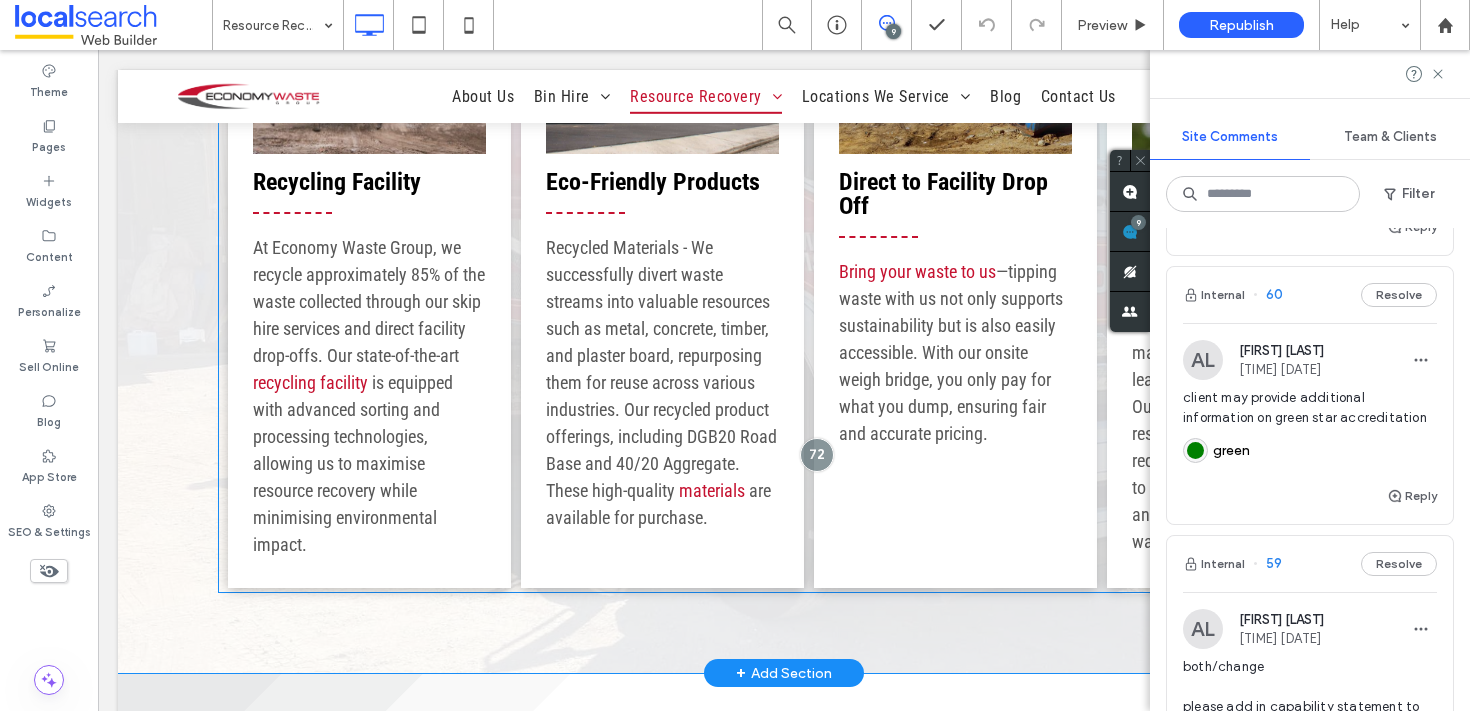 click on "Recycling Facility
At Economy Waste Group, we recycle approximately 85% of the waste collected through our skip hire services and direct facility drop-offs. Our state-of-the-art
recycling facility   is equipped with advanced sorting and processing technologies, allowing us to maximise resource recovery while minimising environmental impact.
Click To Paste
Eco-Friendly Products
Recycled Materials - We successfully divert waste streams into valuable resources such as metal, concrete, timber, and plaster board, repurposing them for reuse across various industries. Our recycled product offerings, including DGB20 Road Base and 40/20 Aggregate. These high-quality
materials   are available for purchase.
Click To Paste
Direct to Facility Drop Off" at bounding box center (784, 233) 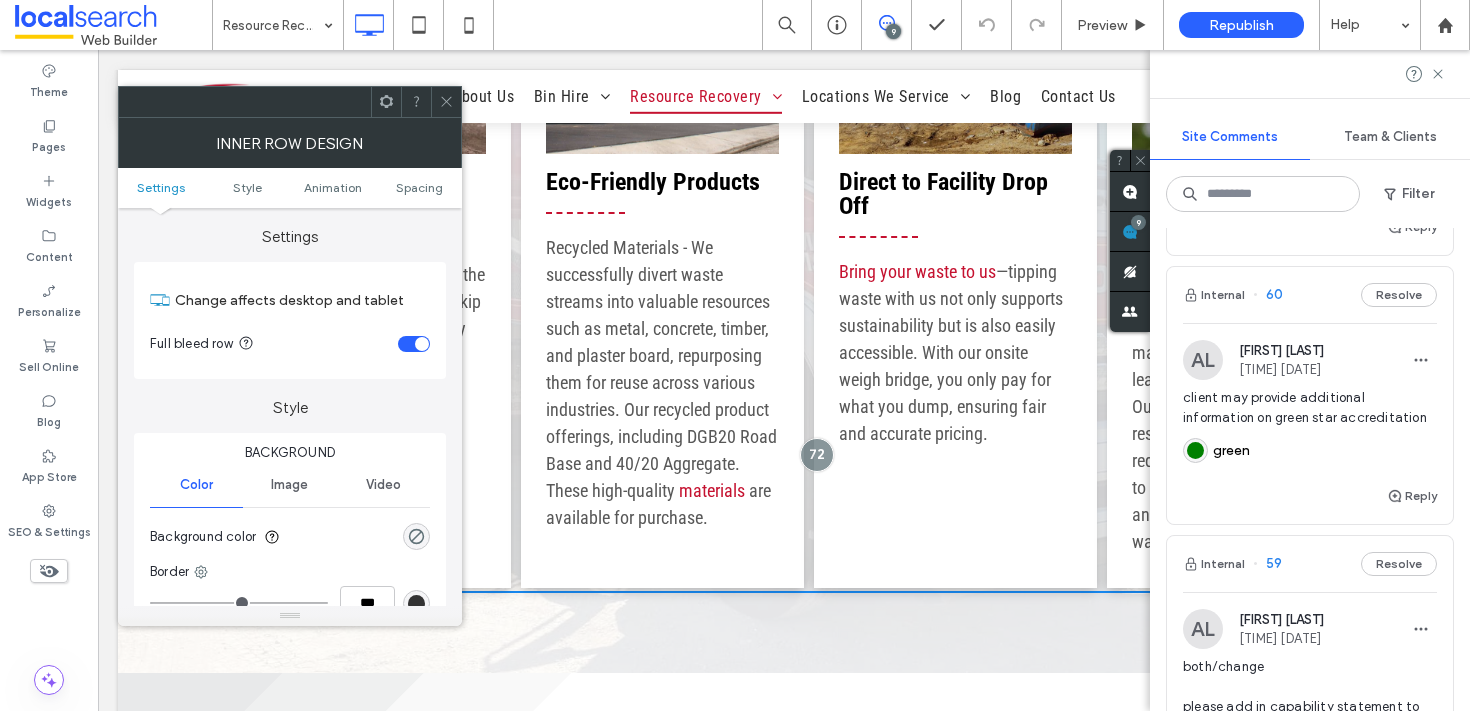 click 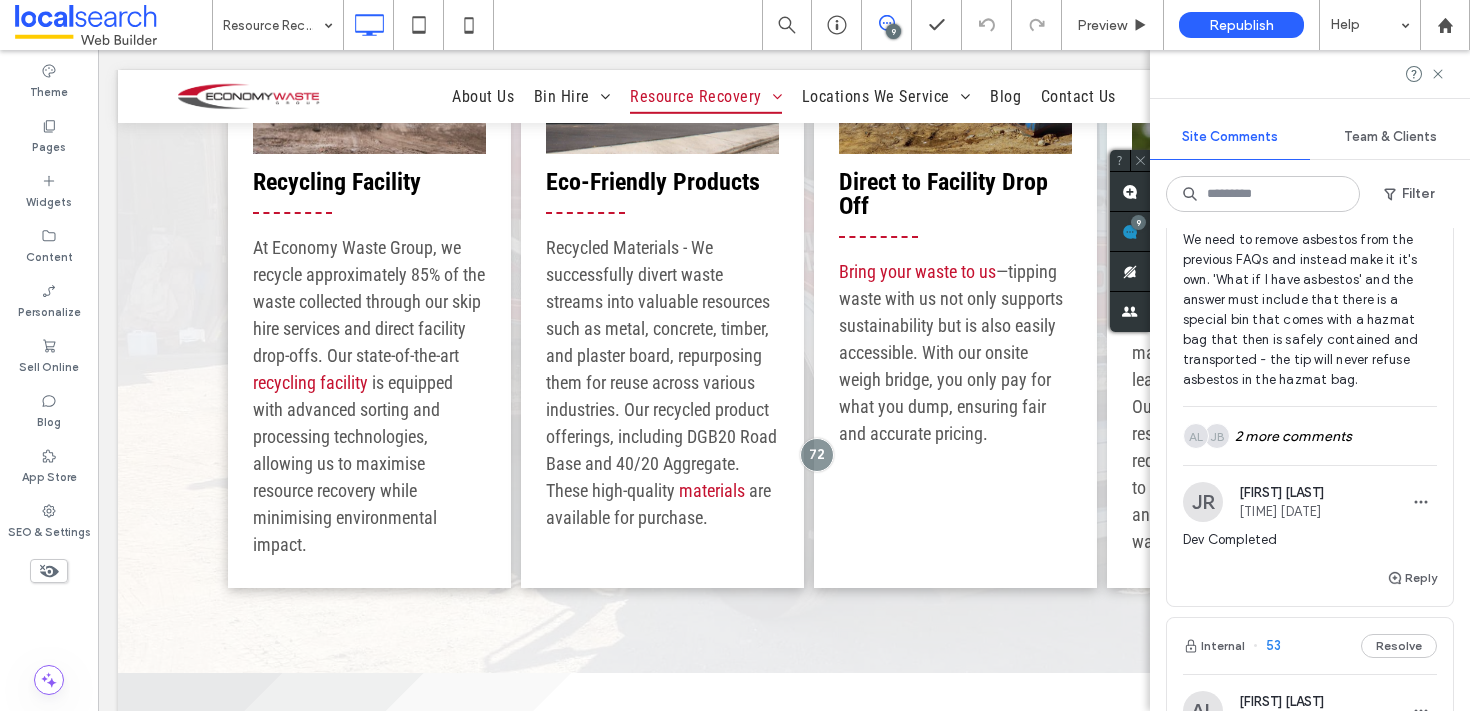 scroll, scrollTop: 3050, scrollLeft: 0, axis: vertical 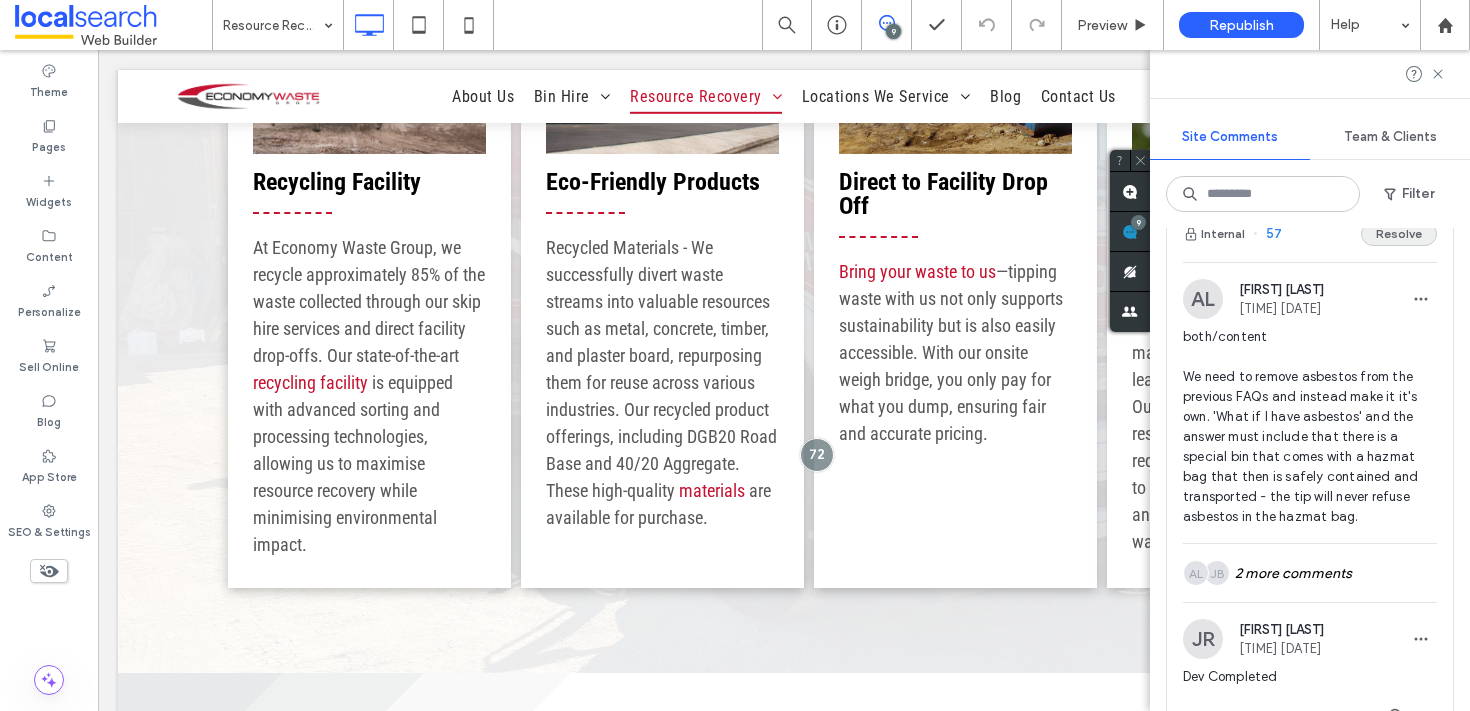 click on "Resolve" at bounding box center [1399, 234] 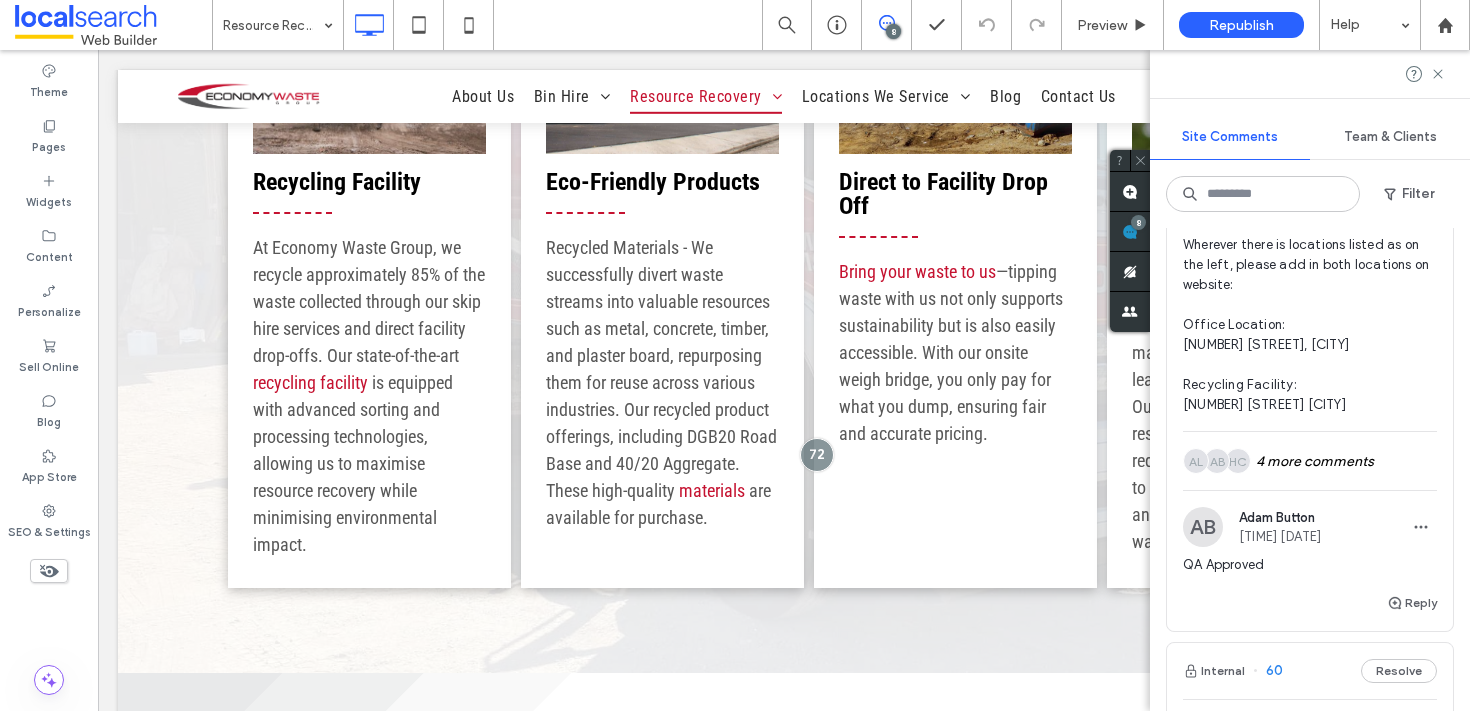 scroll, scrollTop: 1820, scrollLeft: 0, axis: vertical 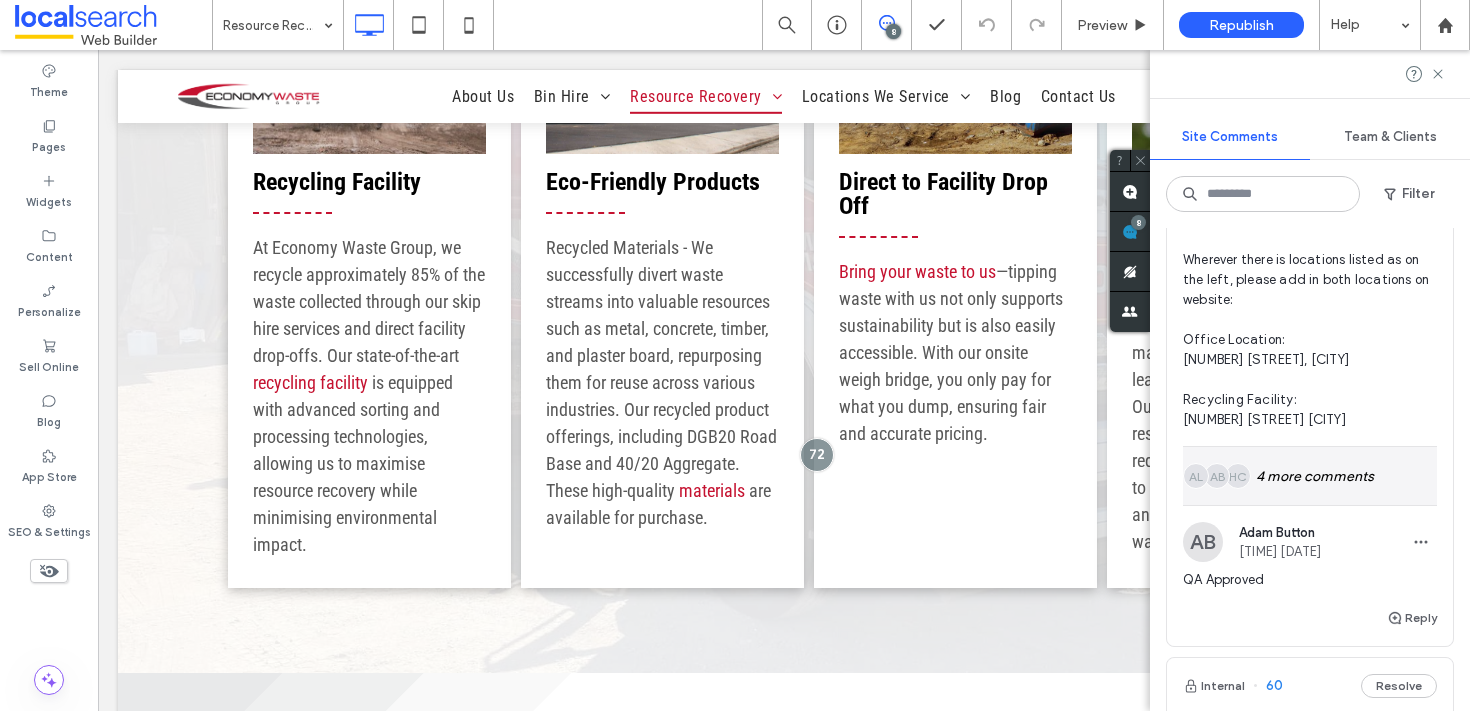 click on "HC AB AL 4 more comments" at bounding box center [1310, 476] 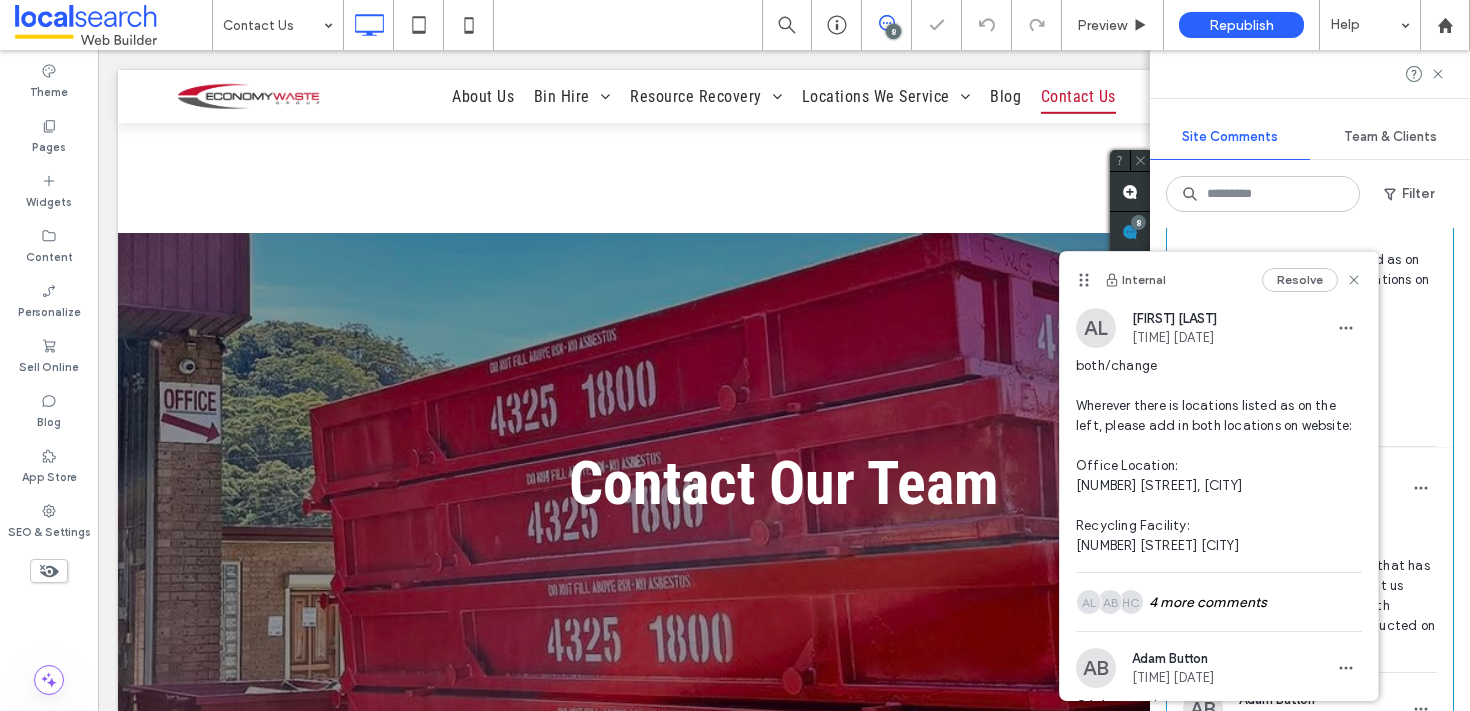 scroll, scrollTop: 1463, scrollLeft: 0, axis: vertical 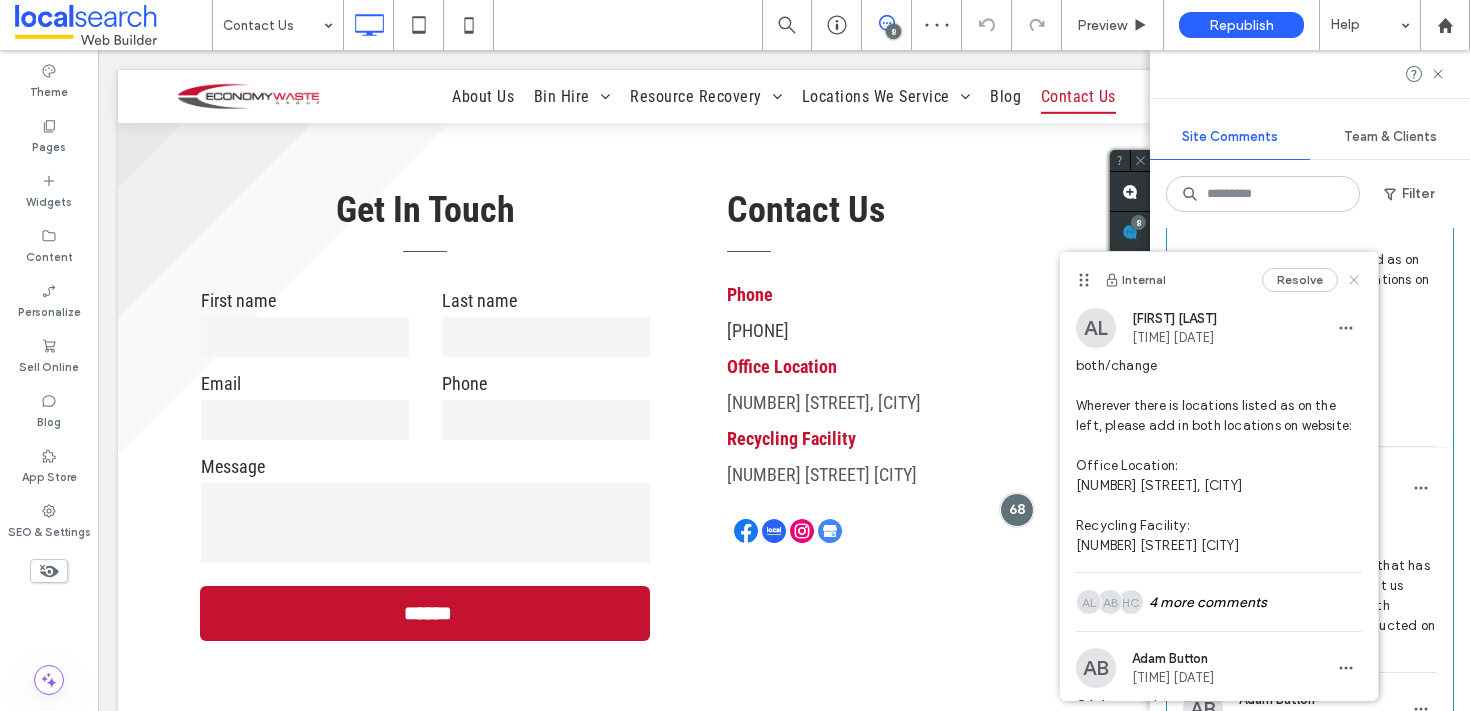 click 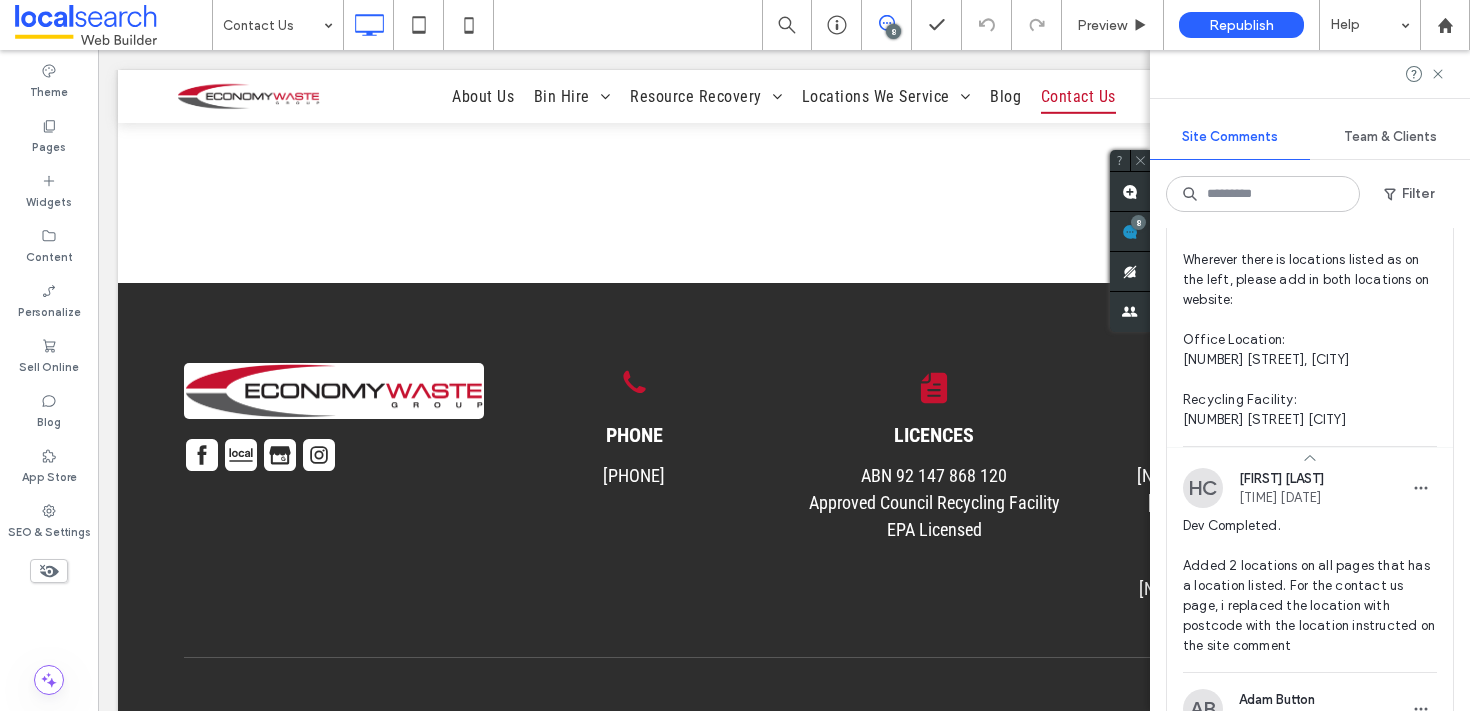 scroll, scrollTop: 2907, scrollLeft: 0, axis: vertical 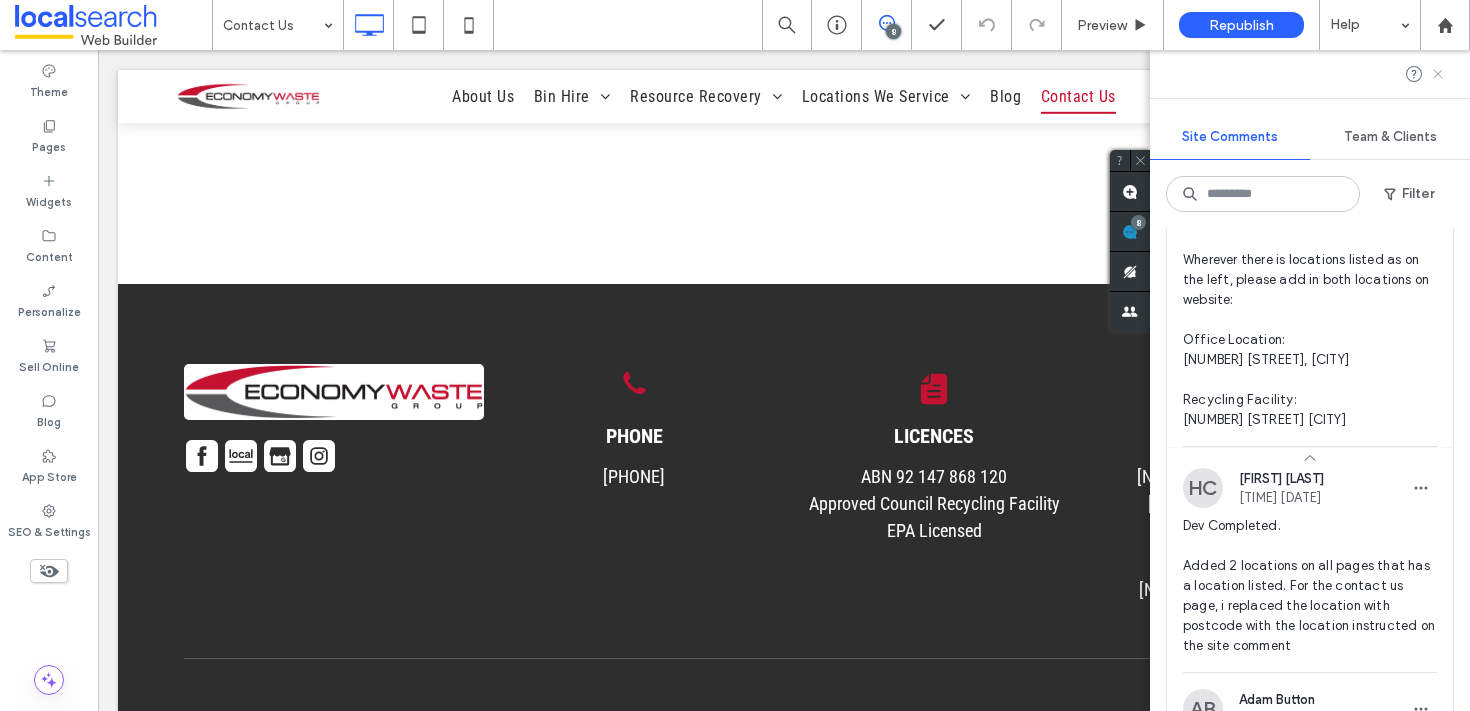 click 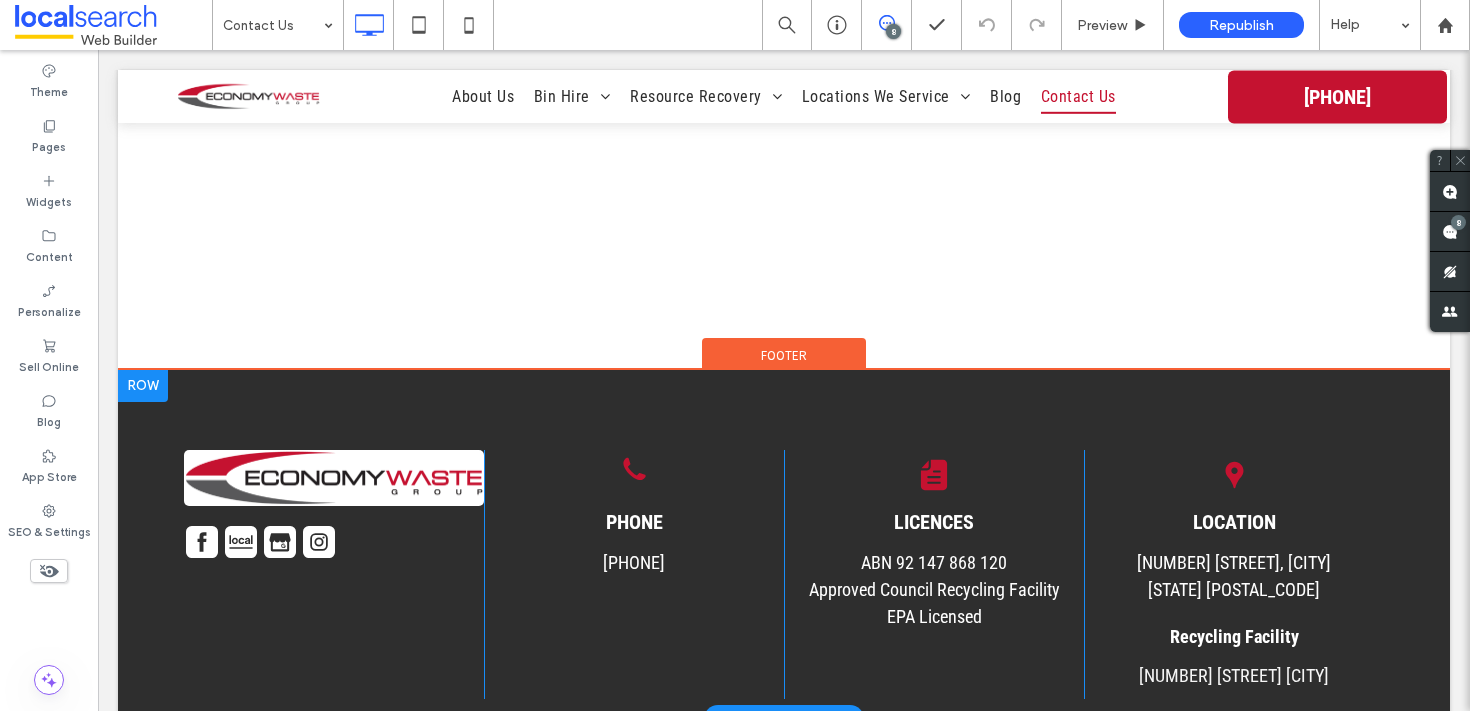 scroll, scrollTop: 2793, scrollLeft: 0, axis: vertical 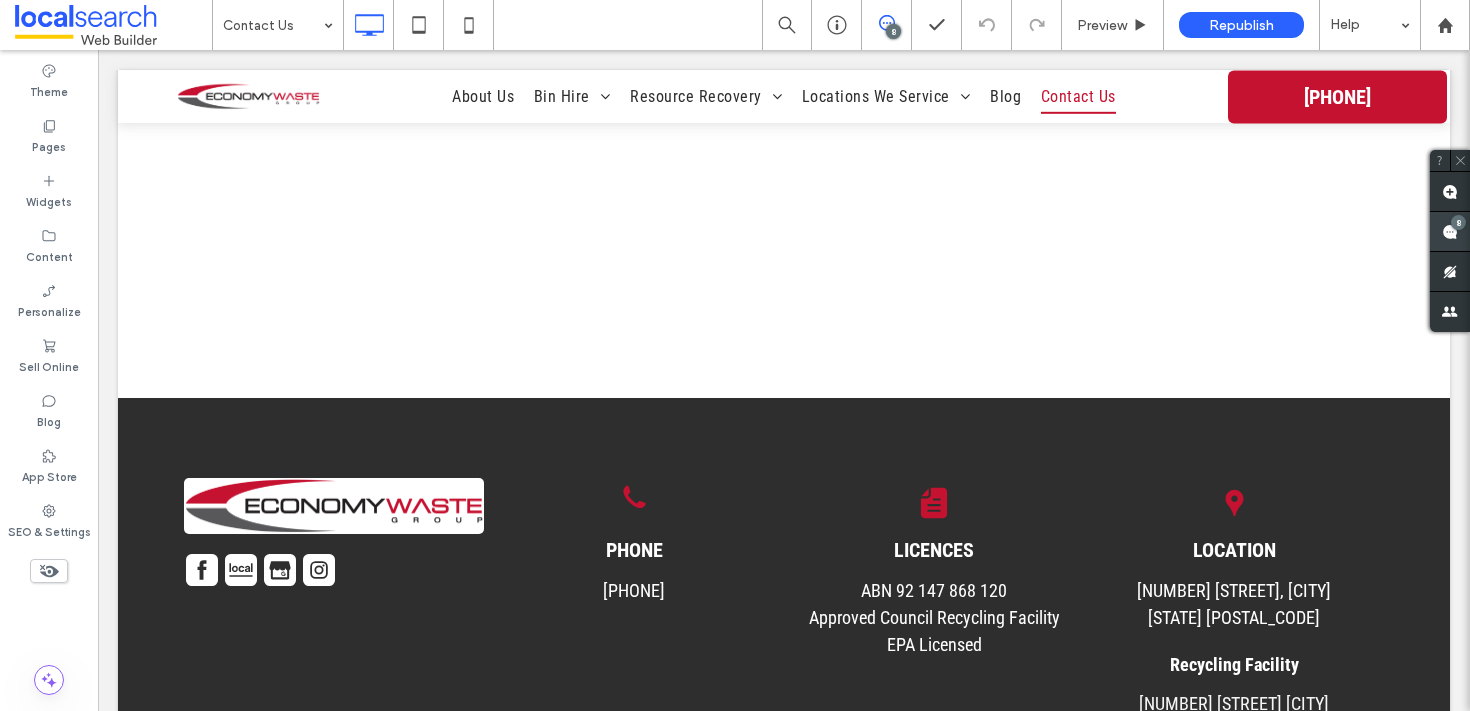click at bounding box center [1450, 231] 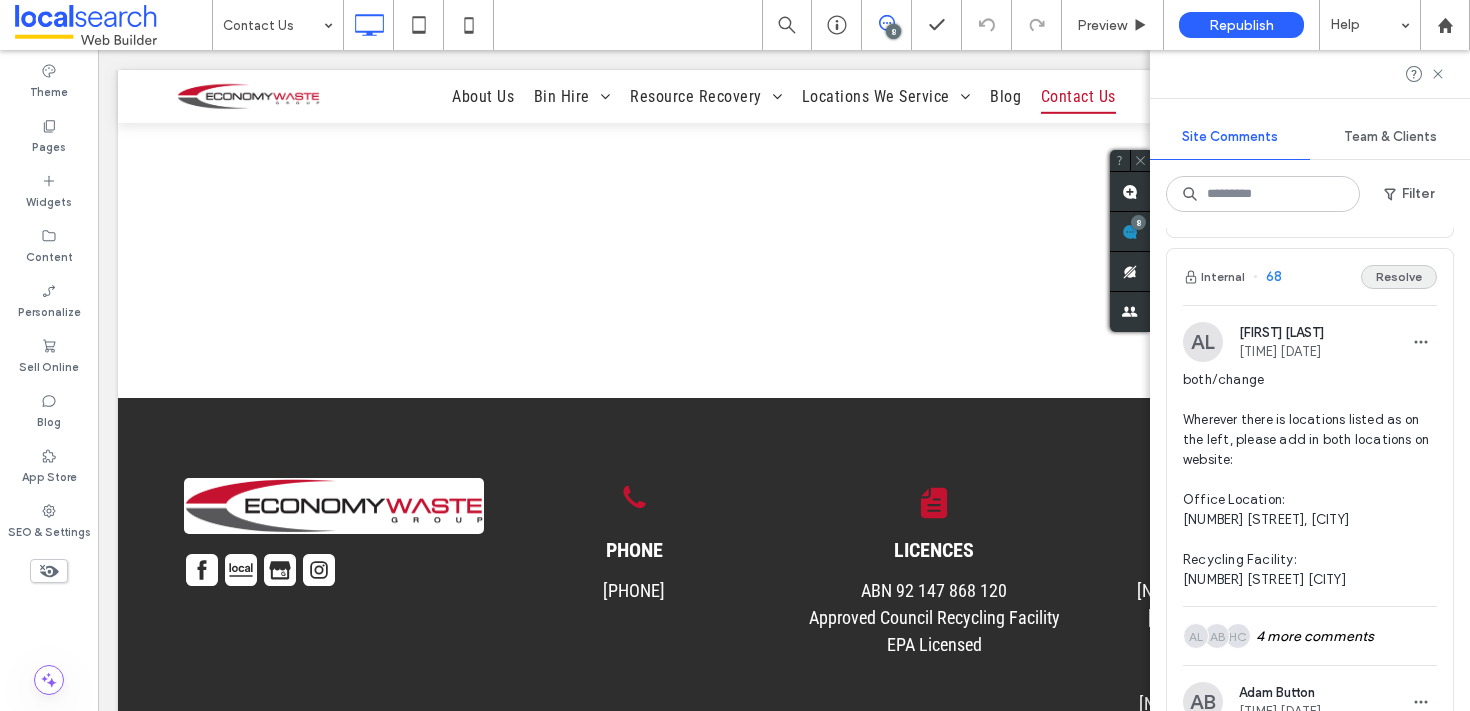 click on "Resolve" at bounding box center [1399, 277] 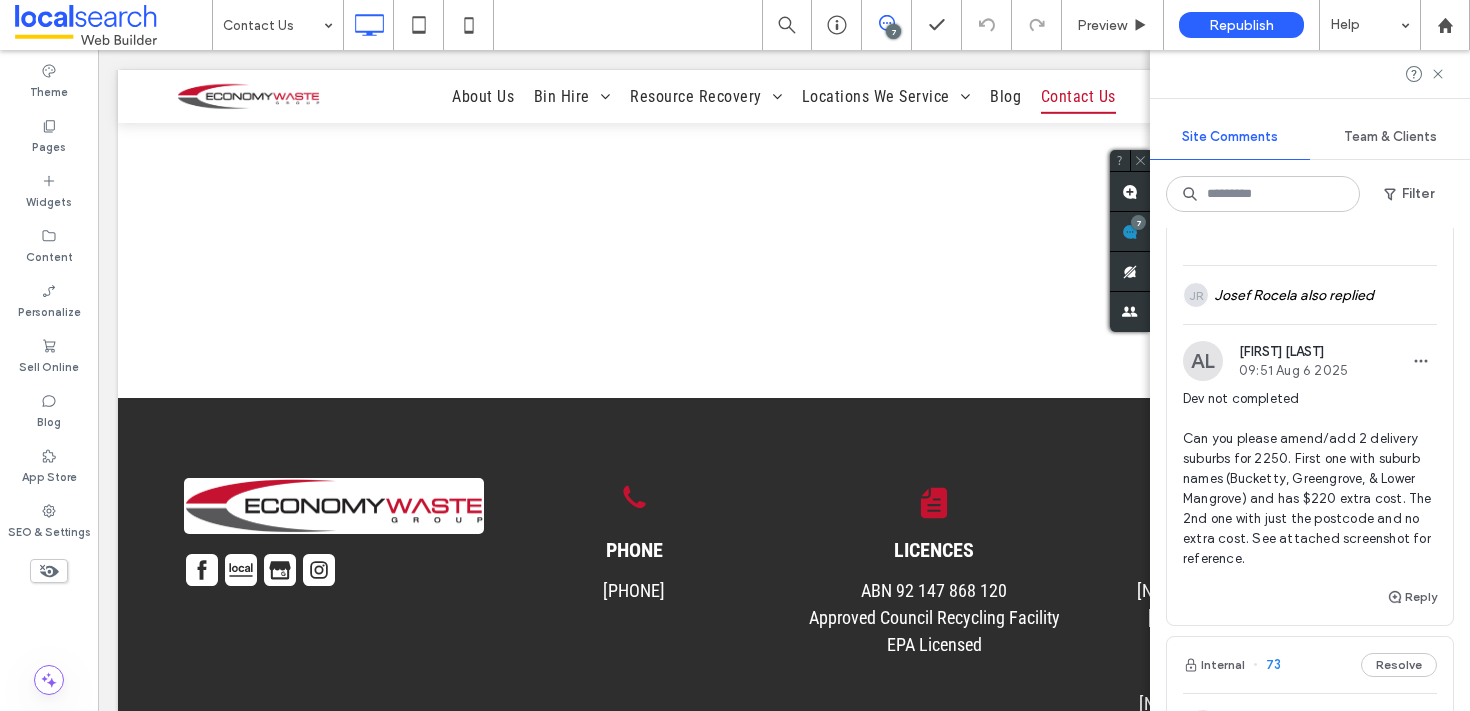 scroll, scrollTop: 0, scrollLeft: 0, axis: both 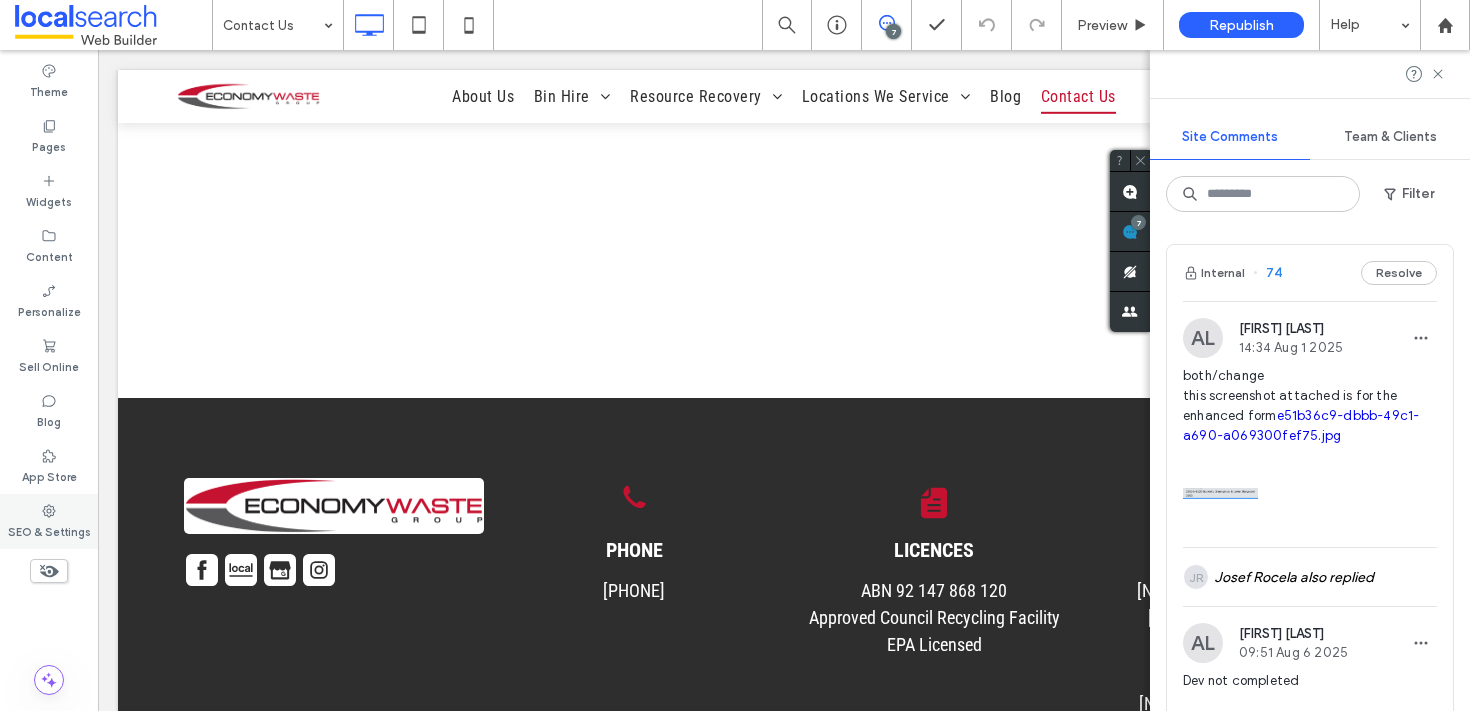click on "SEO & Settings" at bounding box center [49, 530] 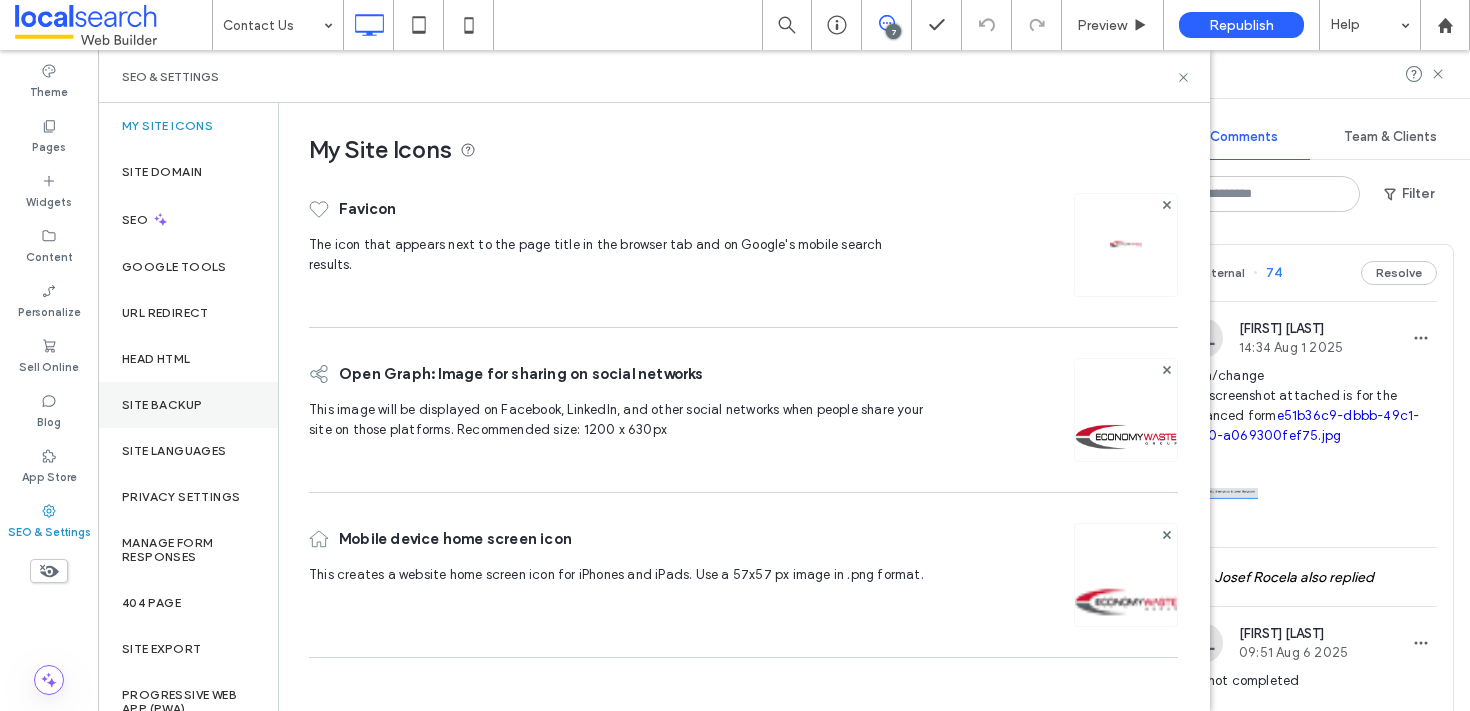 click on "Site Backup" at bounding box center (188, 405) 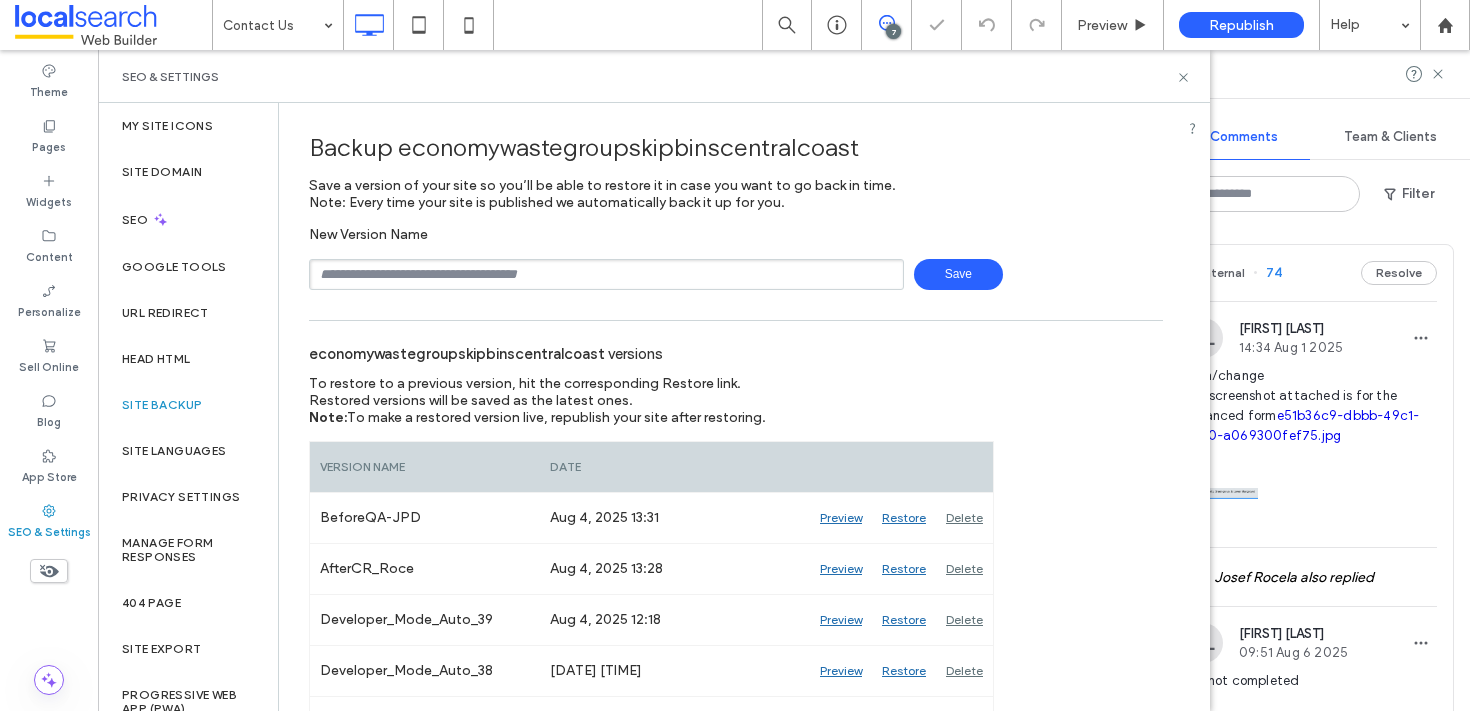 click on "Save" at bounding box center [958, 274] 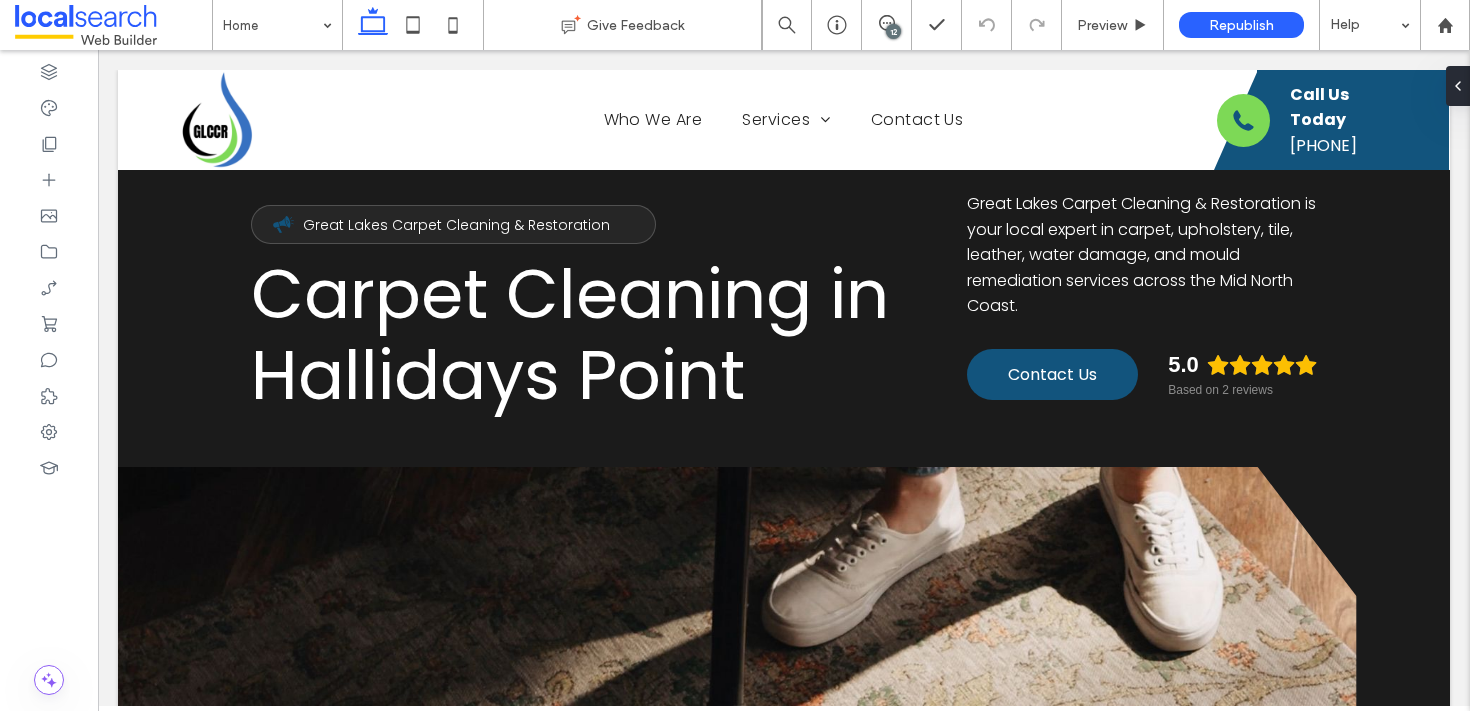 scroll, scrollTop: 0, scrollLeft: 0, axis: both 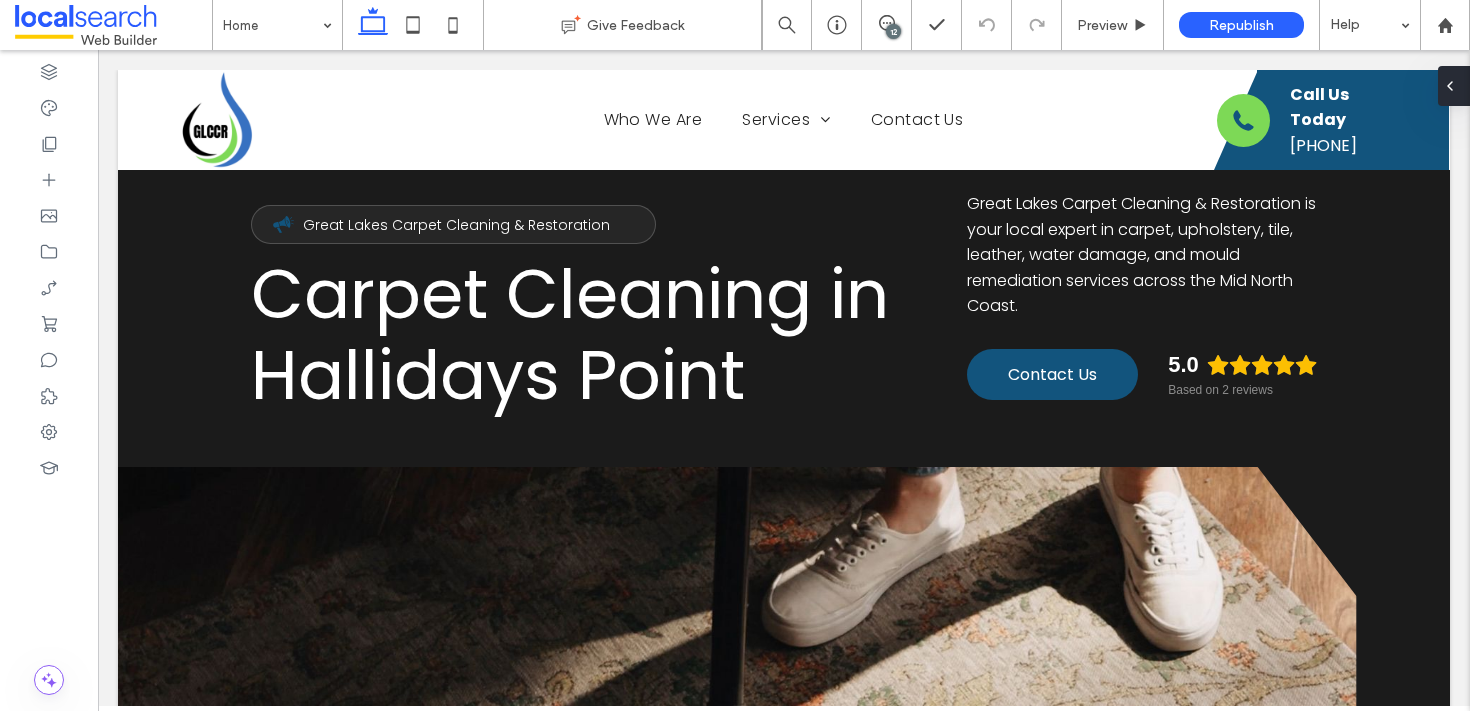 click at bounding box center (1454, 86) 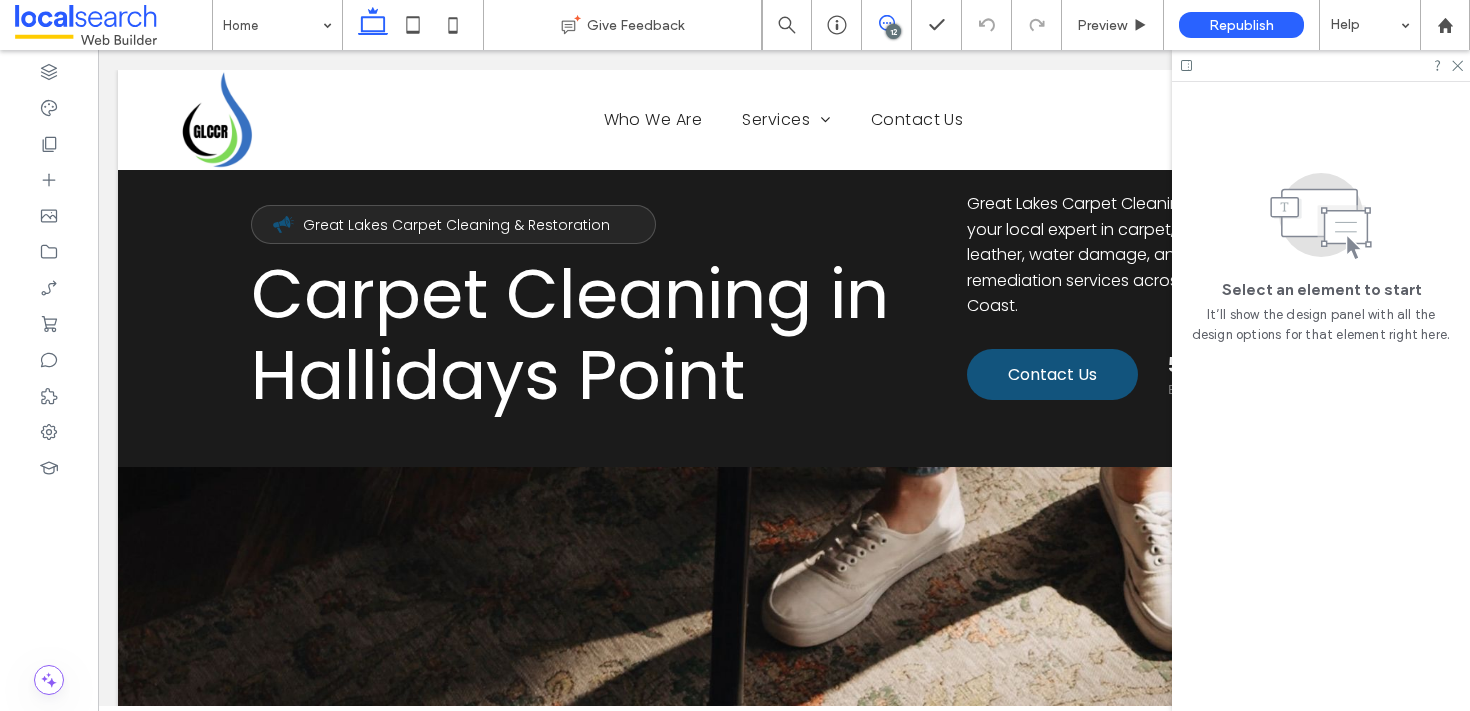 click 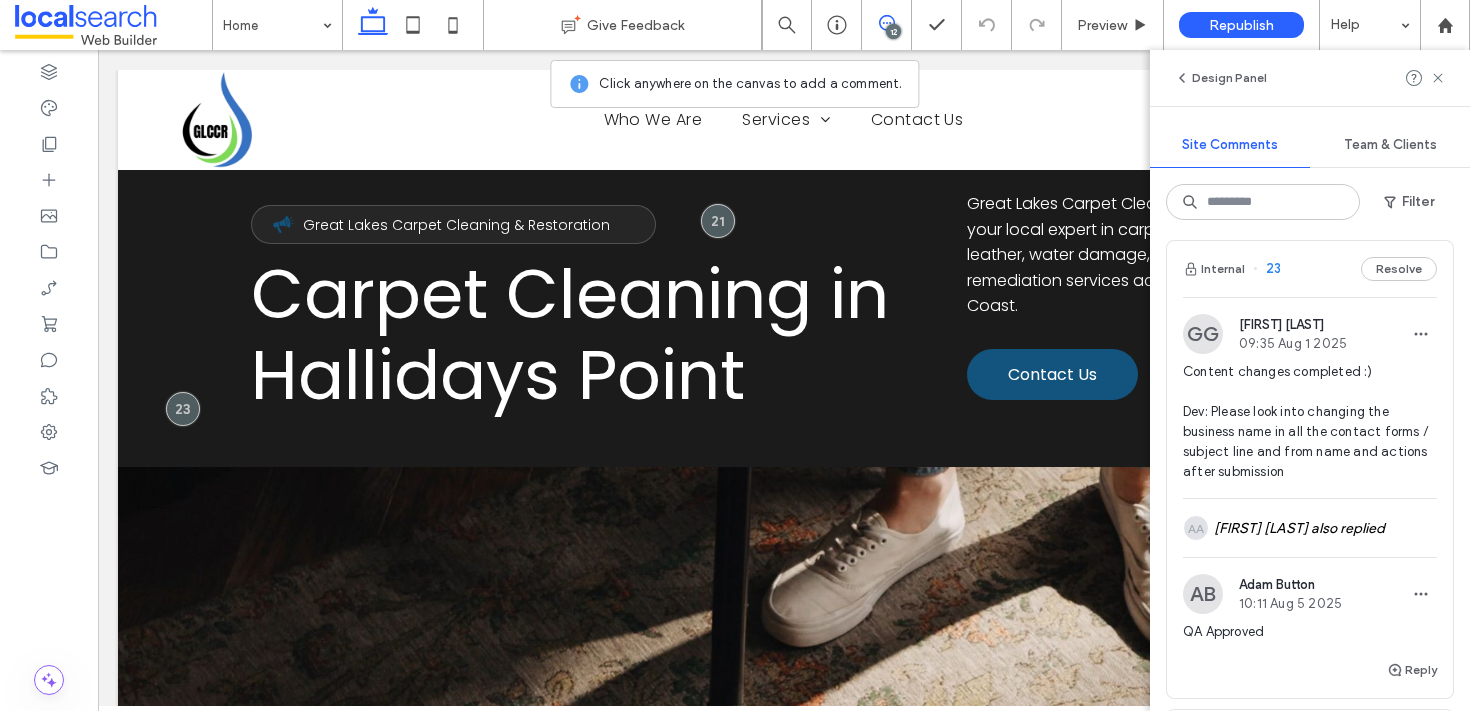 scroll, scrollTop: 0, scrollLeft: 0, axis: both 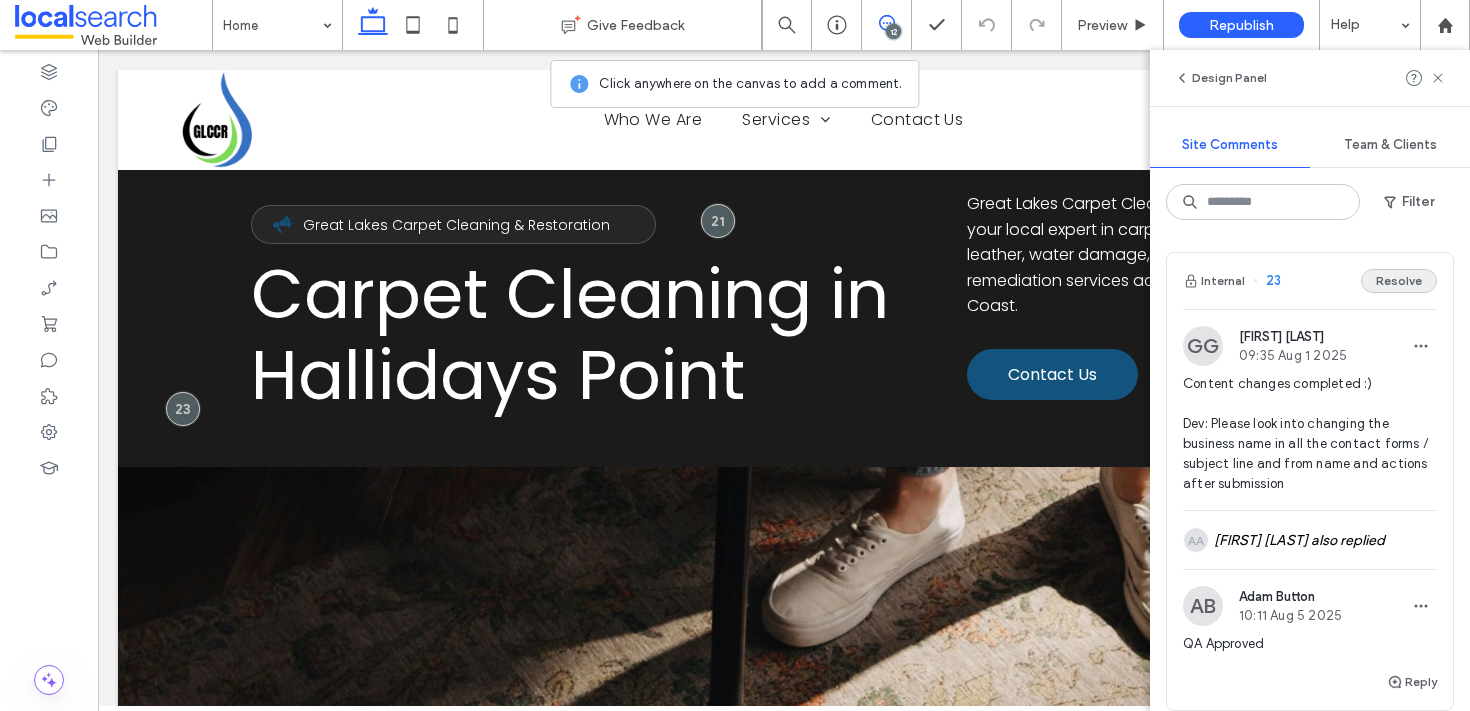 click on "Resolve" at bounding box center (1399, 281) 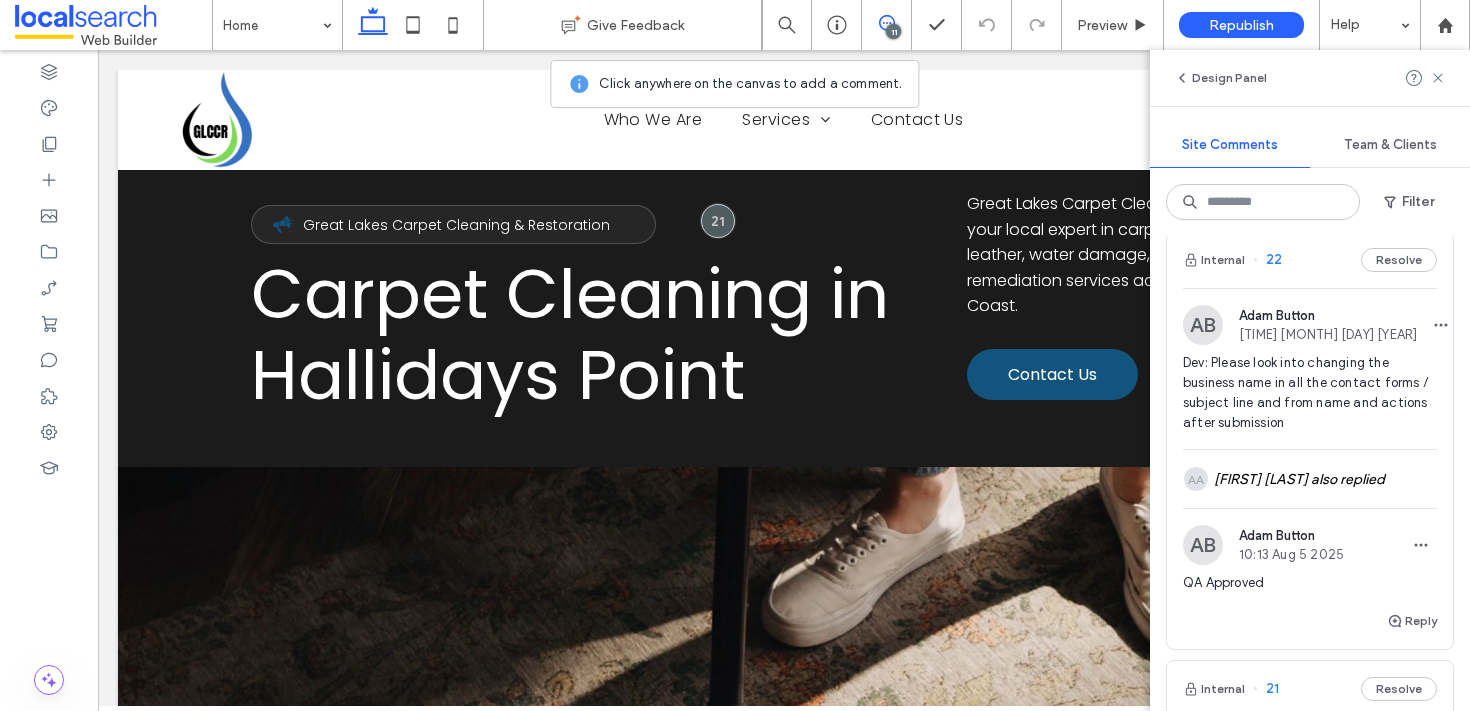 scroll, scrollTop: 24, scrollLeft: 0, axis: vertical 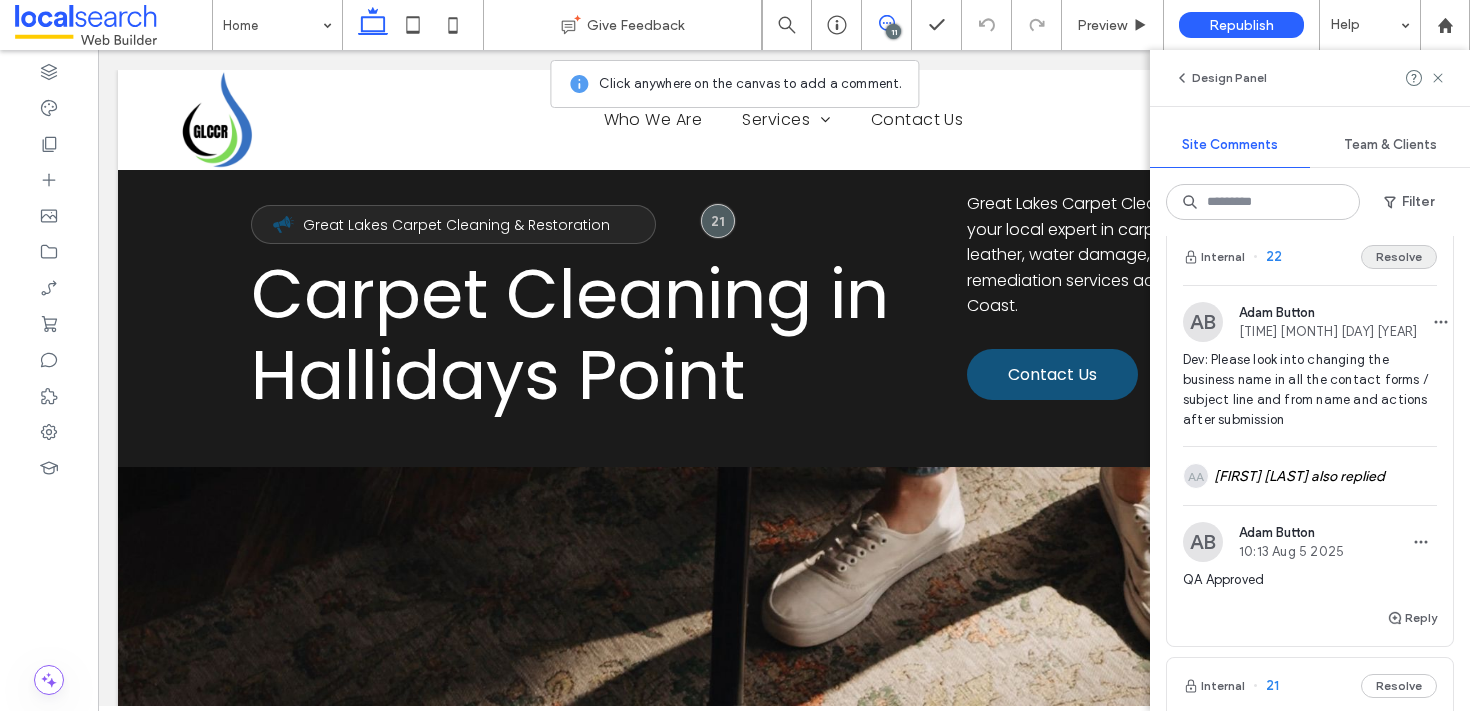 click on "Resolve" at bounding box center (1399, 257) 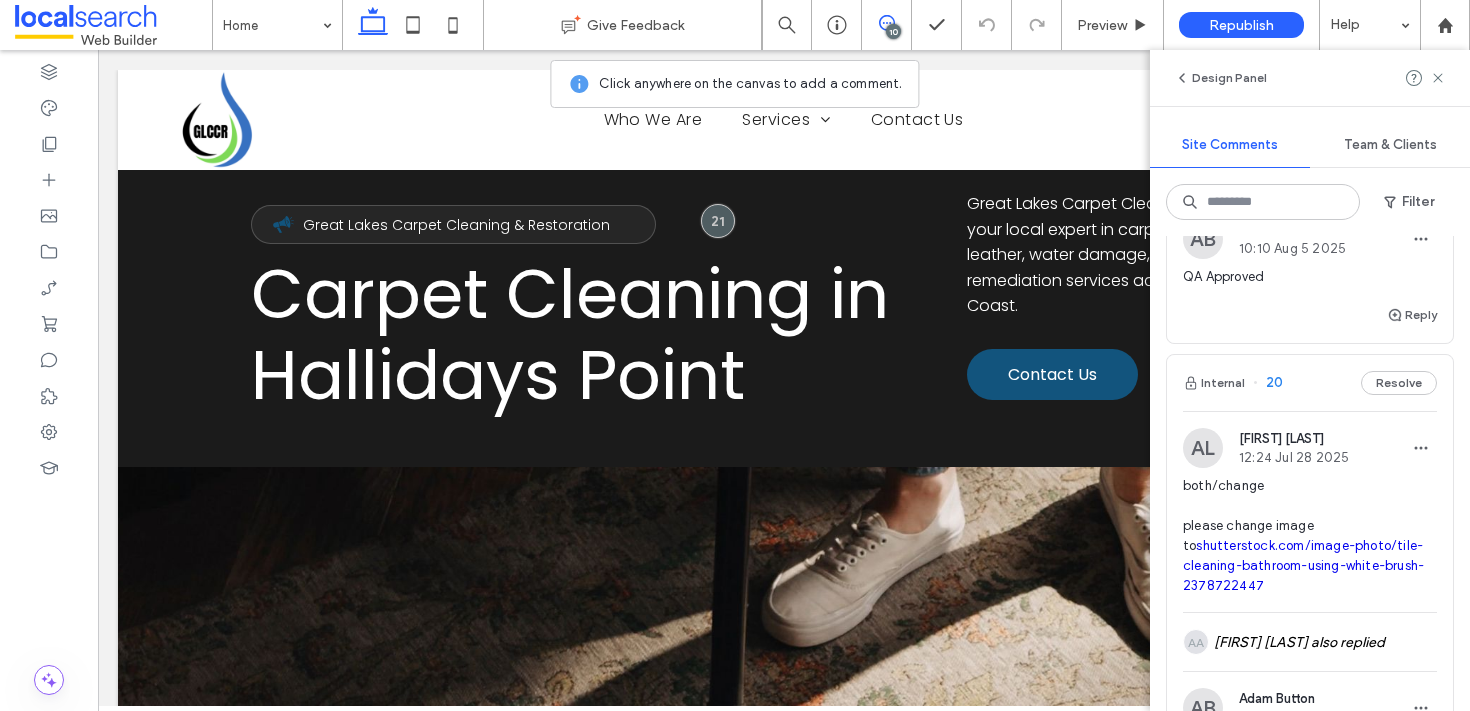 scroll, scrollTop: 5, scrollLeft: 0, axis: vertical 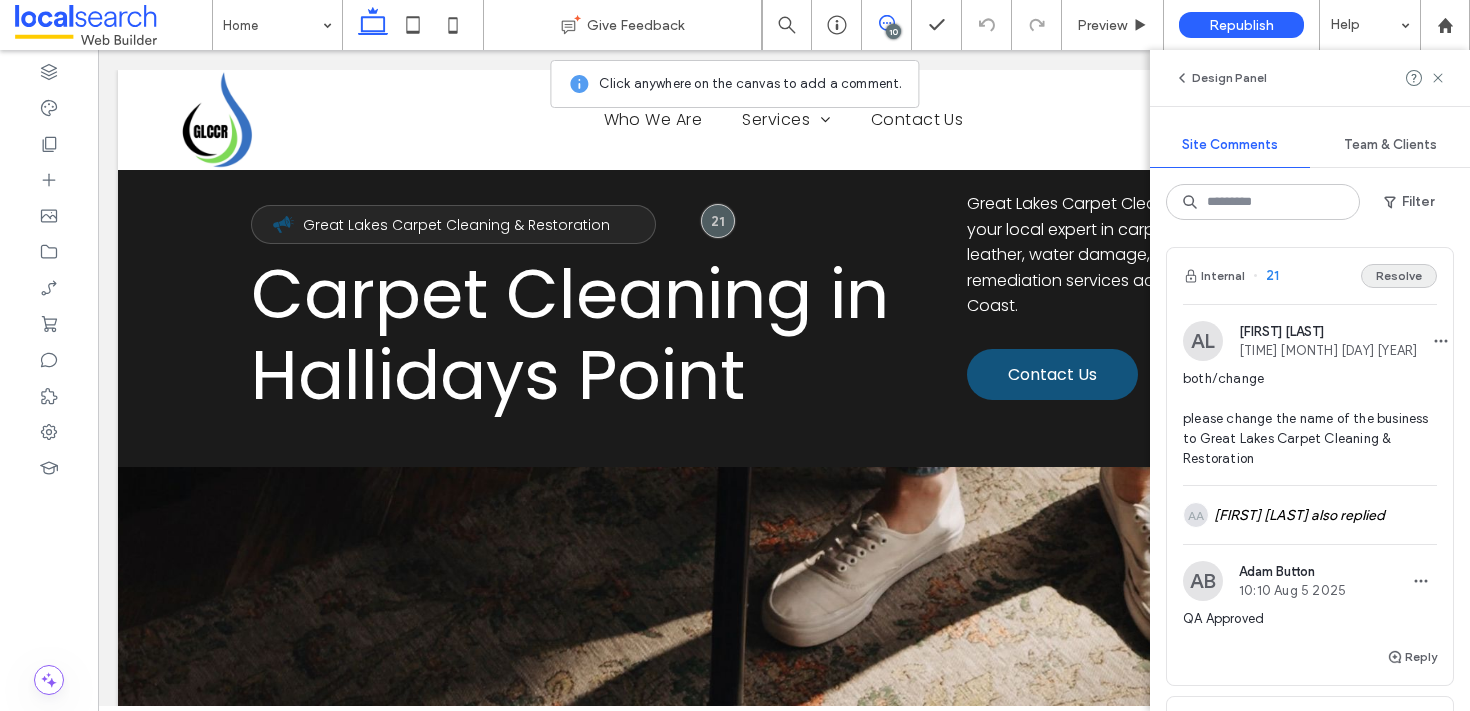 click on "Resolve" at bounding box center [1399, 276] 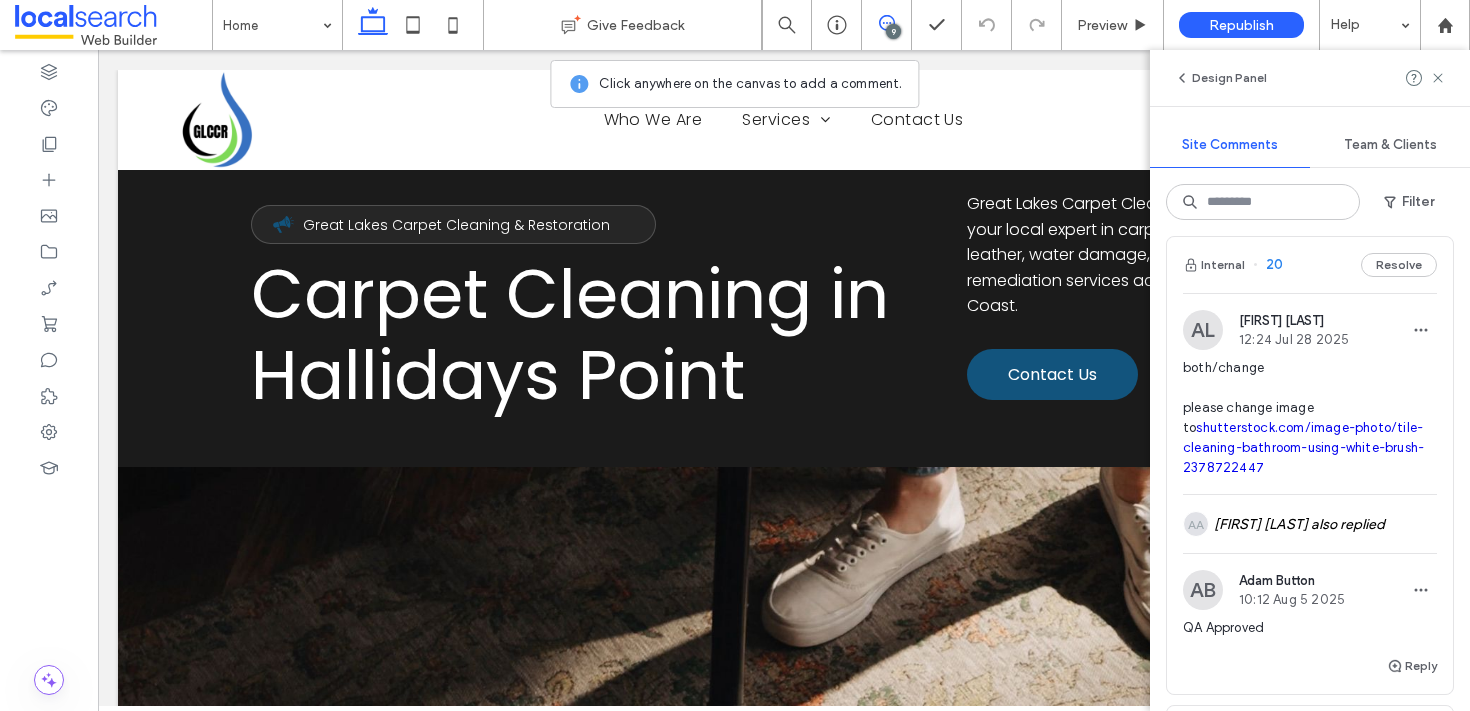 scroll, scrollTop: 0, scrollLeft: 0, axis: both 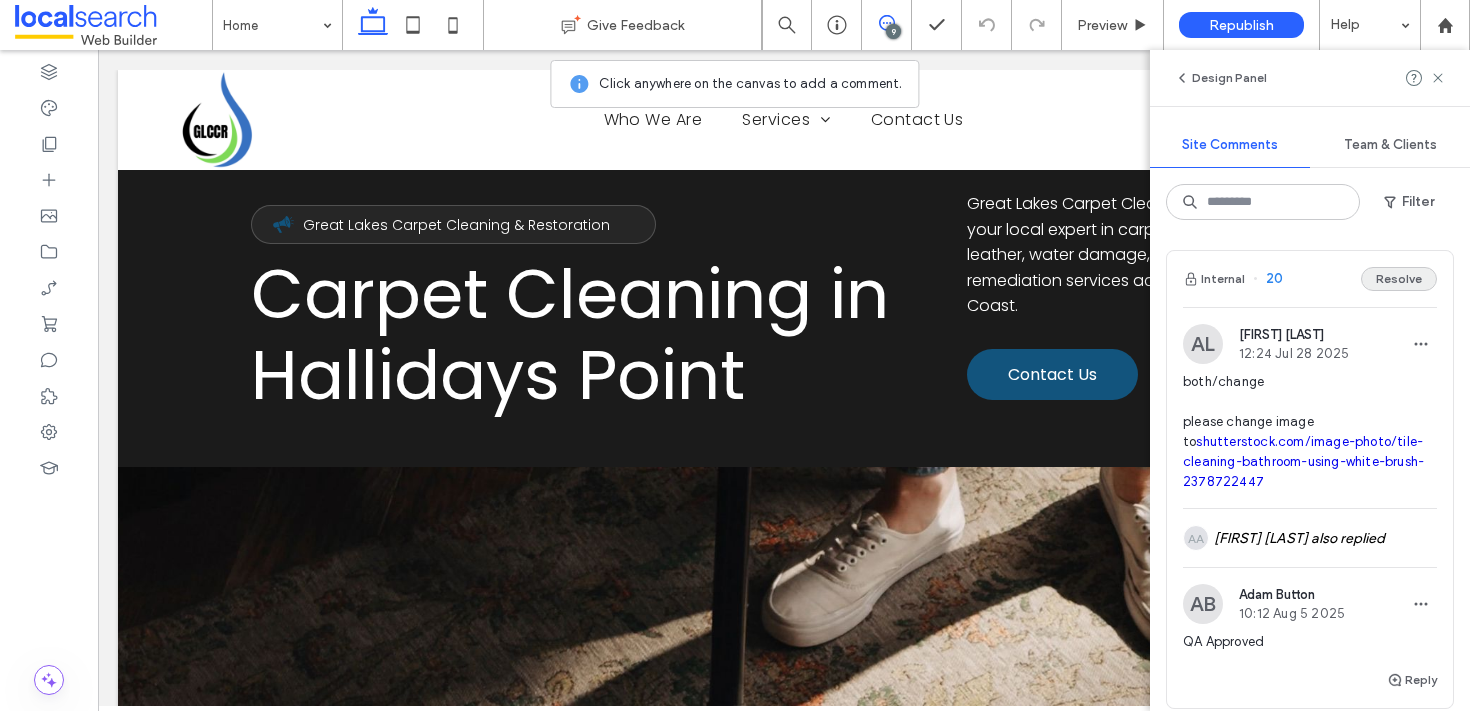 click on "Resolve" at bounding box center [1399, 279] 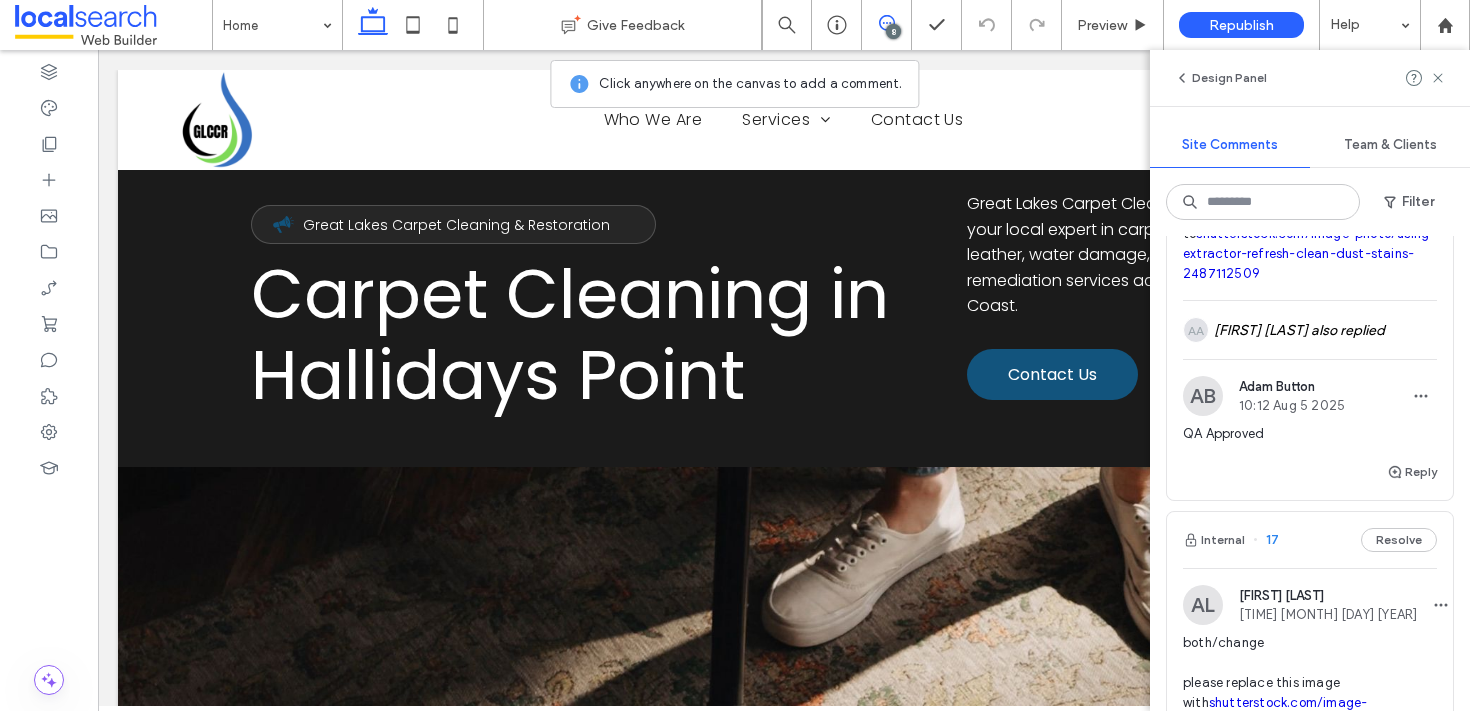 scroll, scrollTop: 0, scrollLeft: 0, axis: both 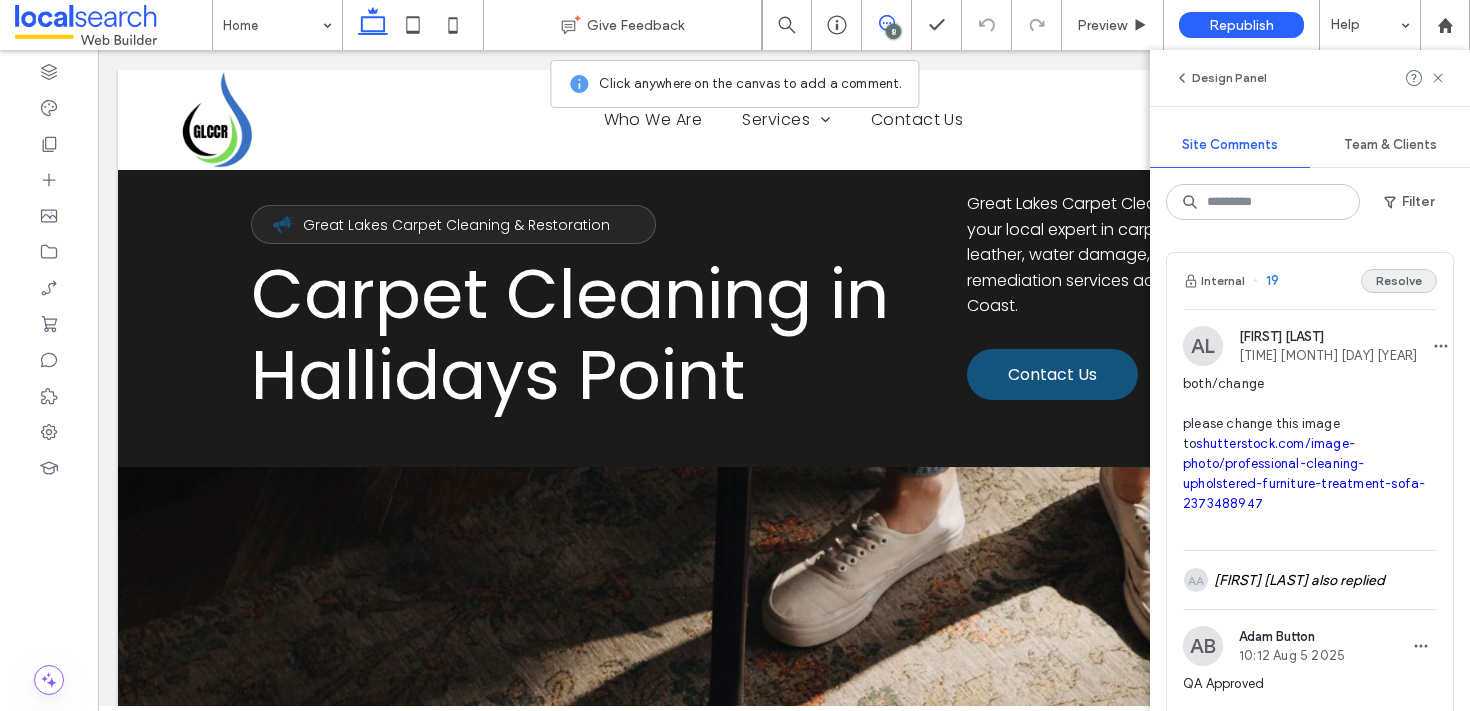 click on "Resolve" at bounding box center [1399, 281] 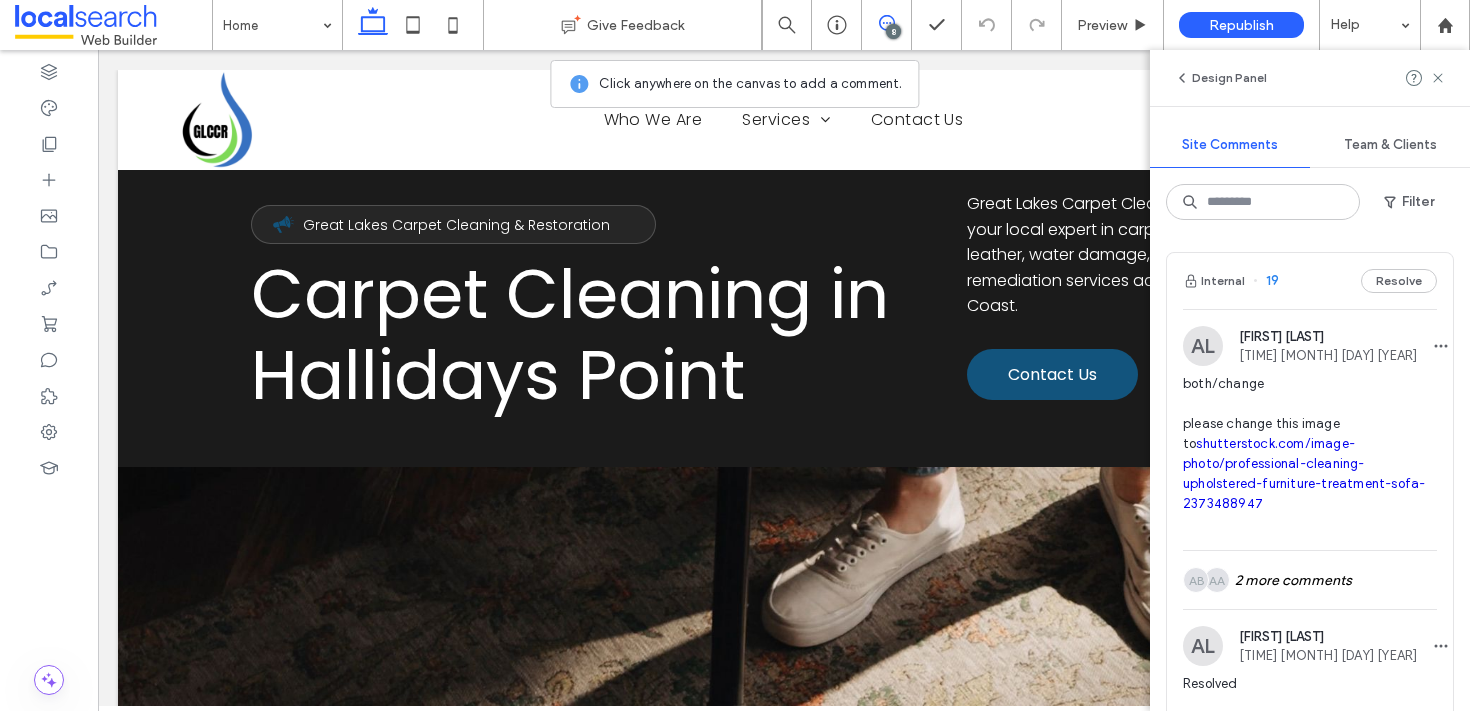 click on "Resolve" at bounding box center (1399, 281) 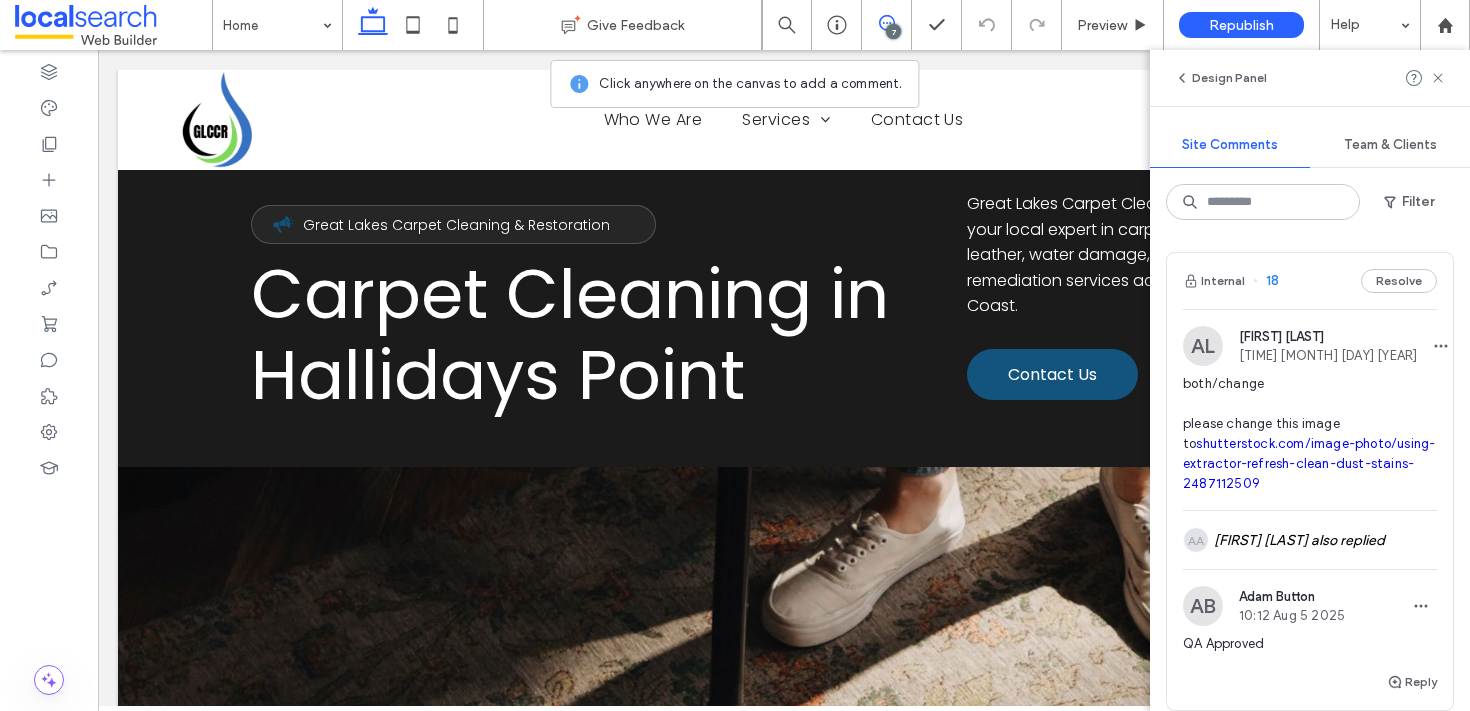 click on "Resolve" at bounding box center [1399, 281] 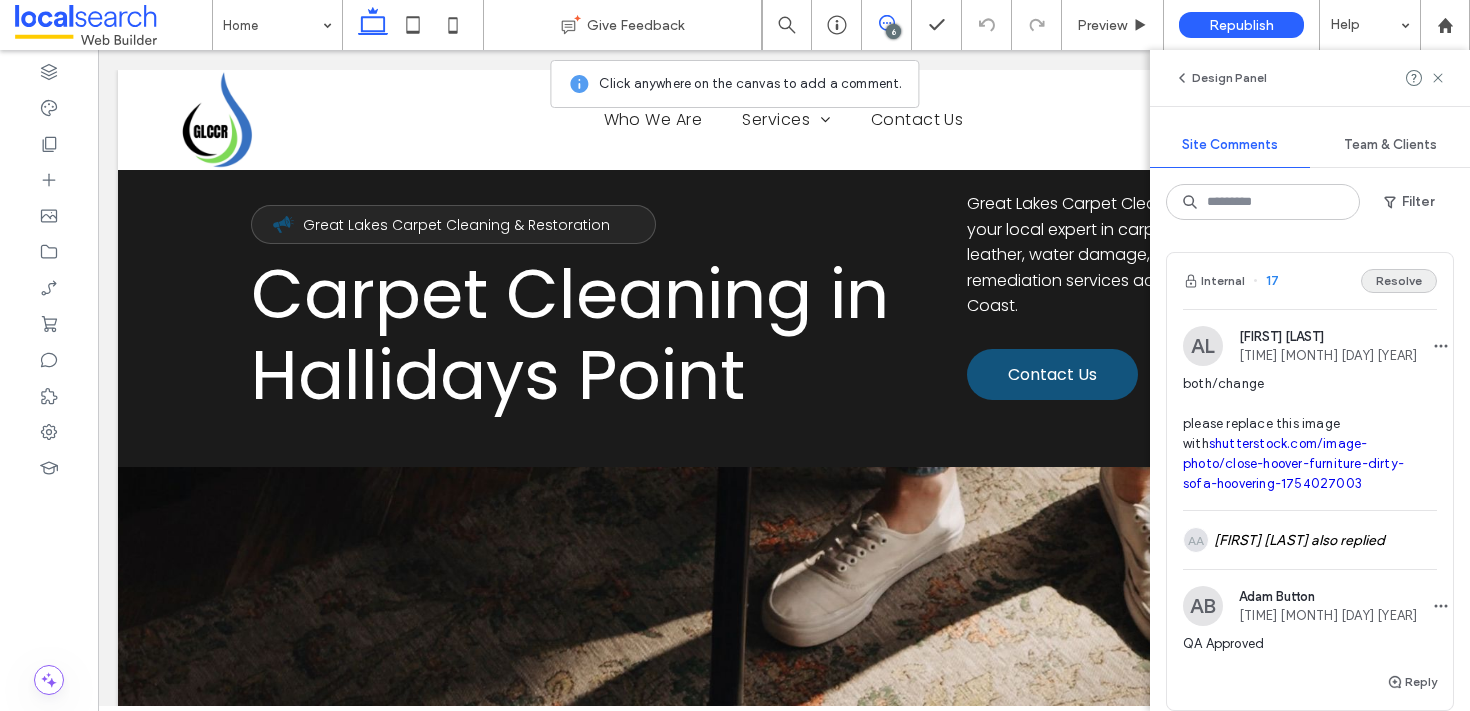 click on "Resolve" at bounding box center (1399, 281) 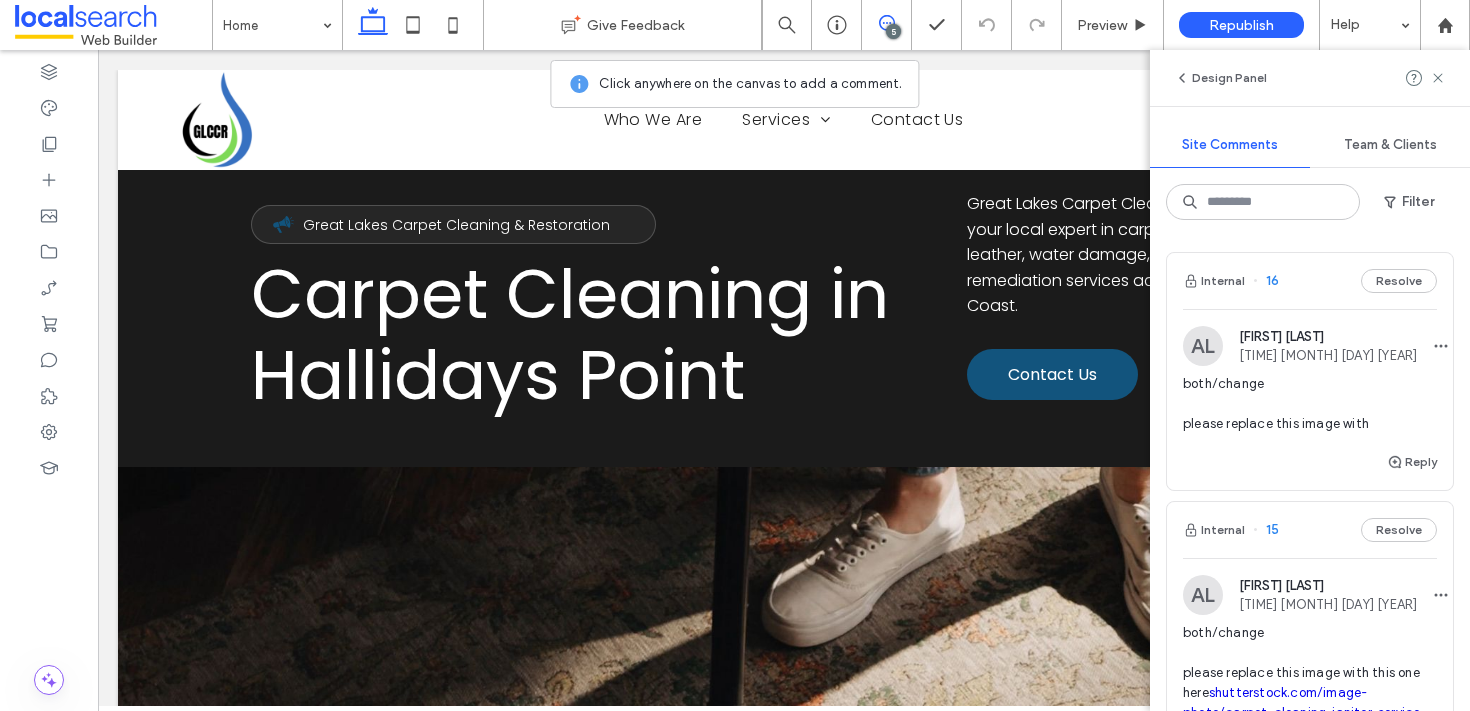click on "Resolve" at bounding box center (1399, 281) 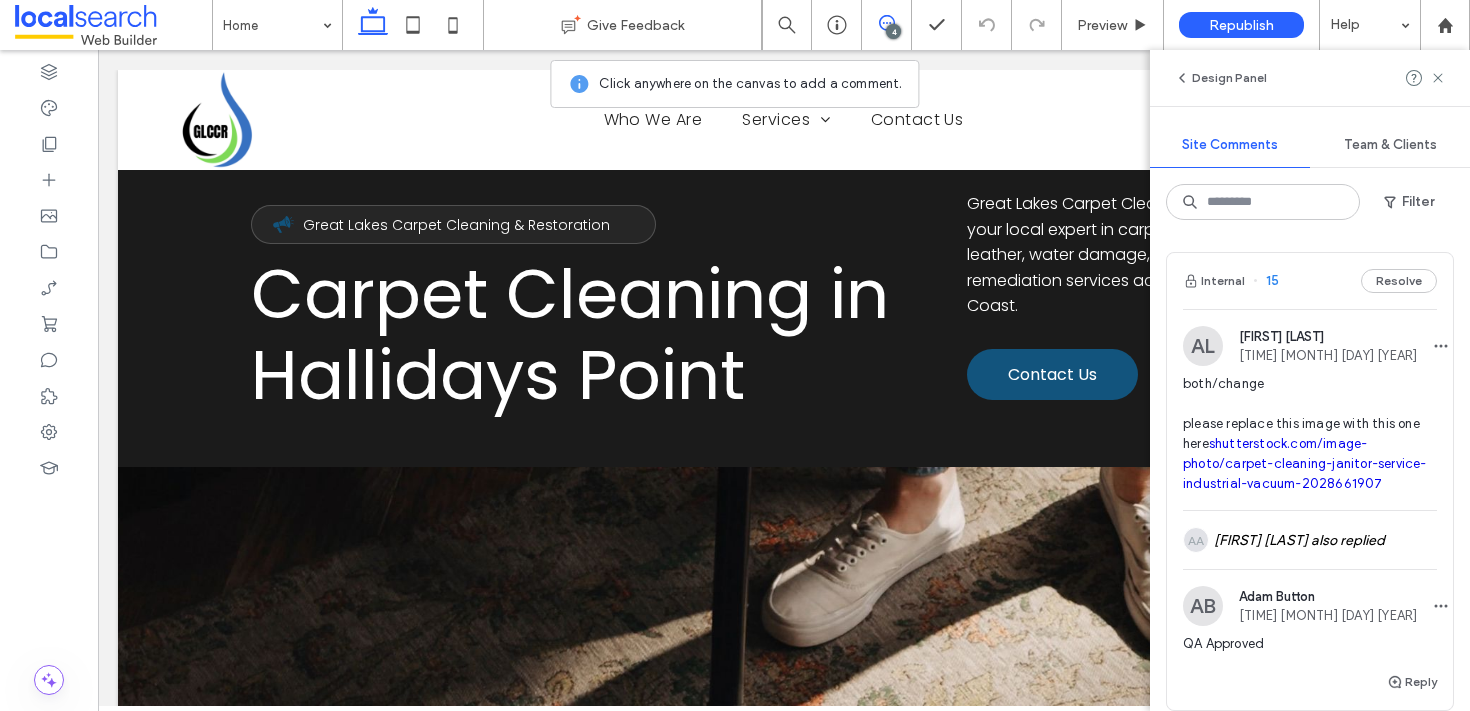 click on "Resolve" at bounding box center [1399, 281] 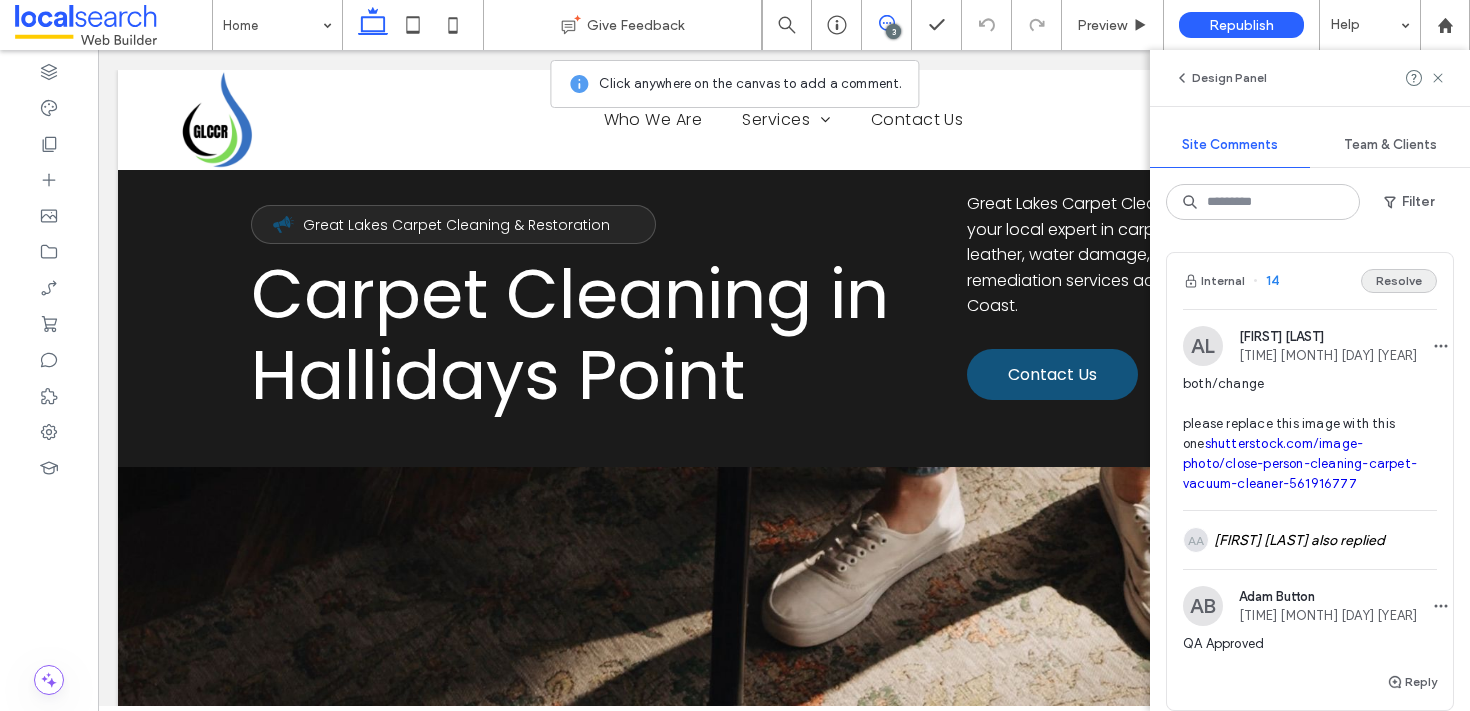 click on "Resolve" at bounding box center [1399, 281] 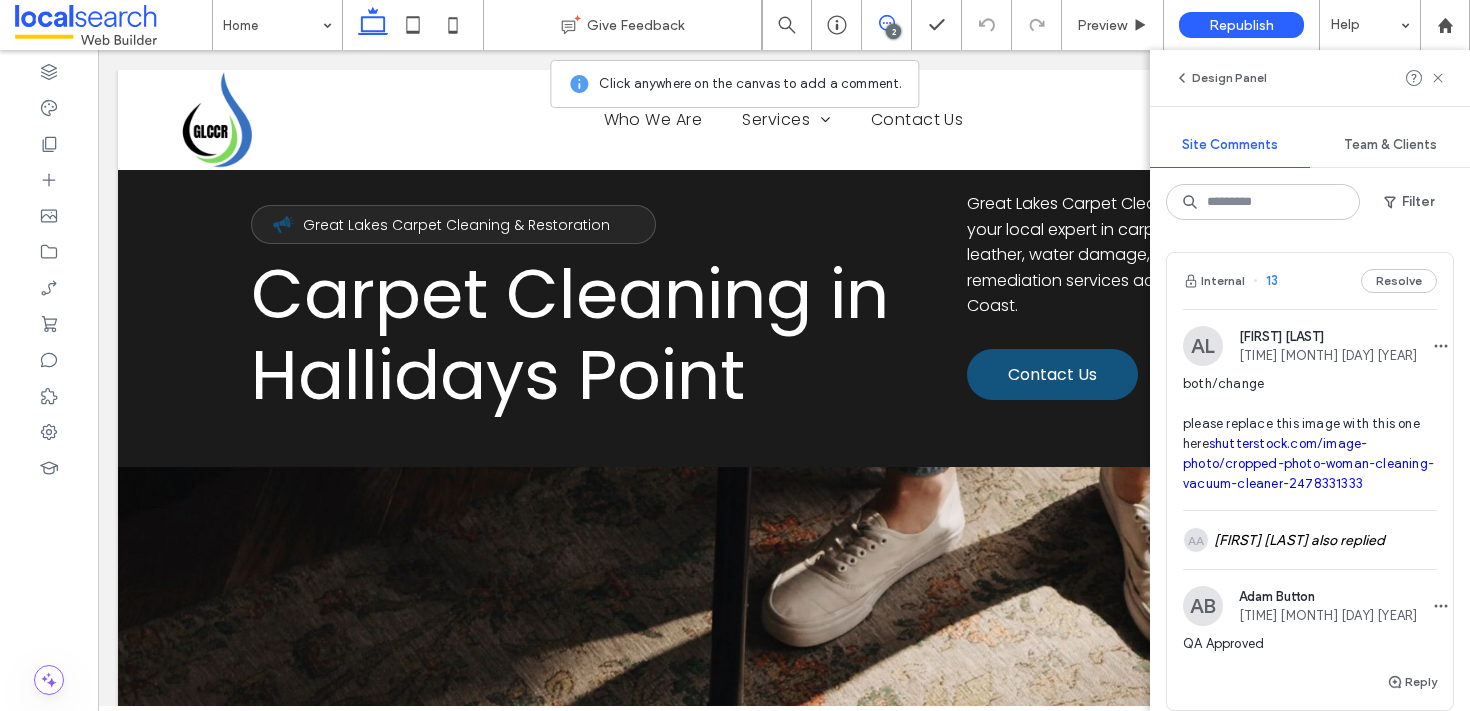 click on "Resolve" at bounding box center [1399, 281] 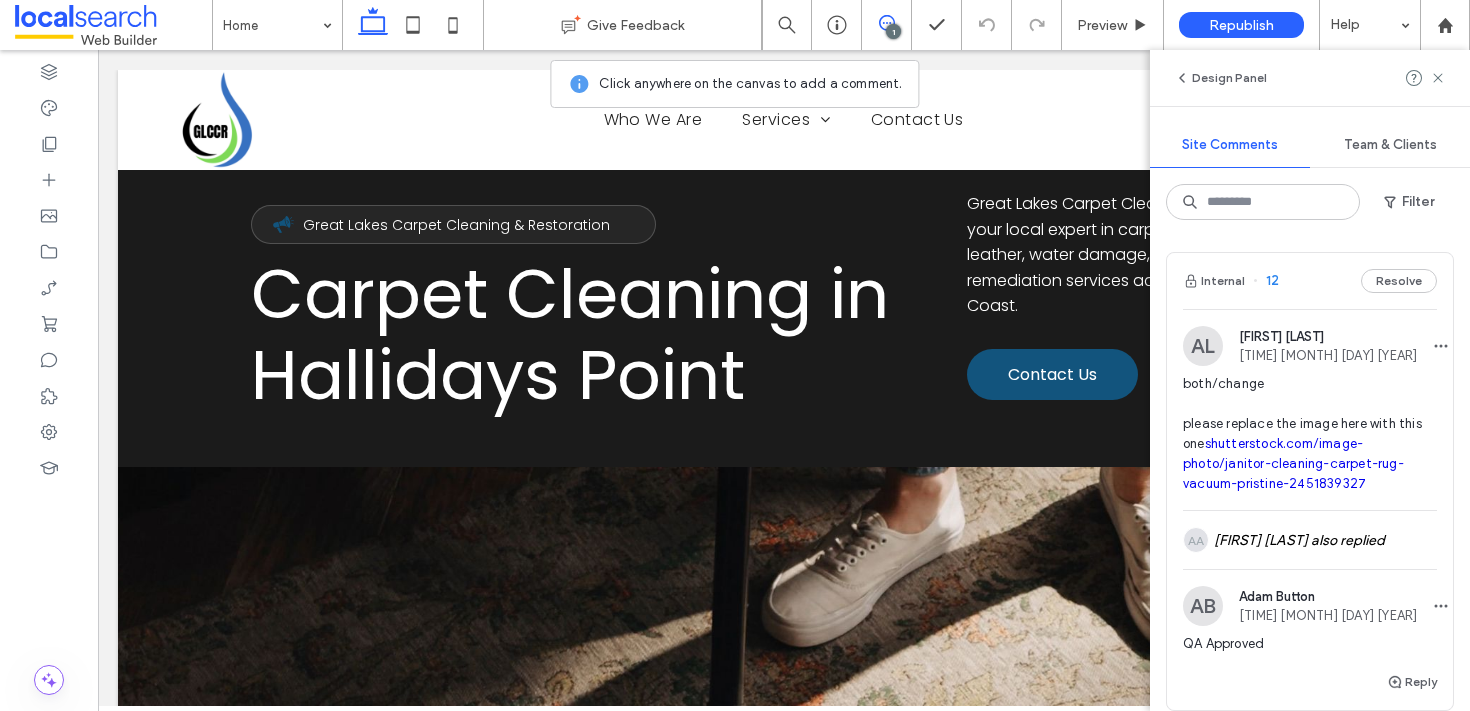 click on "Resolve" at bounding box center [1399, 281] 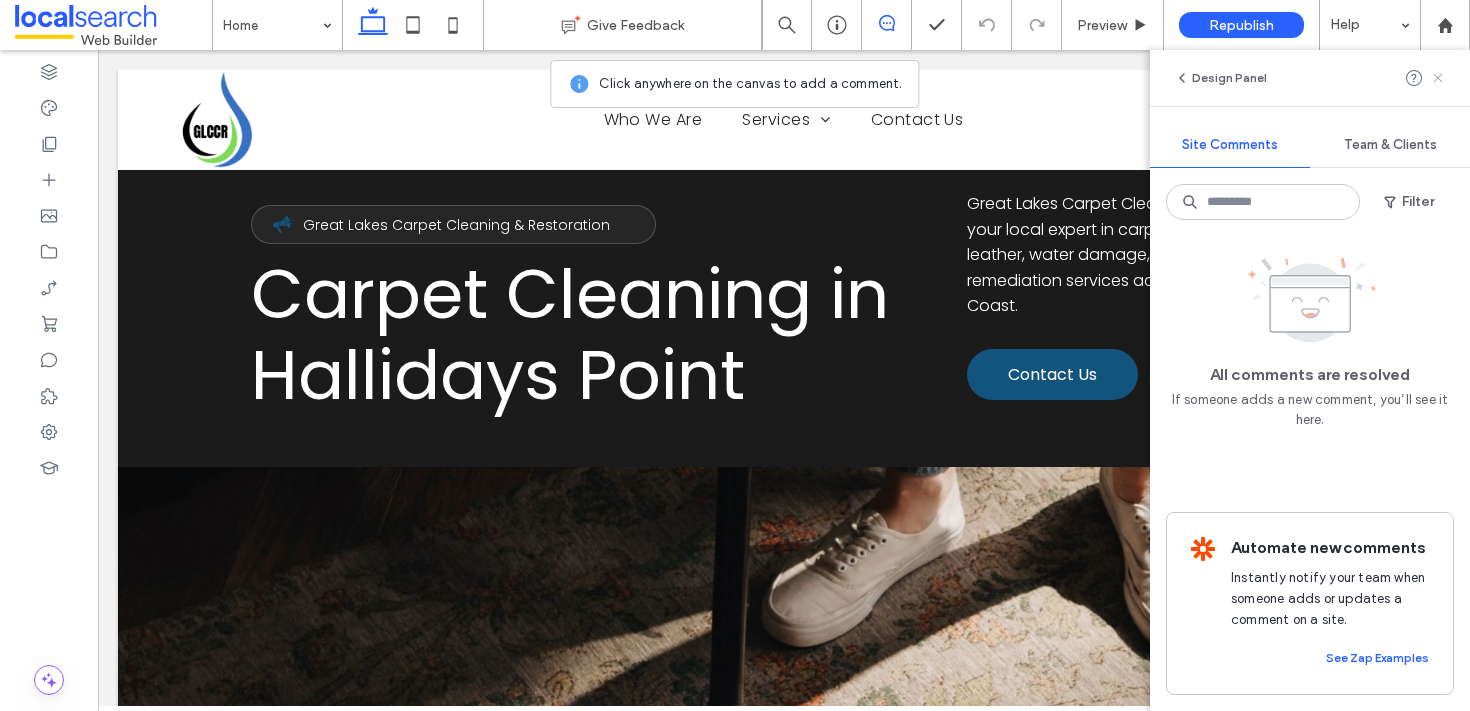 click 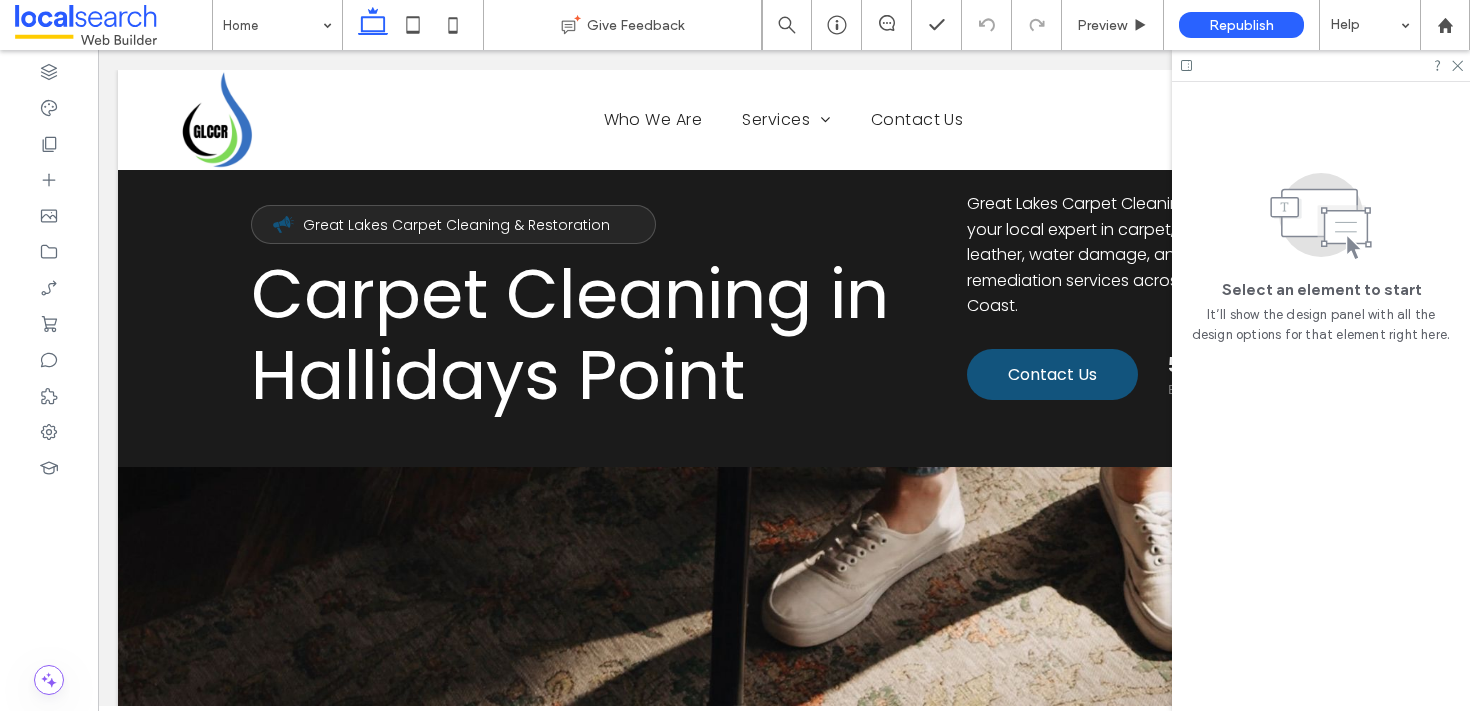 click at bounding box center [1321, 65] 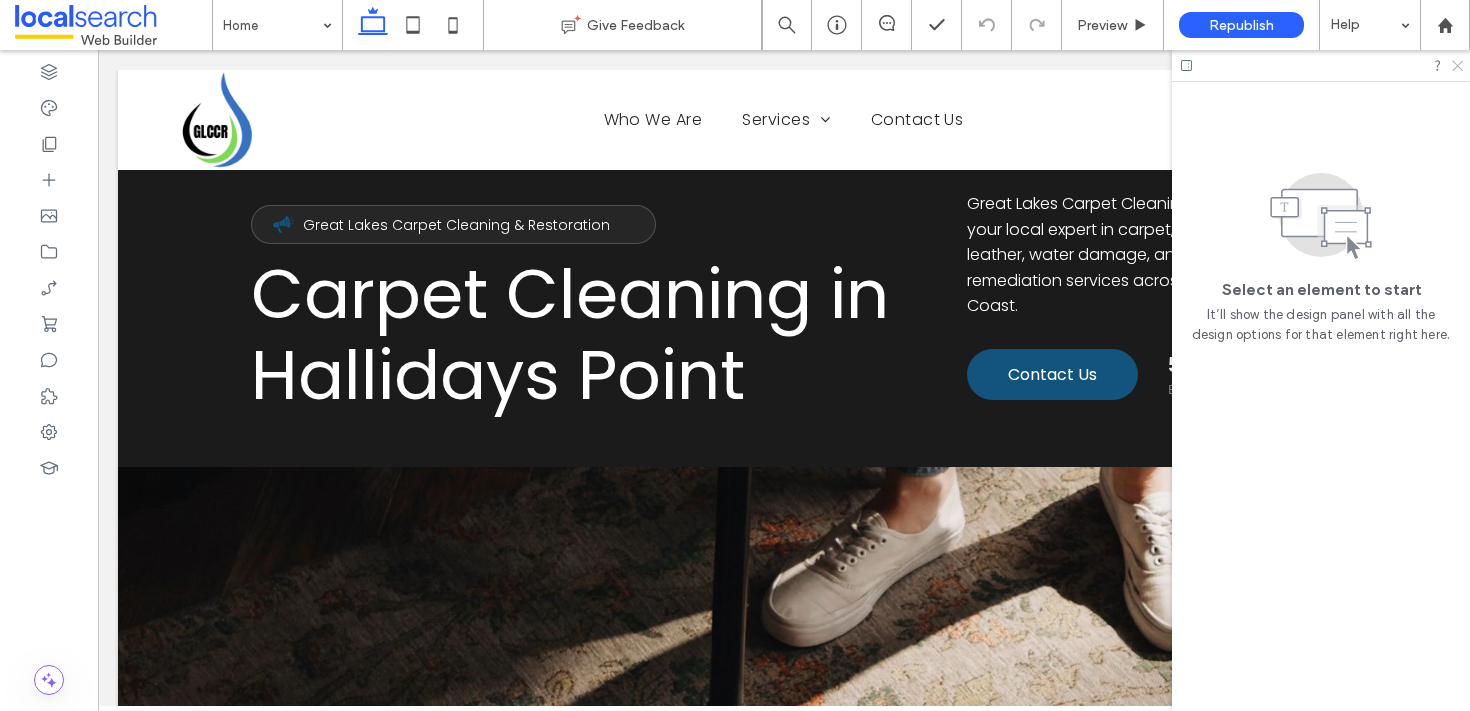 click 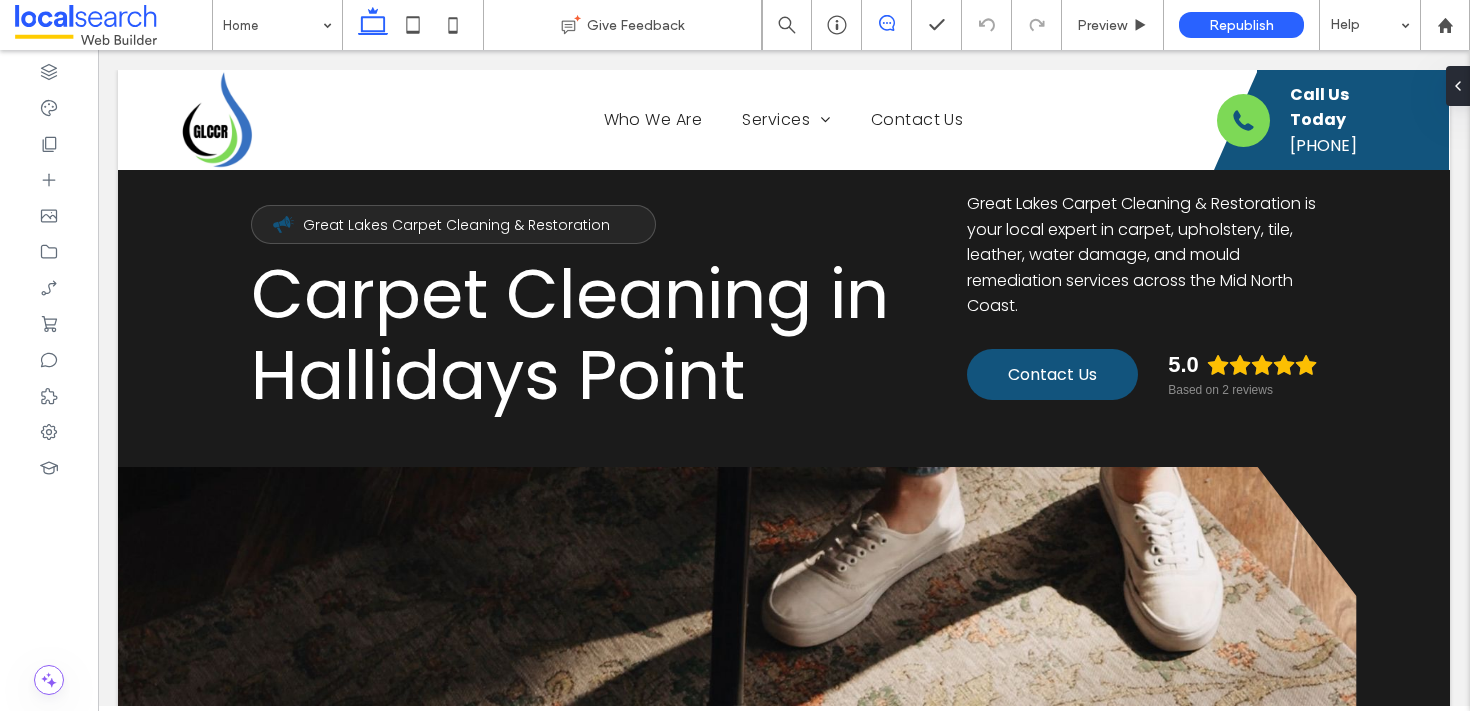 click 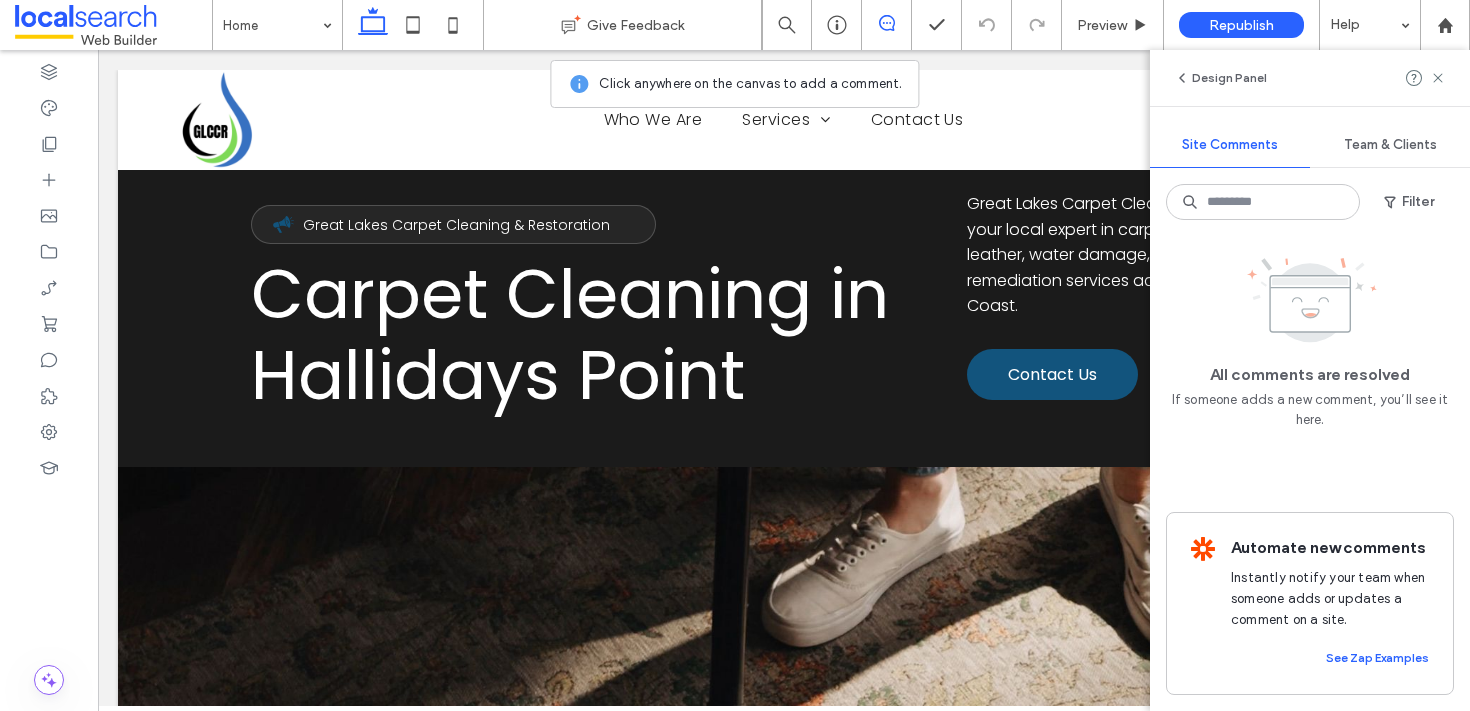 click at bounding box center (1426, 78) 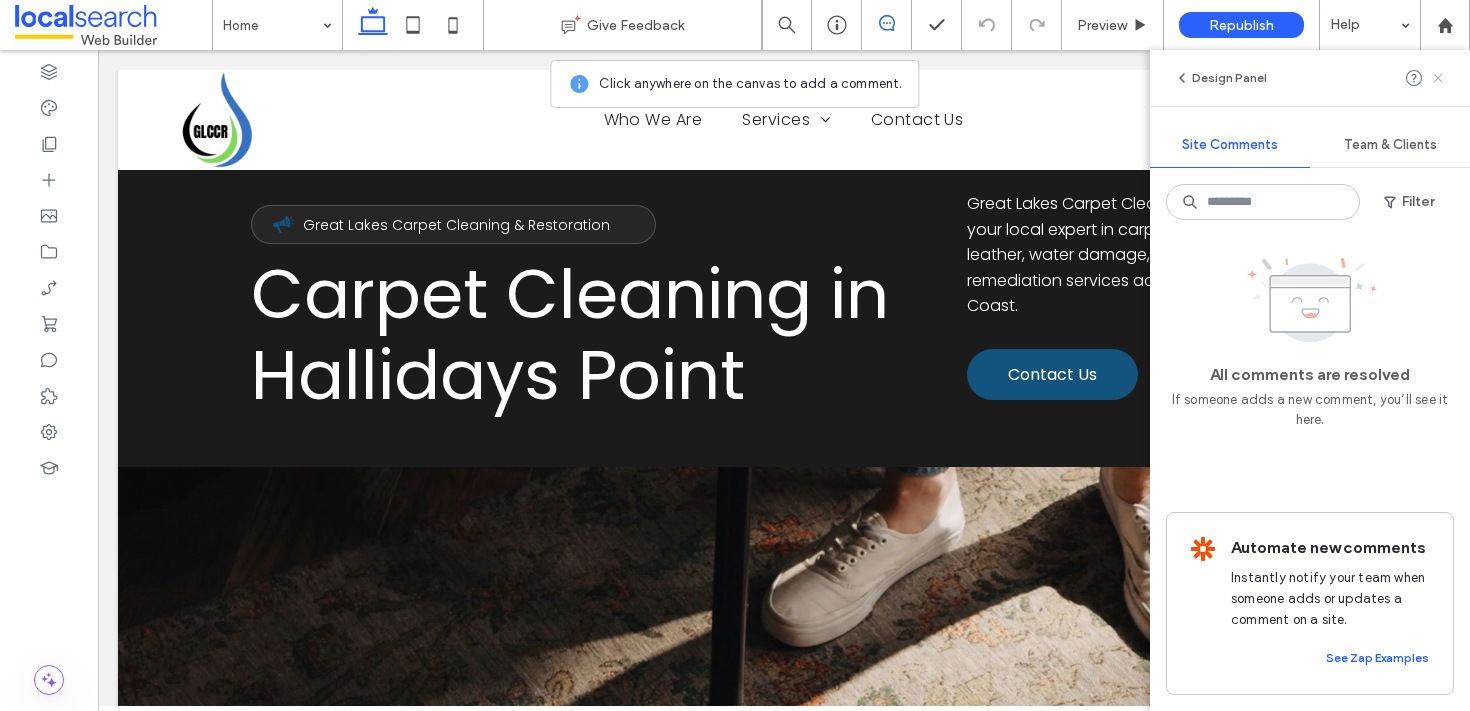 click 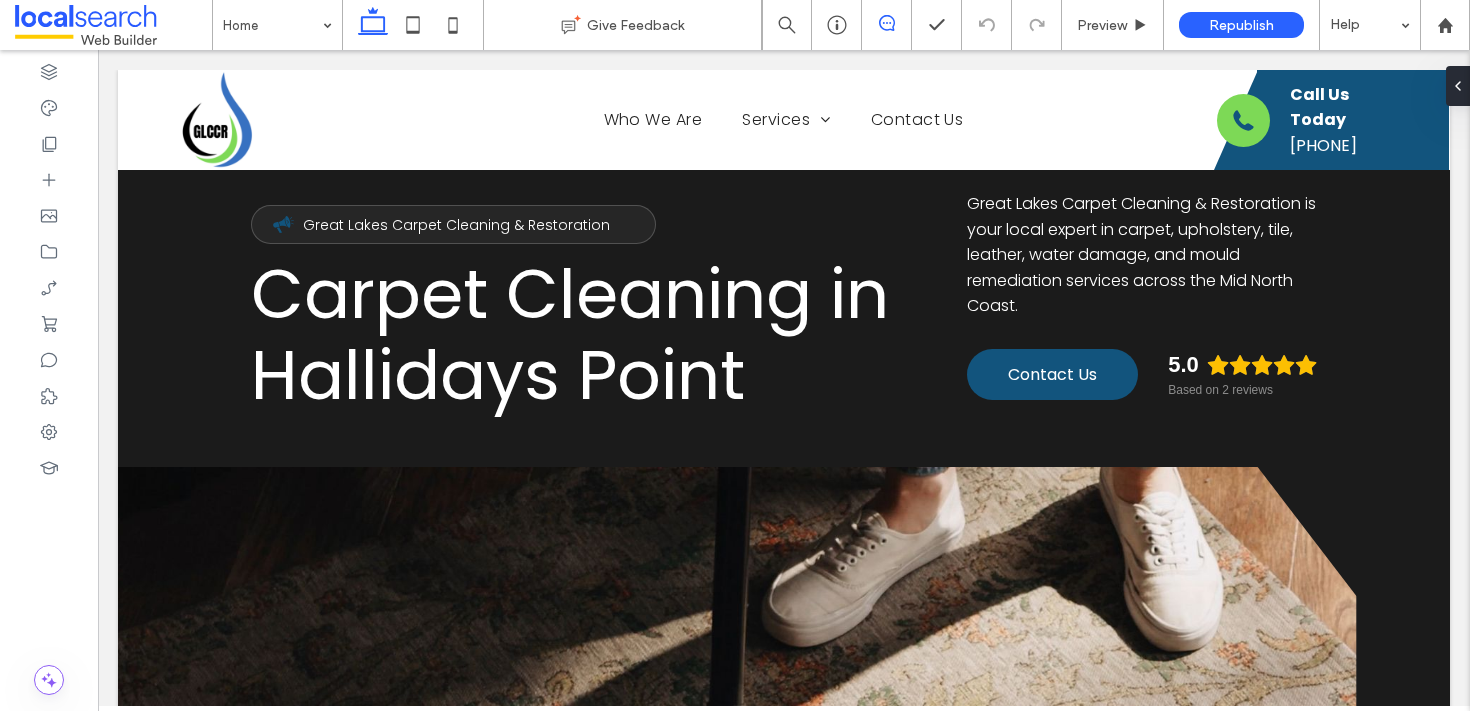 click 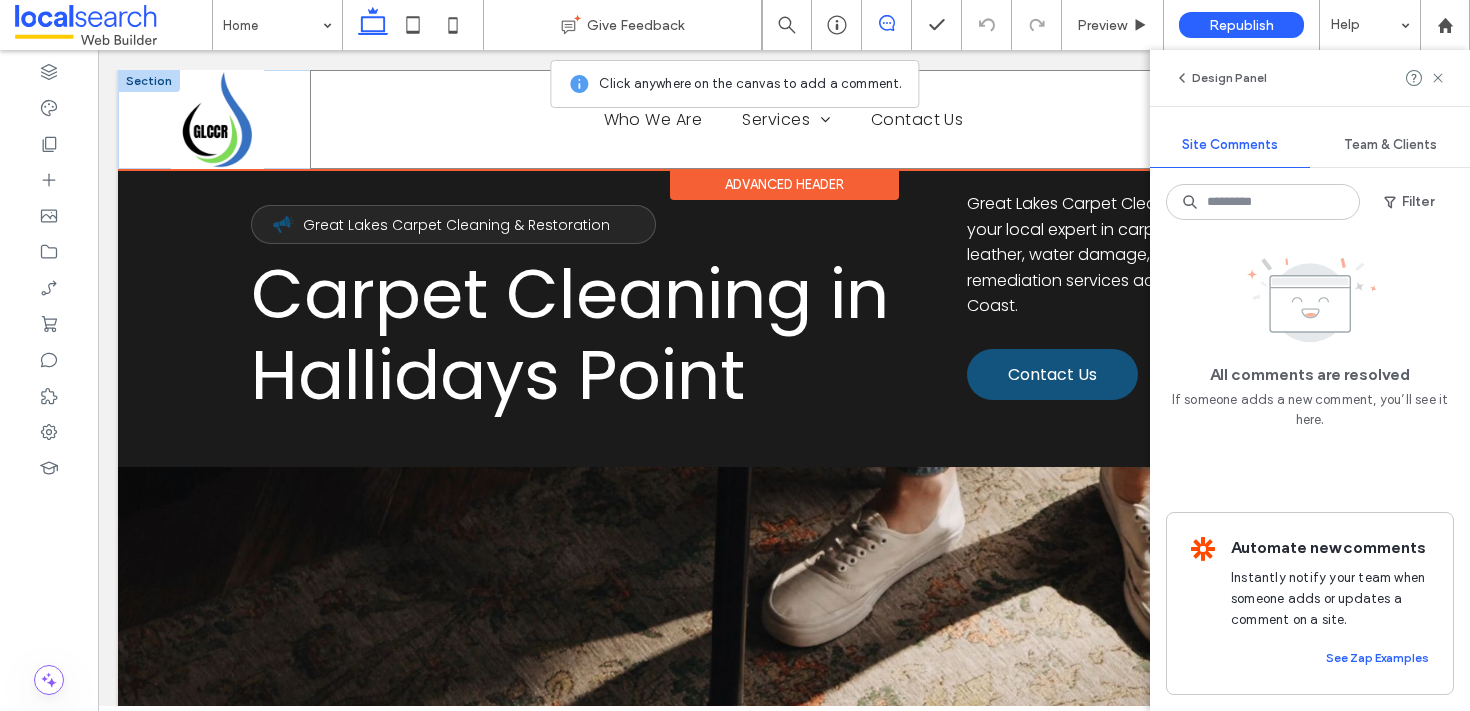 click on "Home
Who We Are
Services
Carpet Cleaning
Carpet Cleaning Forster
Carpet Cleaning Mid North Coast
Carpet Cleaning Harrington
Carpet Cleaning Pacific Palms
Carpet Cleaning Taree
Carpet Cleaning Wingham
Upholstery Cleaning
Mattress Cleaner
Leather Cleaning
Tile & Grout Cleaning
Water Damage Restoration
Water Damage Restoration Port Macquarie
Water Damage Restoration Forster
Water Damage Restoration Wingham
Water Damage Restoration Mid North Coast
Water Damage Restoration Gloucester
Mould Remediation
Mould Remediation Port Macquarie
Mould Remediation Forster
Mould Remediation Wingham" at bounding box center (784, 119) 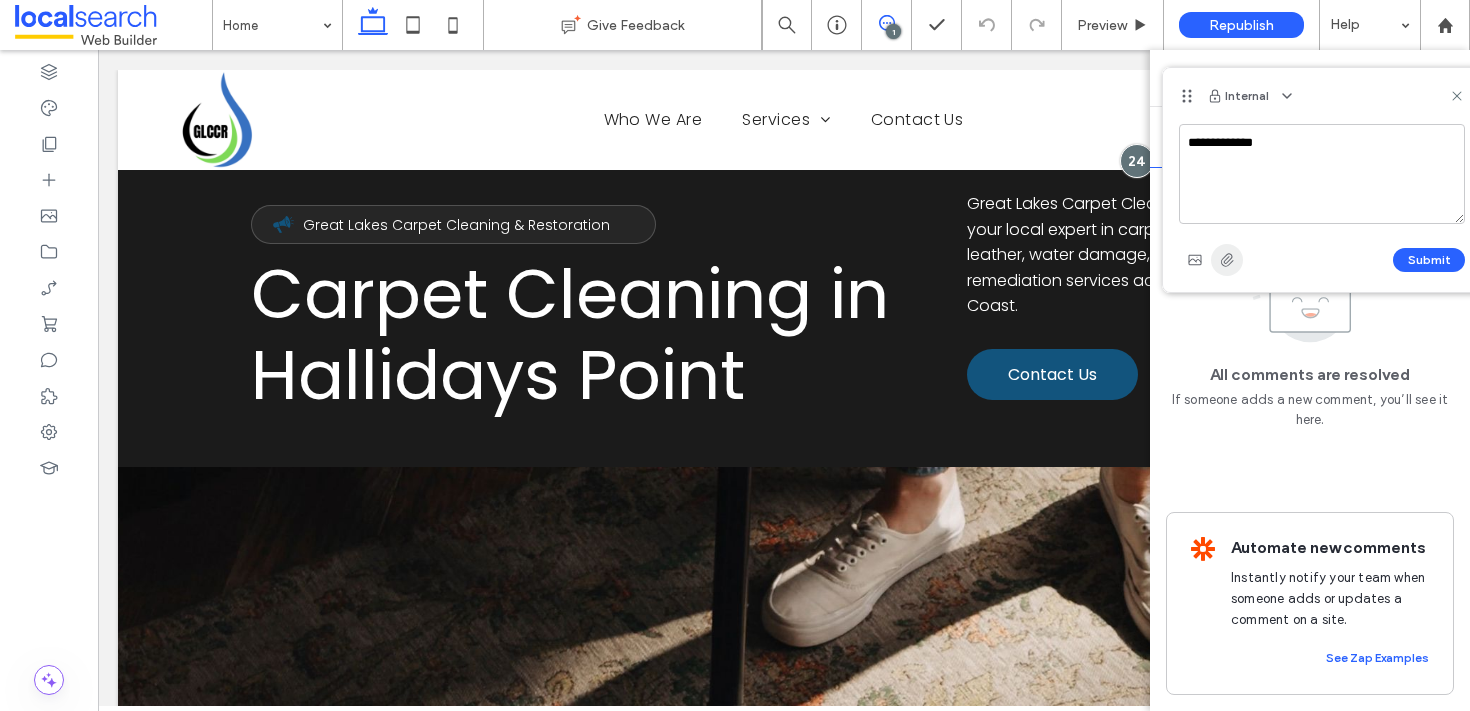 type on "**********" 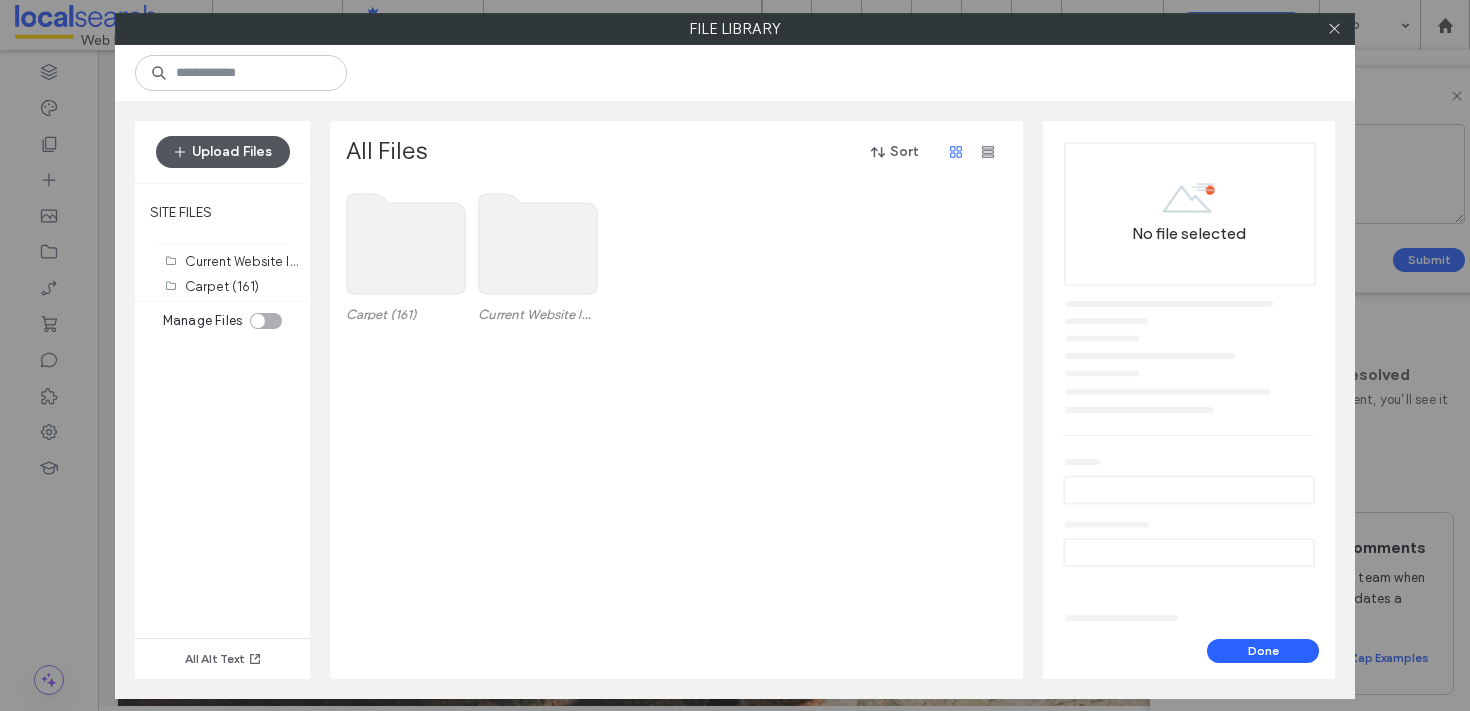 click at bounding box center (182, 152) 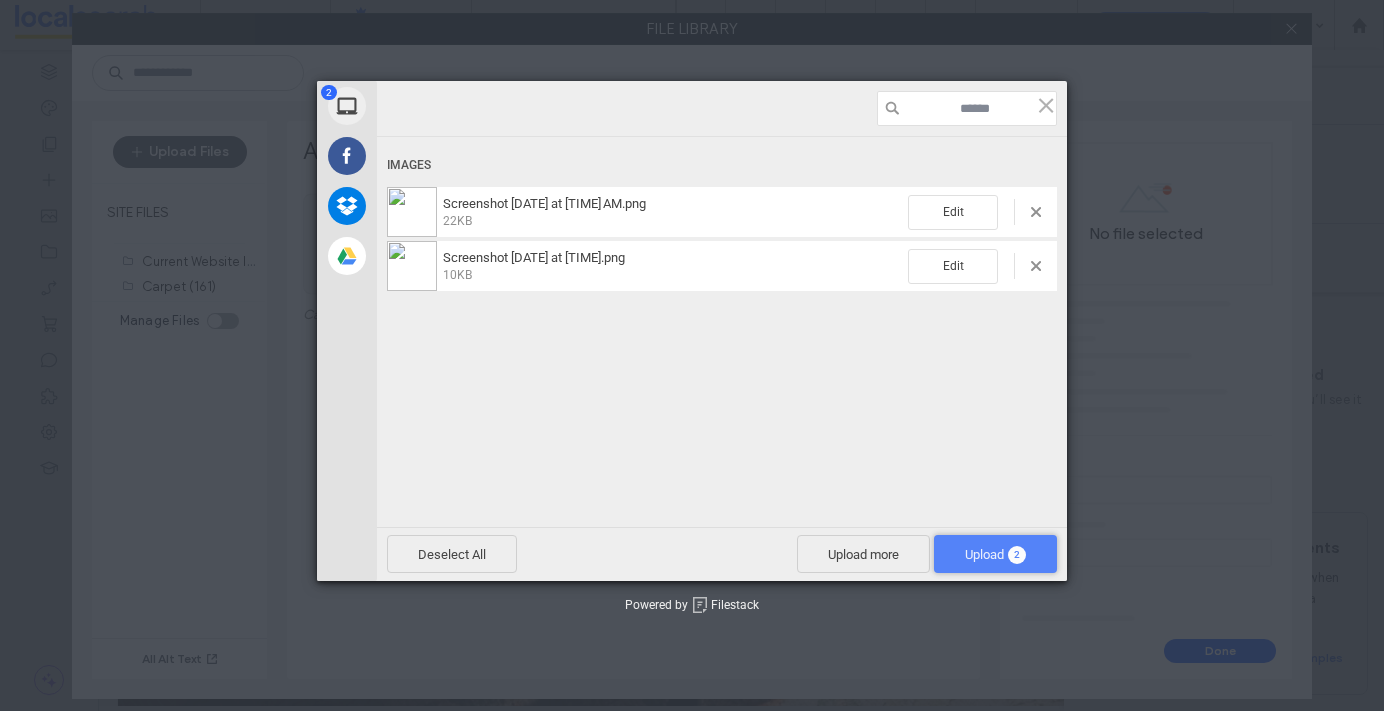 click on "Upload
2" at bounding box center [995, 554] 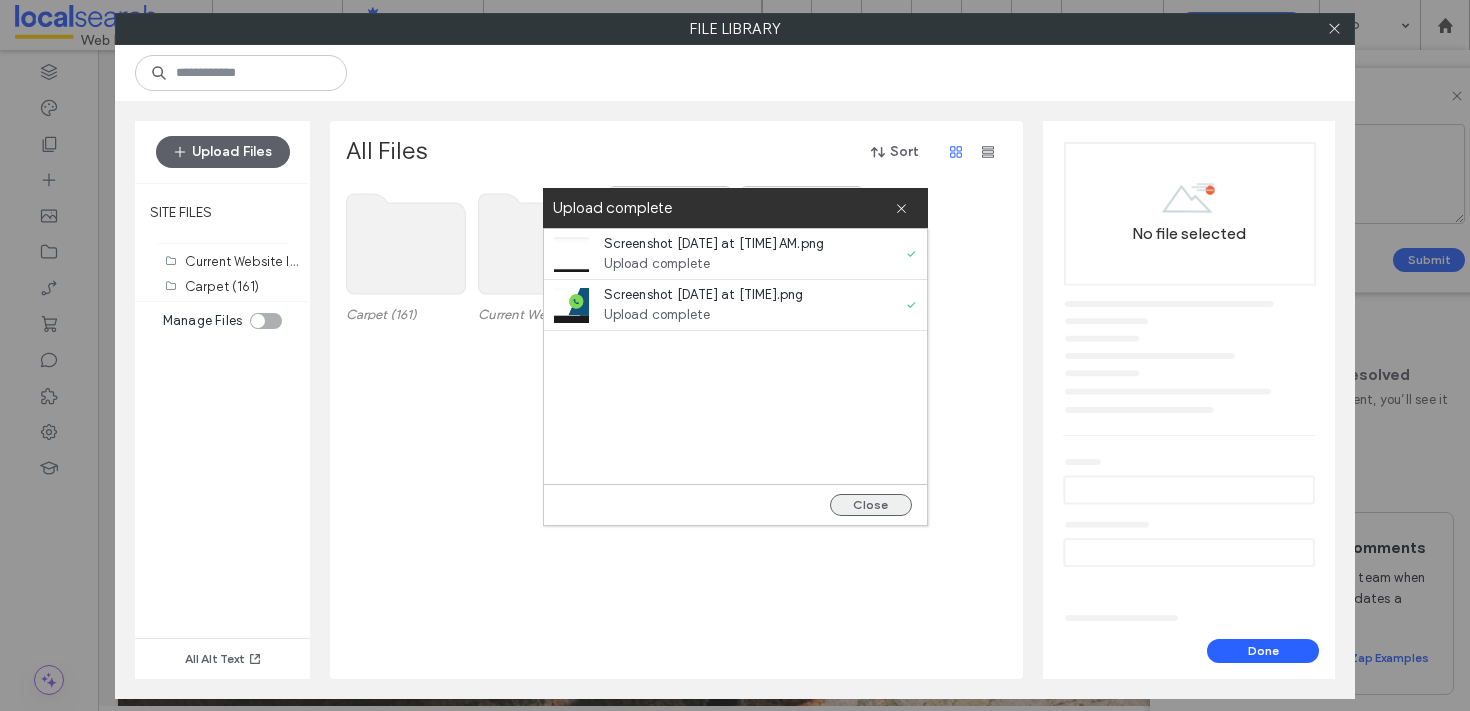 click on "Close" at bounding box center [871, 505] 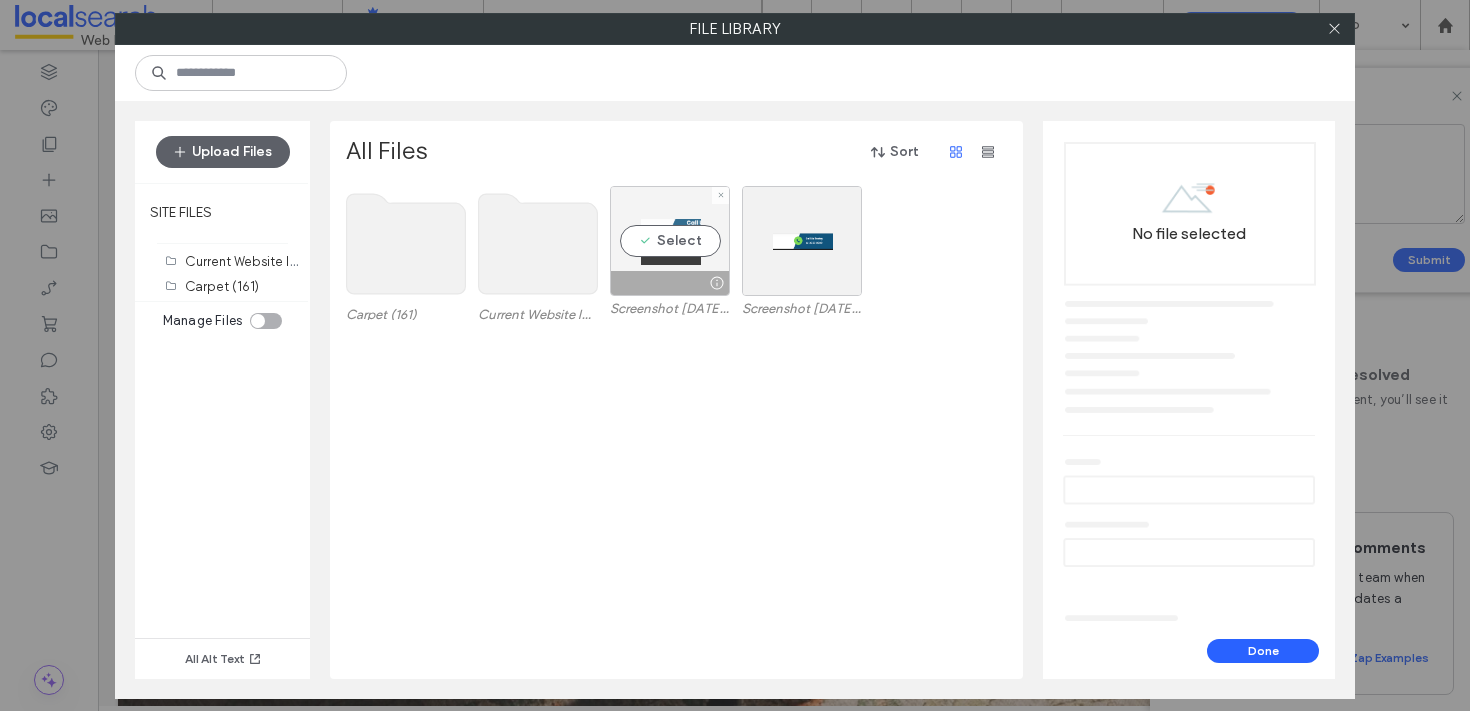 click on "Select" at bounding box center (670, 241) 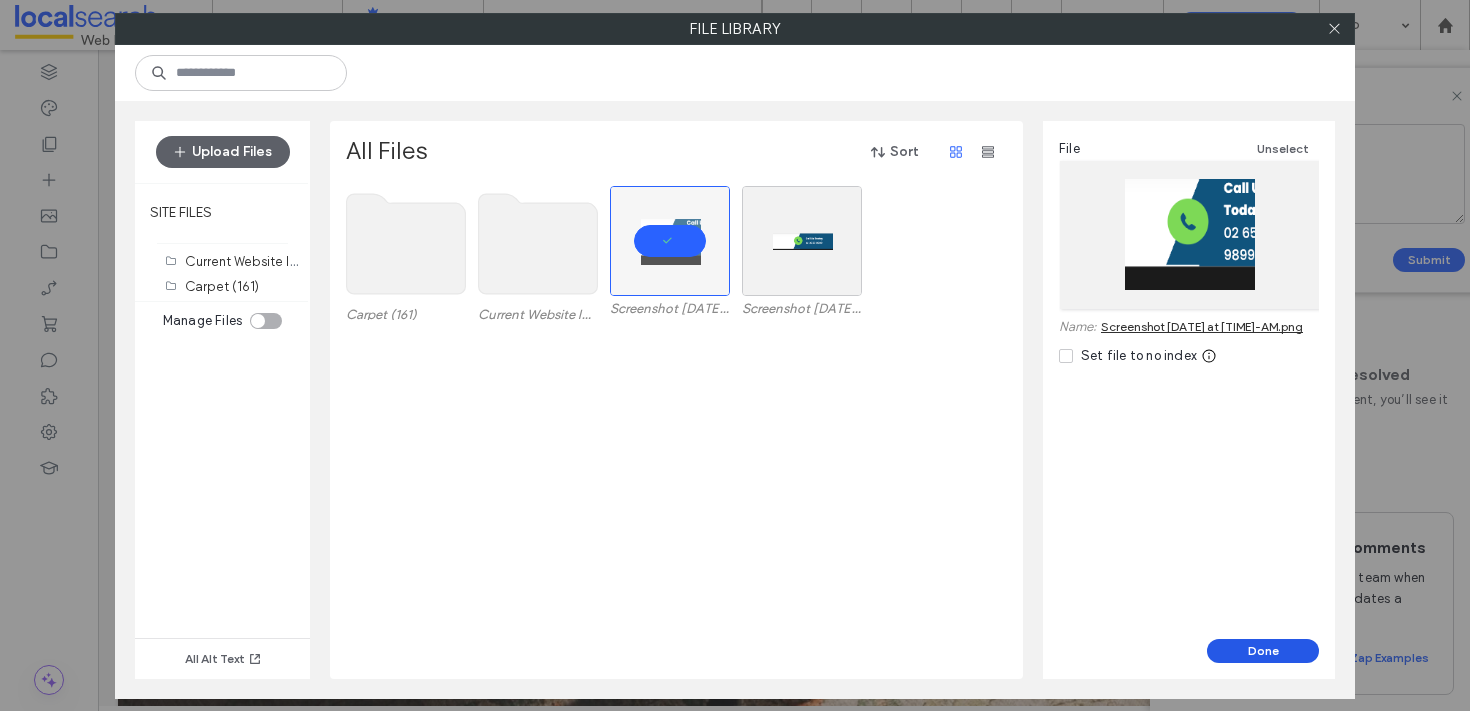 click on "Done" at bounding box center [1263, 651] 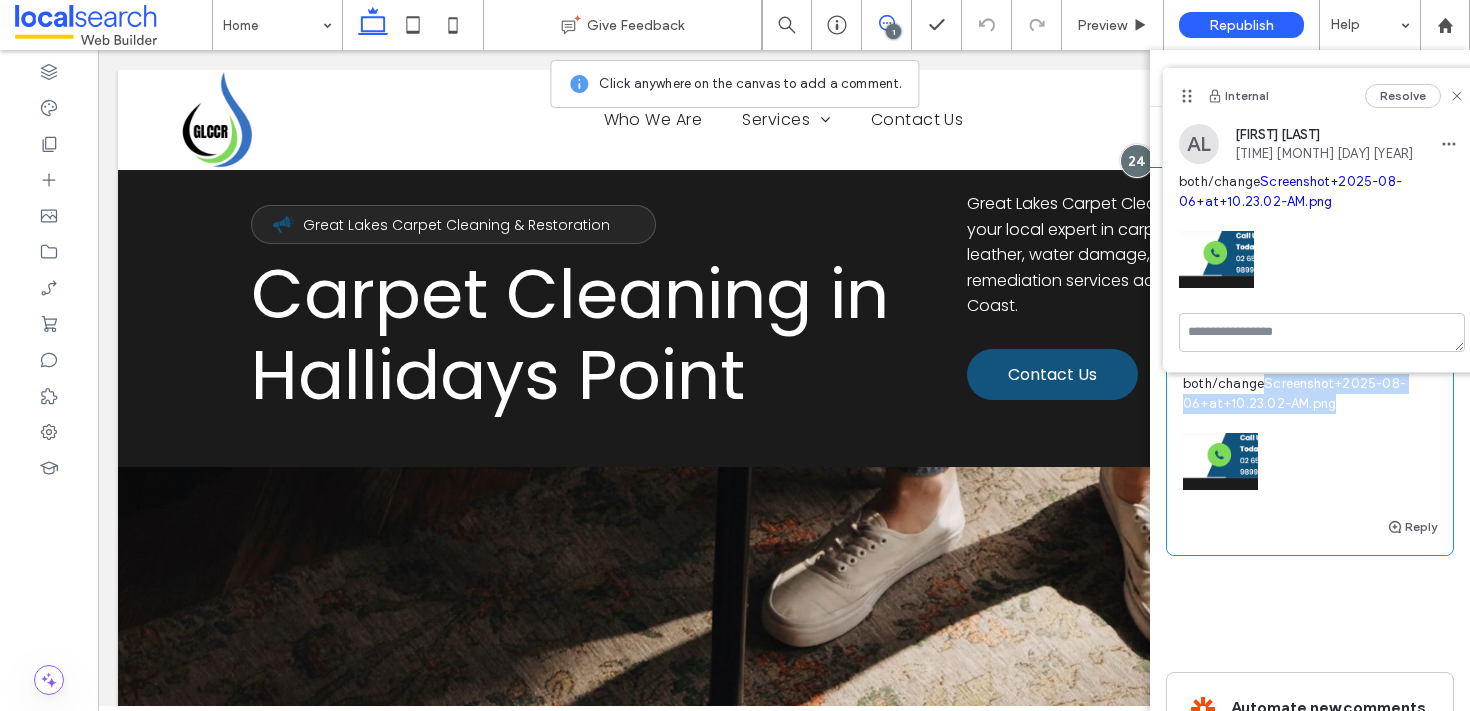 drag, startPoint x: 1242, startPoint y: 452, endPoint x: 1177, endPoint y: 421, distance: 72.013885 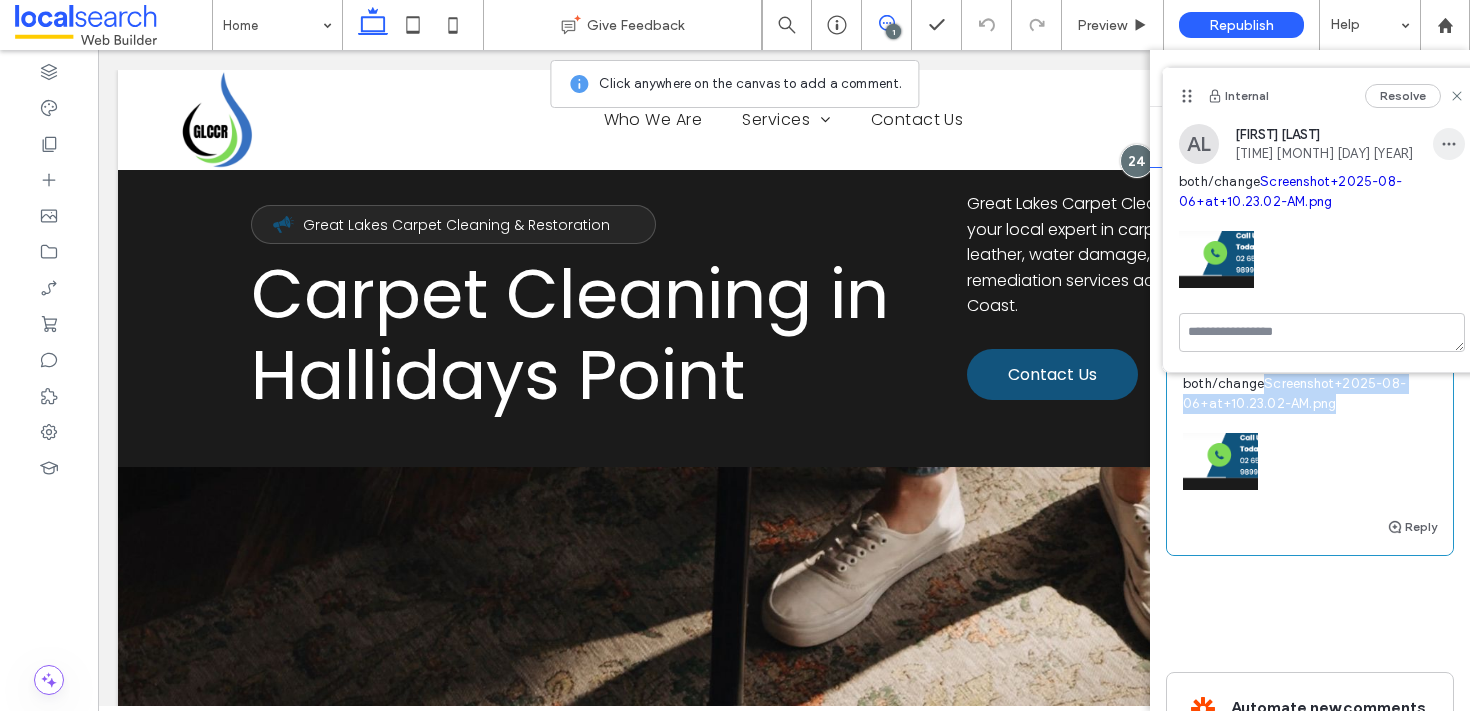 click 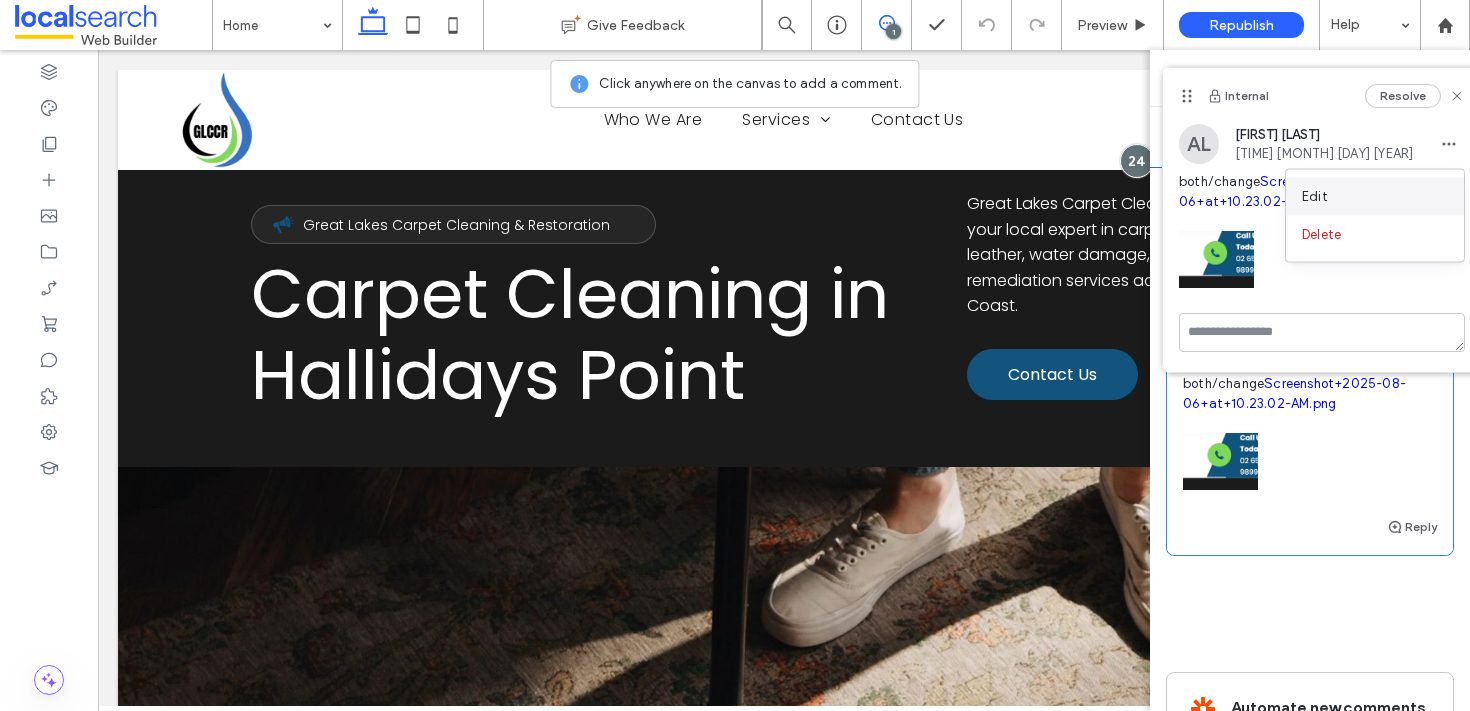 click on "Edit" at bounding box center (1375, 197) 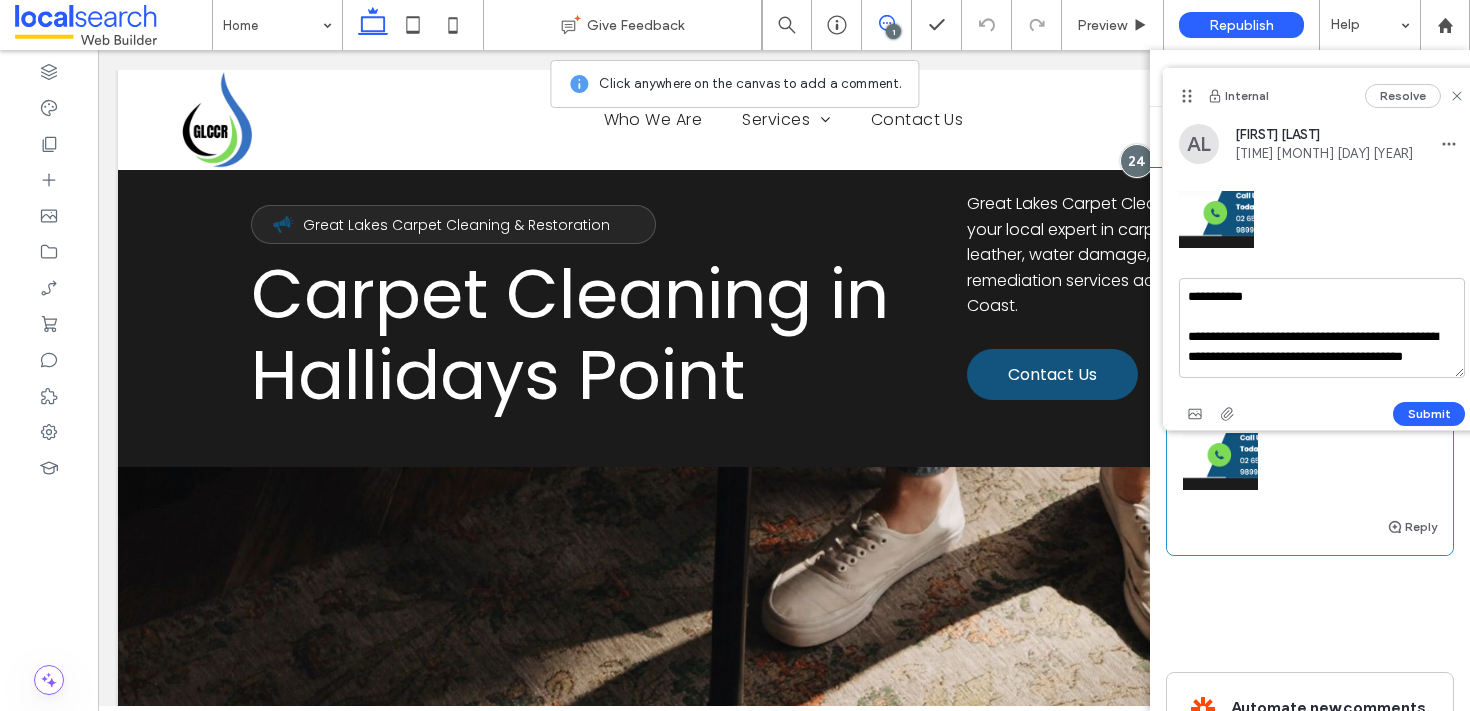 click on "**********" at bounding box center [1322, 328] 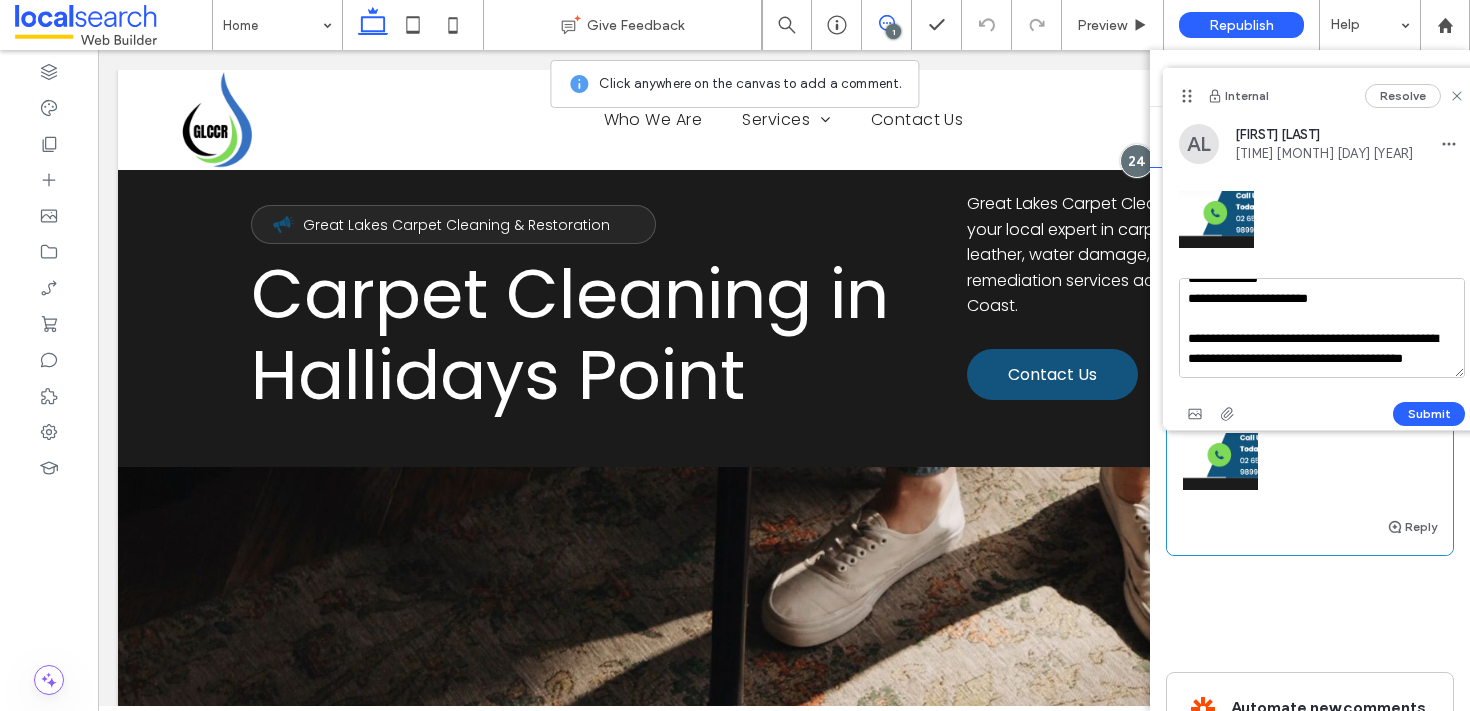 scroll, scrollTop: 438, scrollLeft: 0, axis: vertical 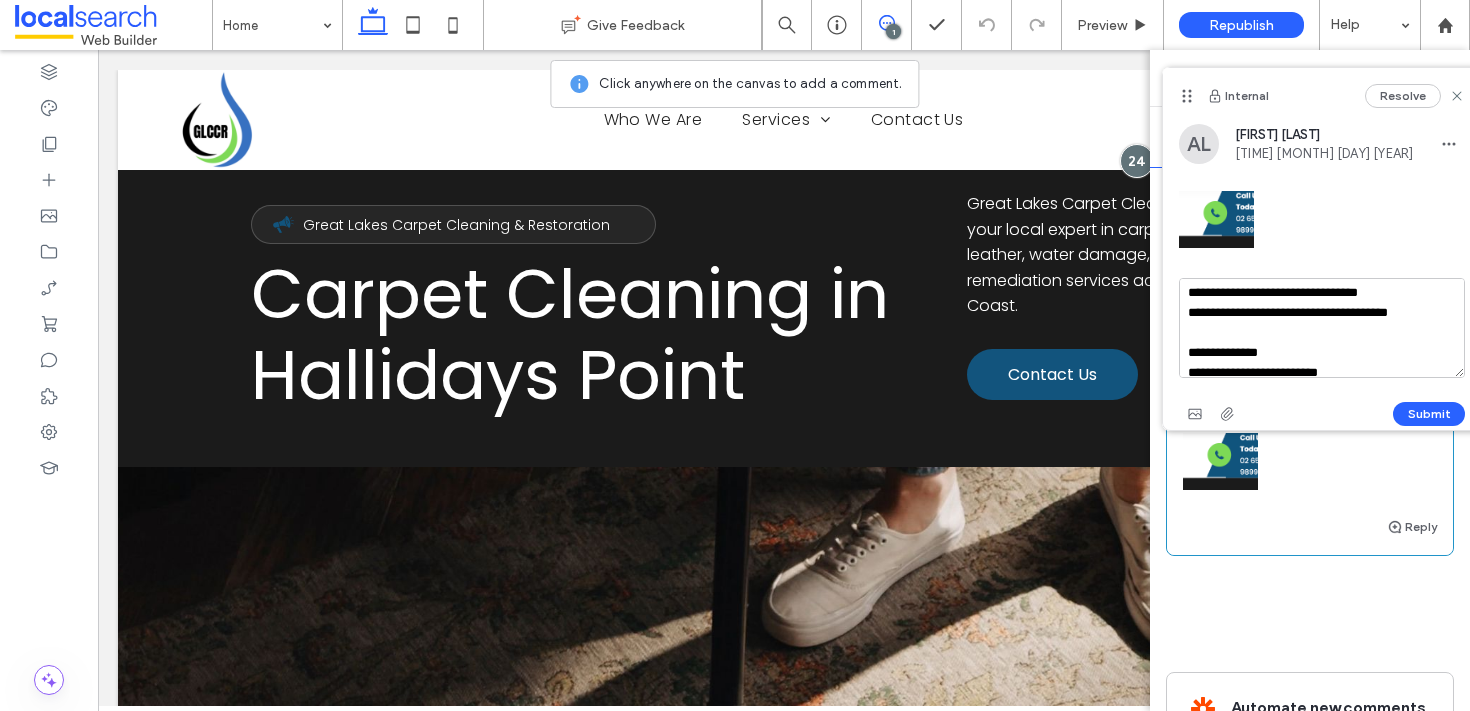 drag, startPoint x: 1245, startPoint y: 364, endPoint x: 1178, endPoint y: 339, distance: 71.51224 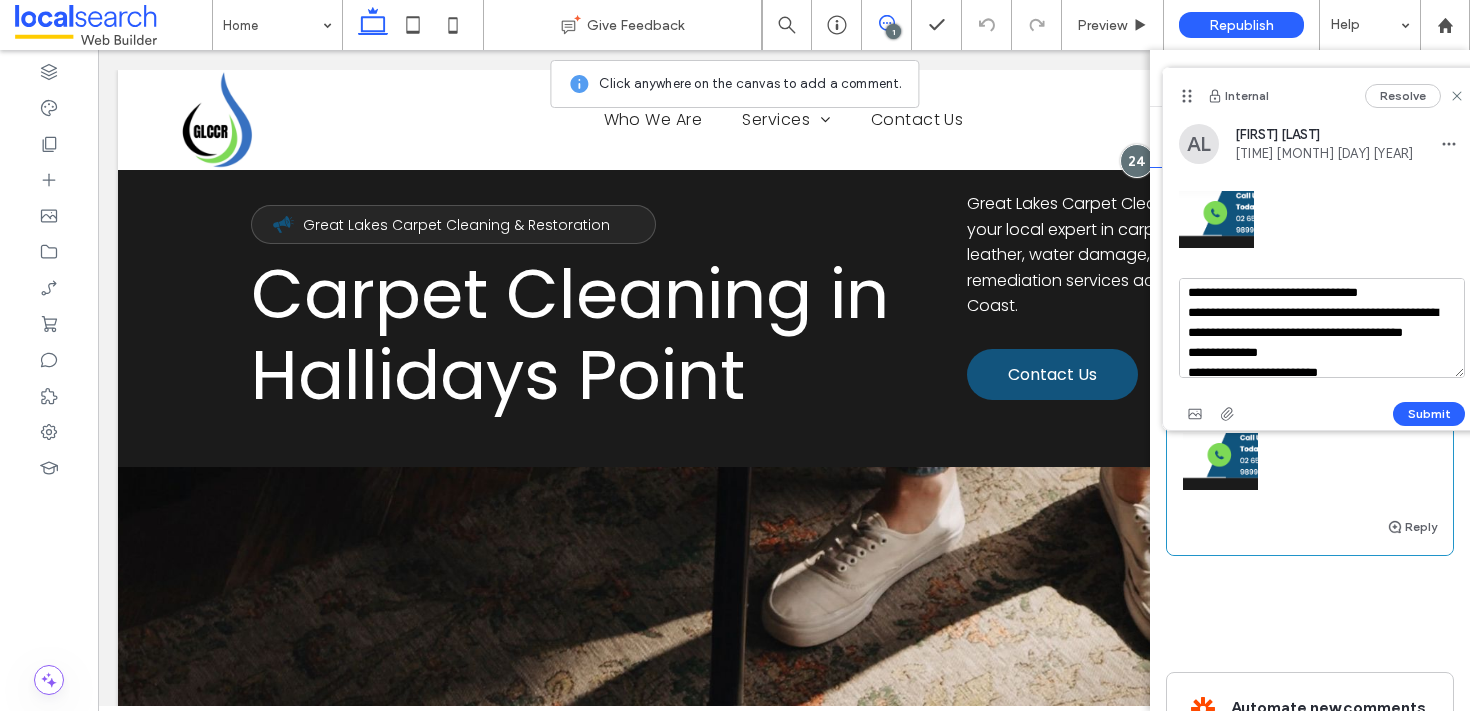 scroll, scrollTop: 308, scrollLeft: 0, axis: vertical 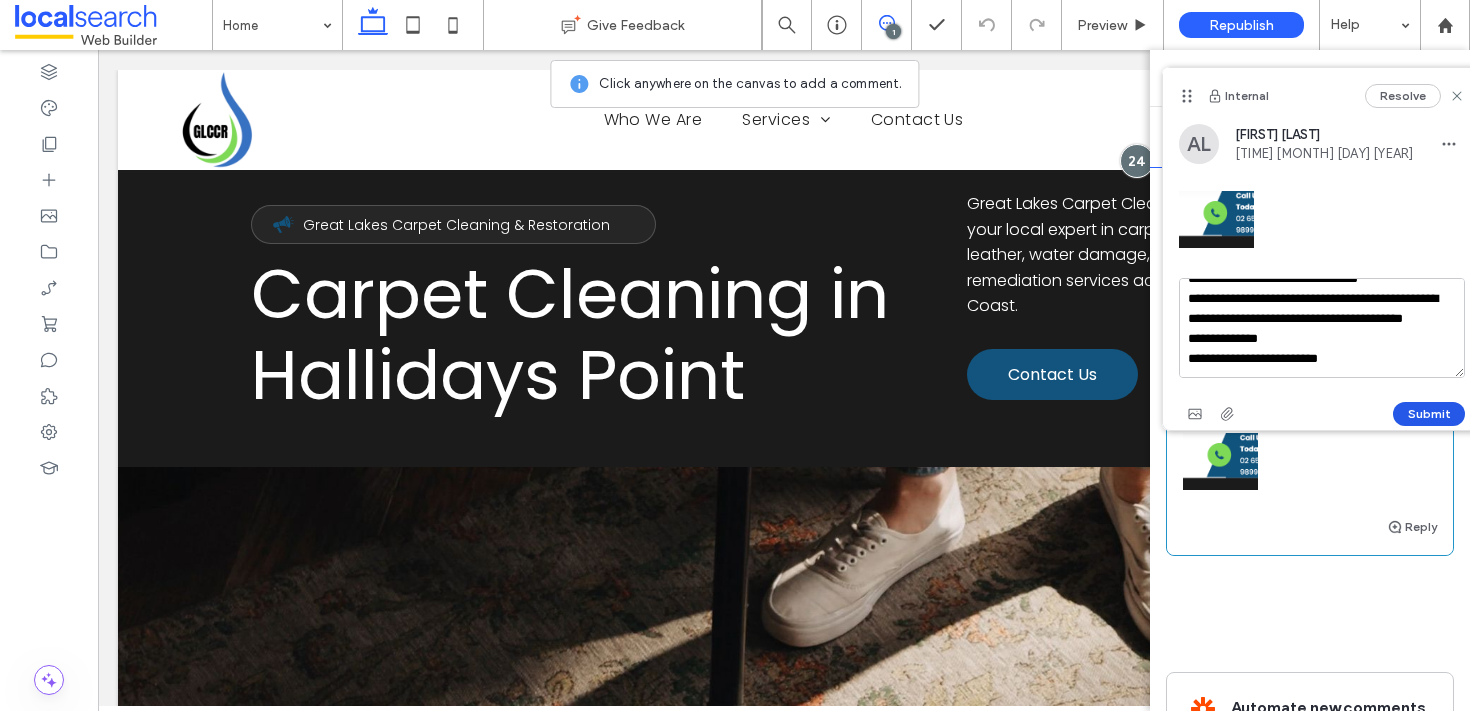type on "**********" 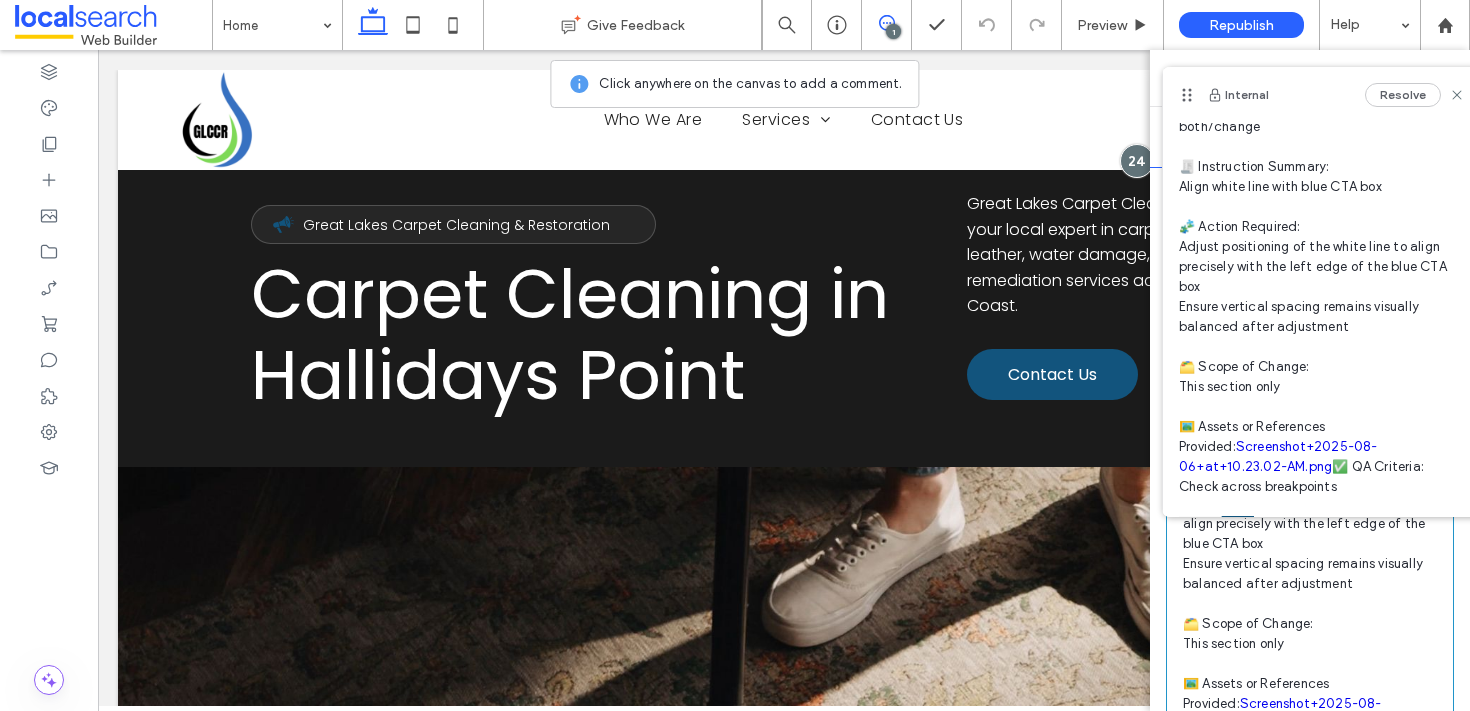 scroll, scrollTop: 0, scrollLeft: 0, axis: both 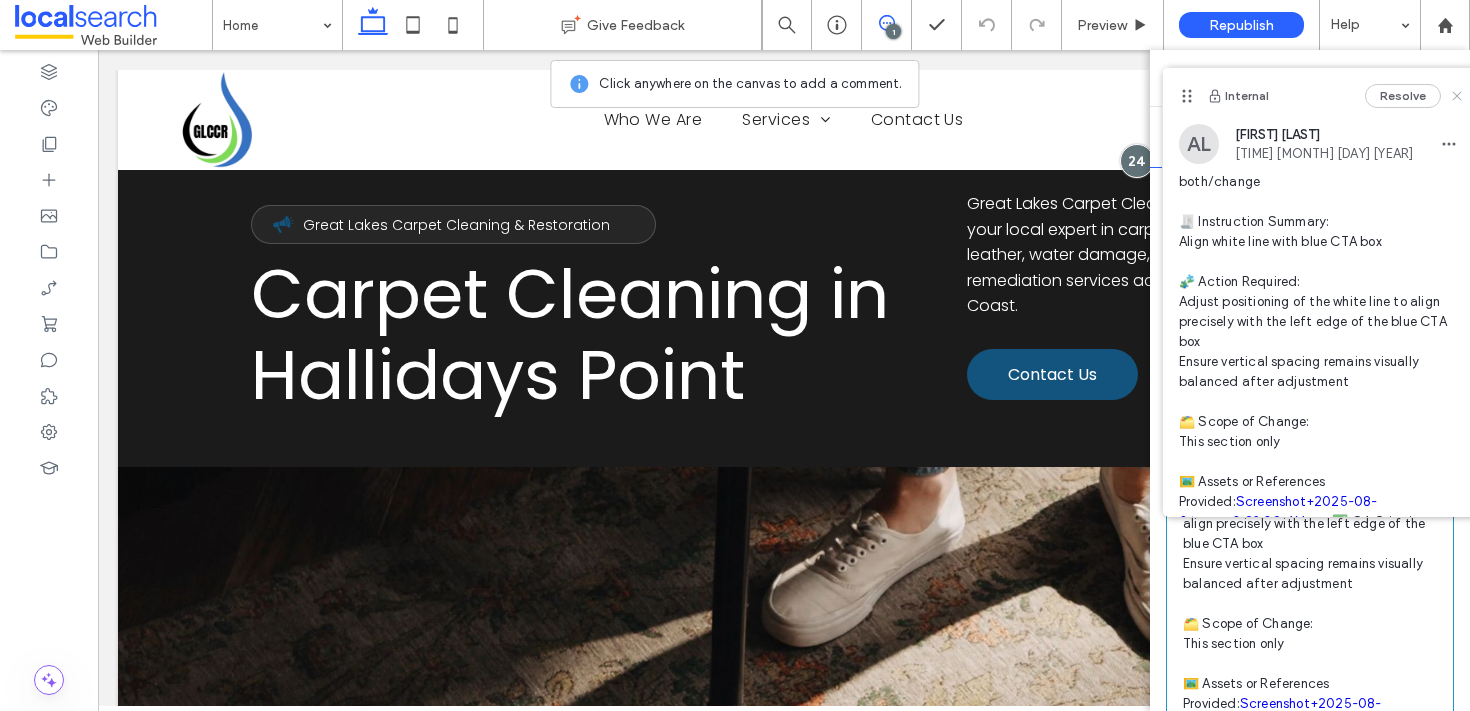 click 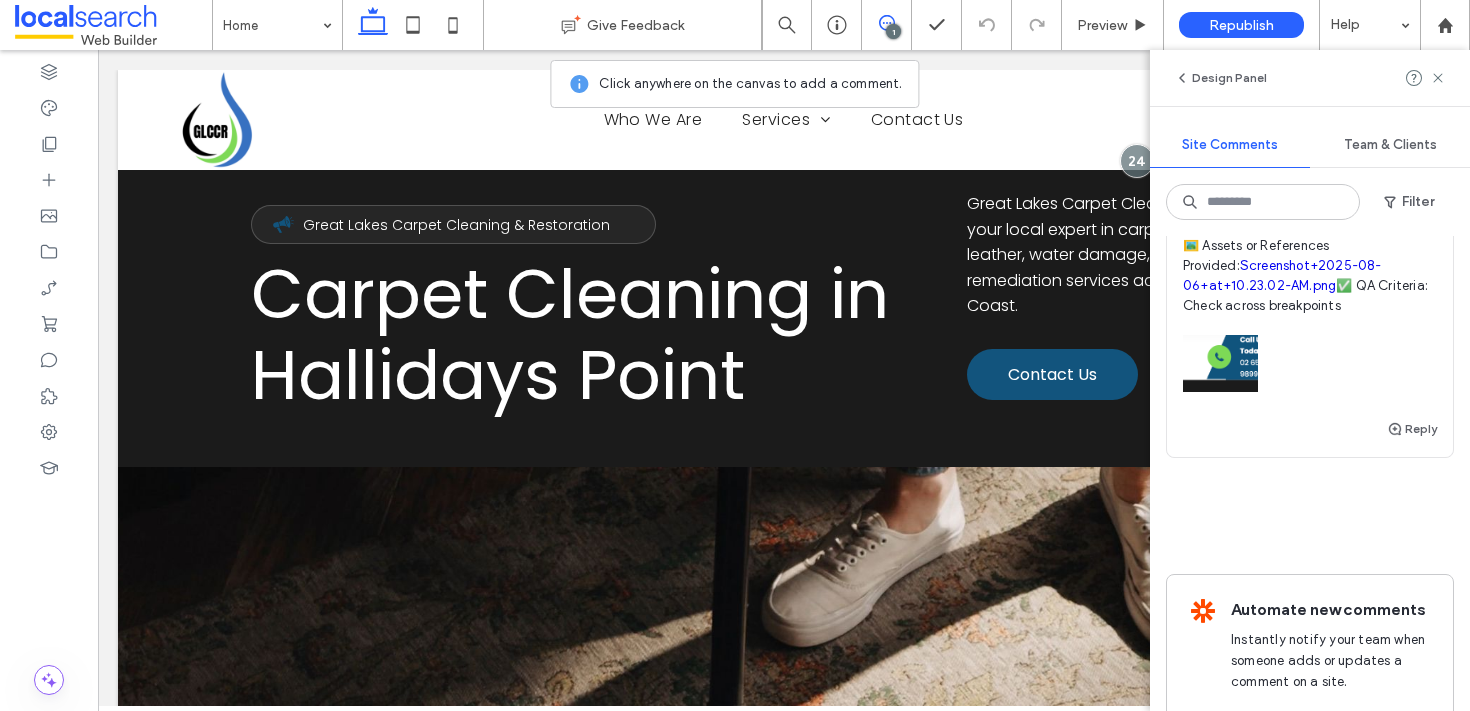 scroll, scrollTop: 481, scrollLeft: 0, axis: vertical 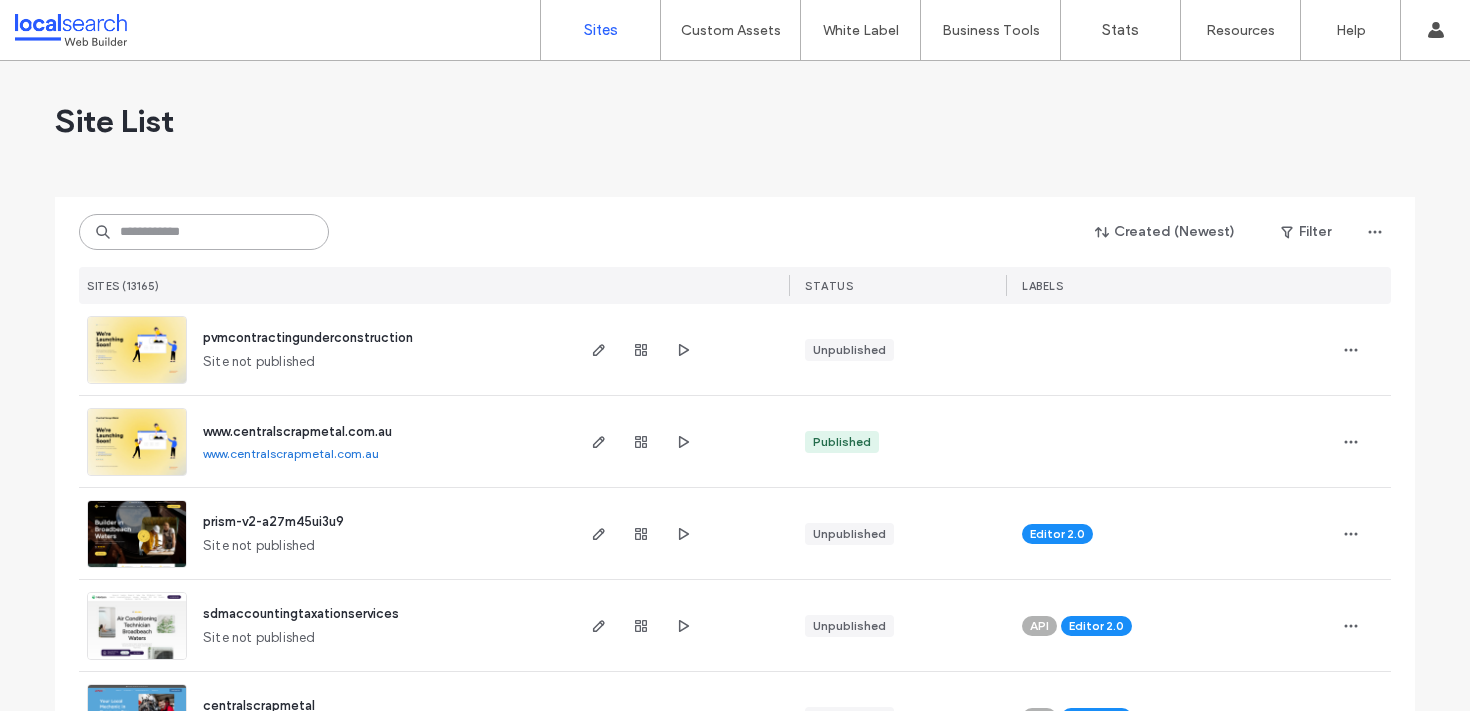 click at bounding box center [204, 232] 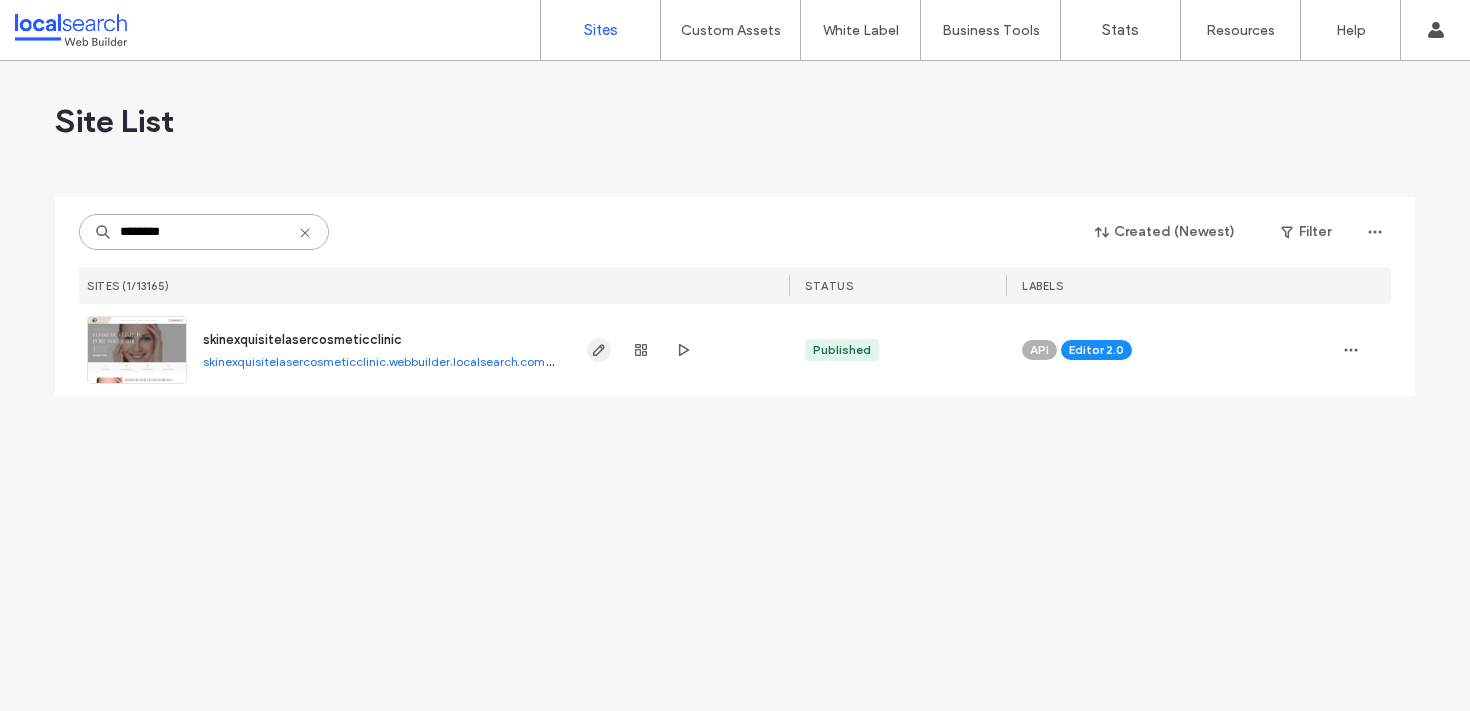type on "********" 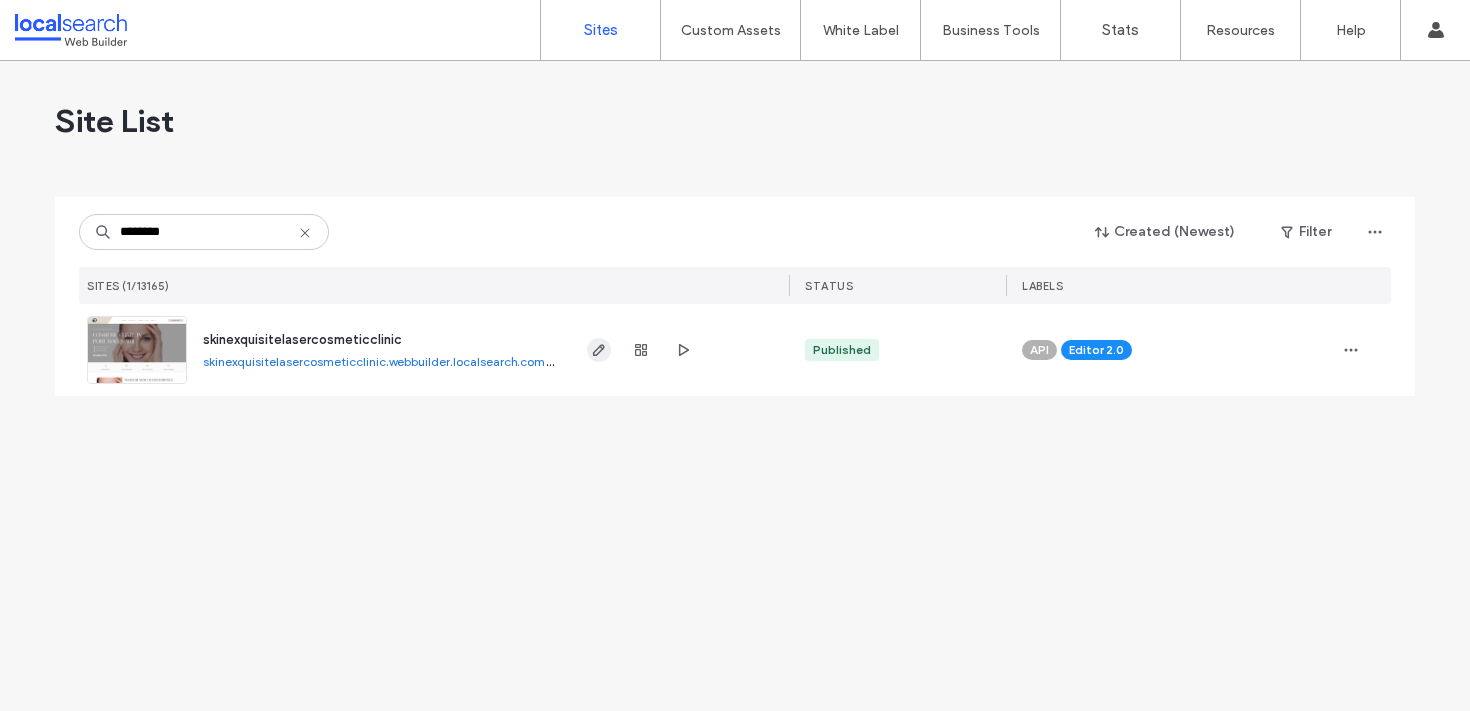 click 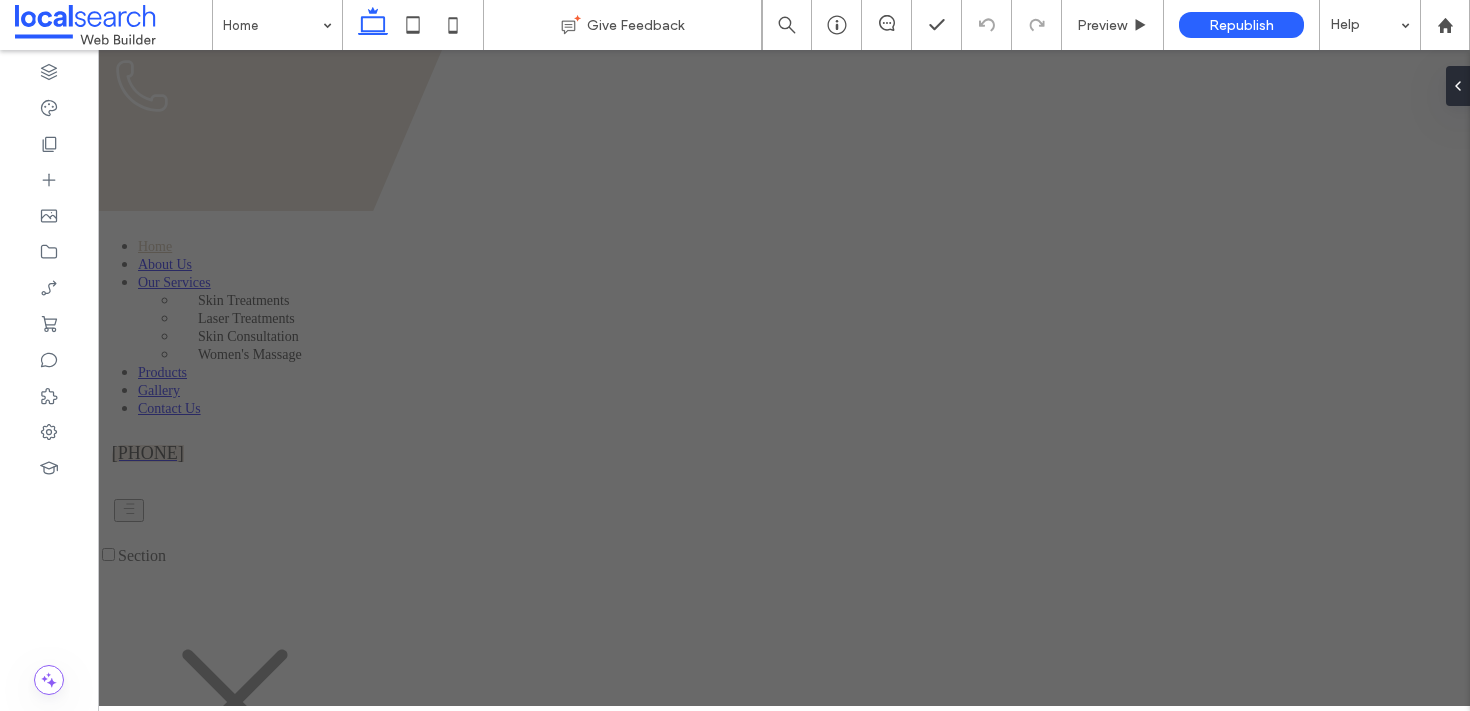 scroll, scrollTop: 0, scrollLeft: 0, axis: both 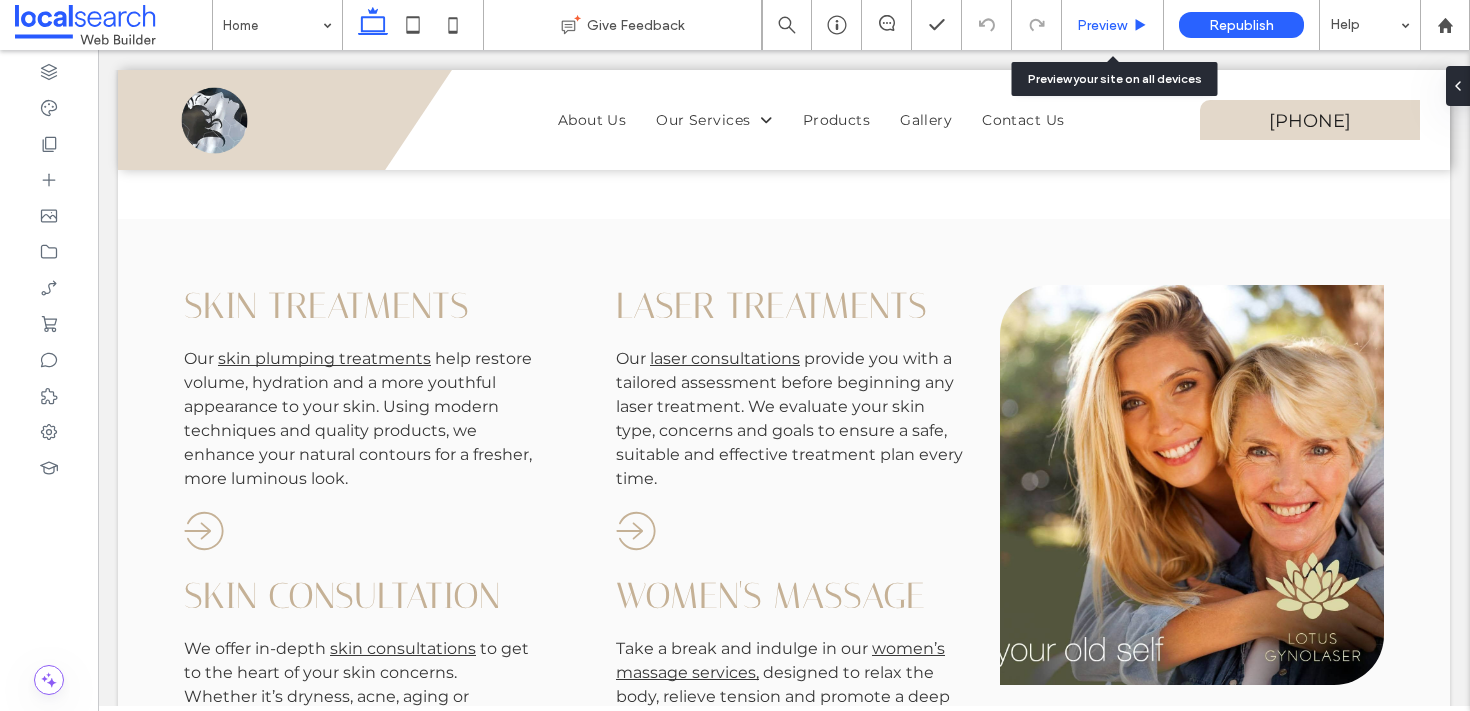 click on "Preview" at bounding box center (1113, 25) 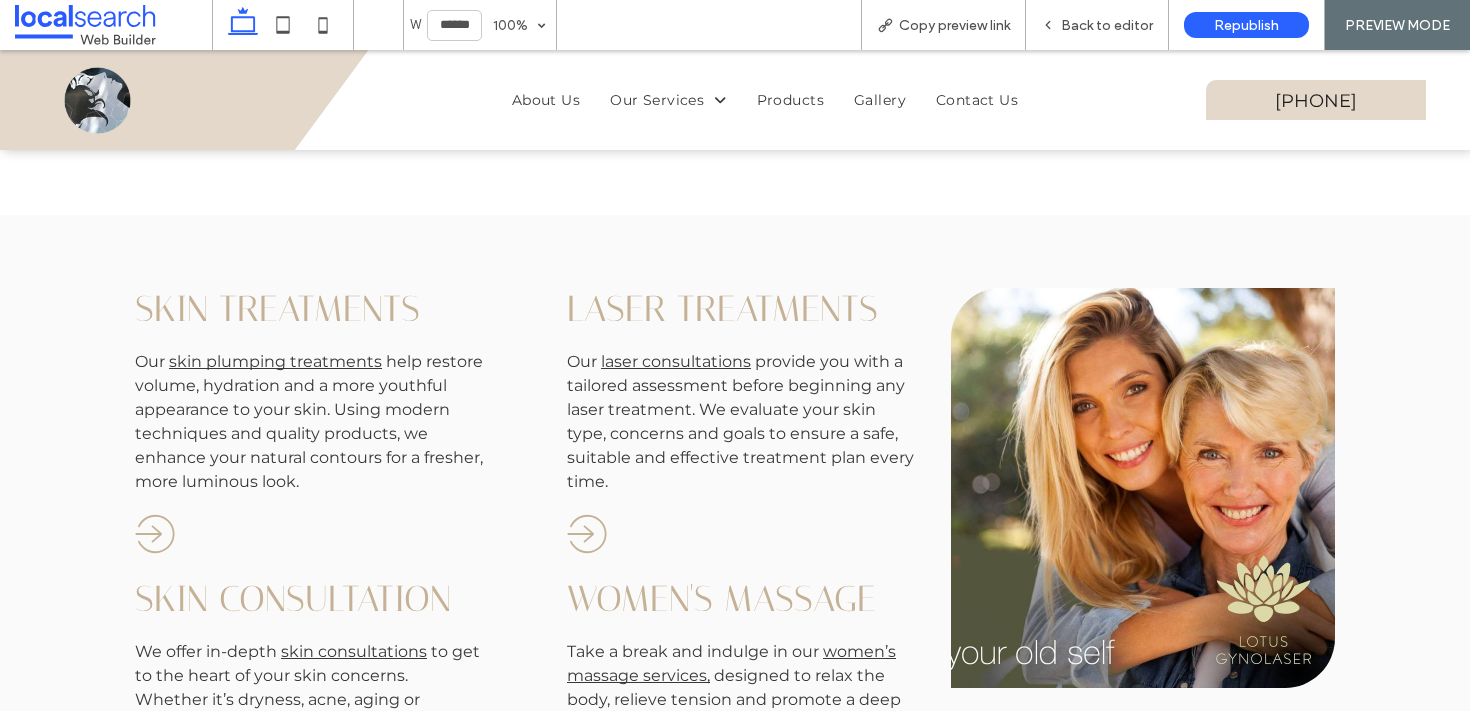 scroll, scrollTop: 1204, scrollLeft: 0, axis: vertical 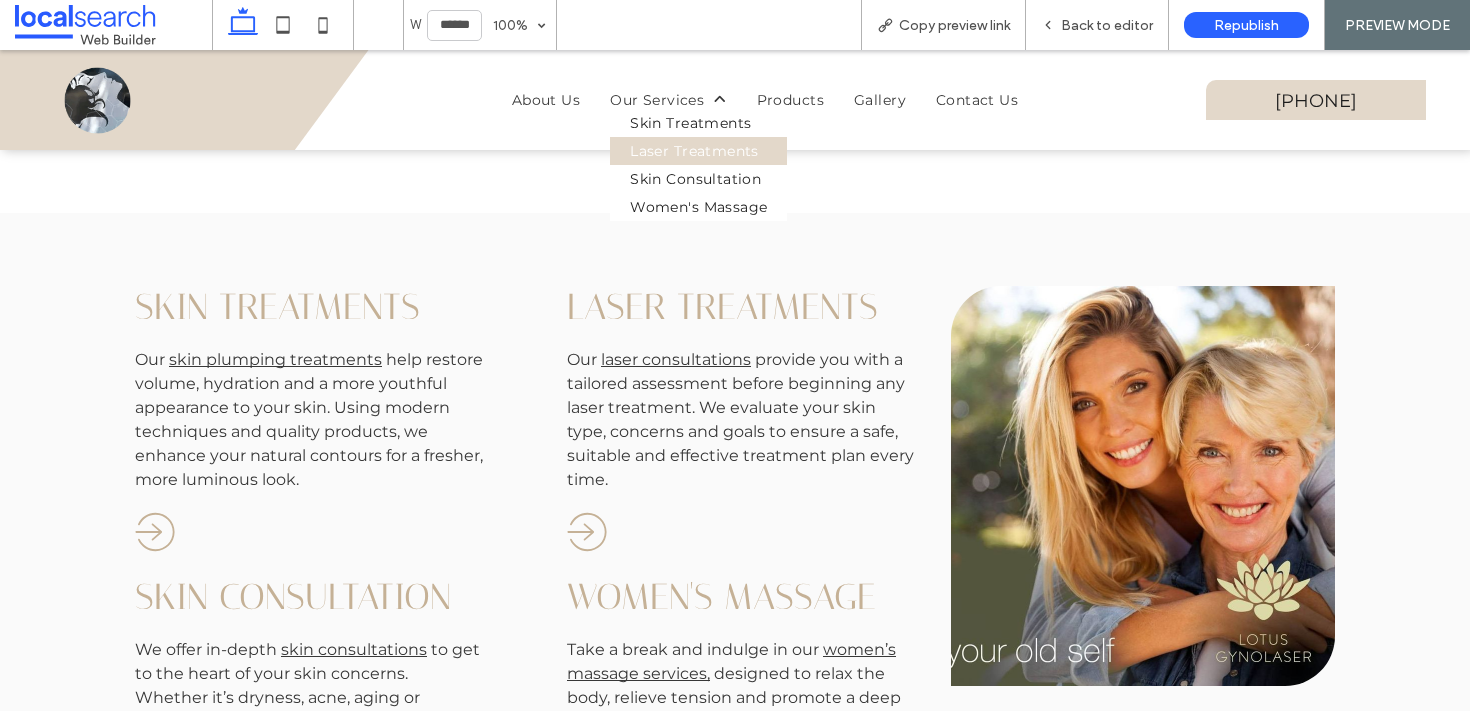 click on "Laser Treatments" at bounding box center [698, 151] 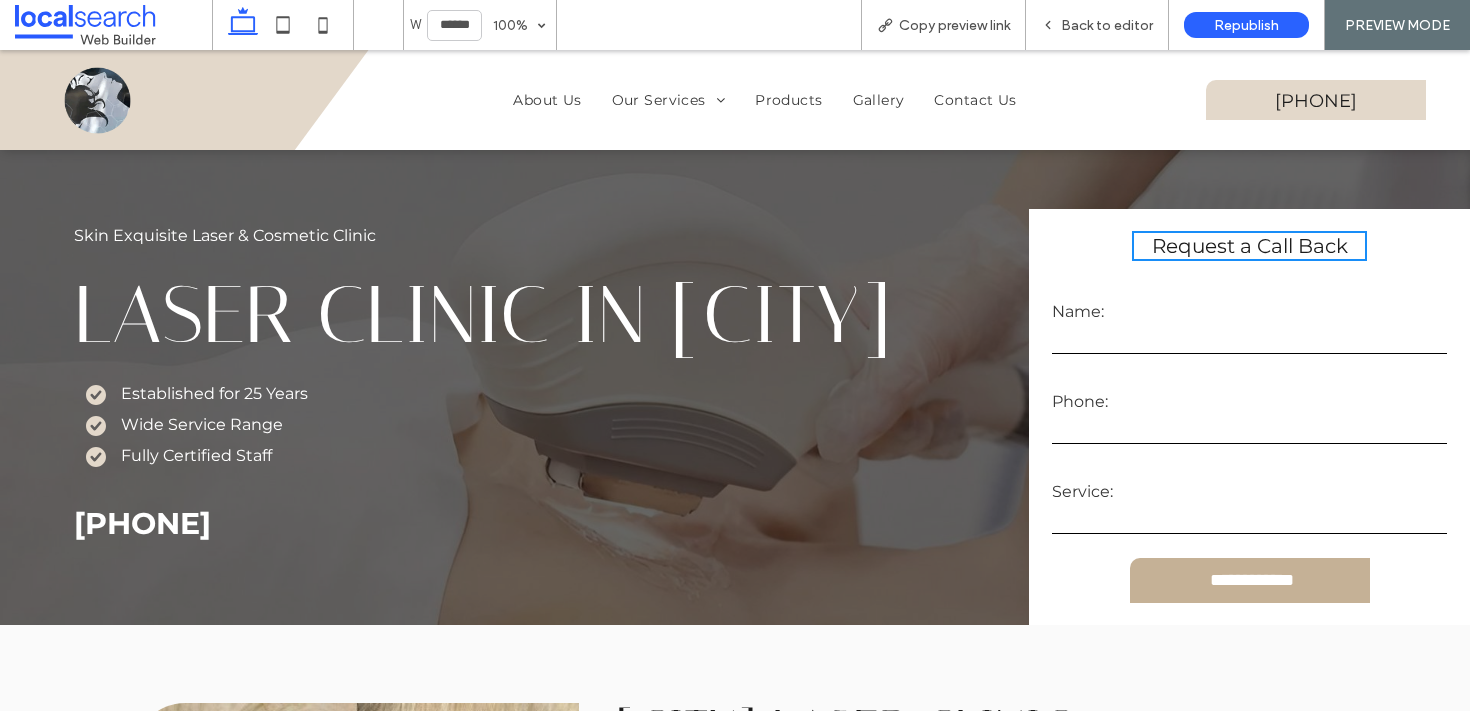 scroll, scrollTop: 610, scrollLeft: 0, axis: vertical 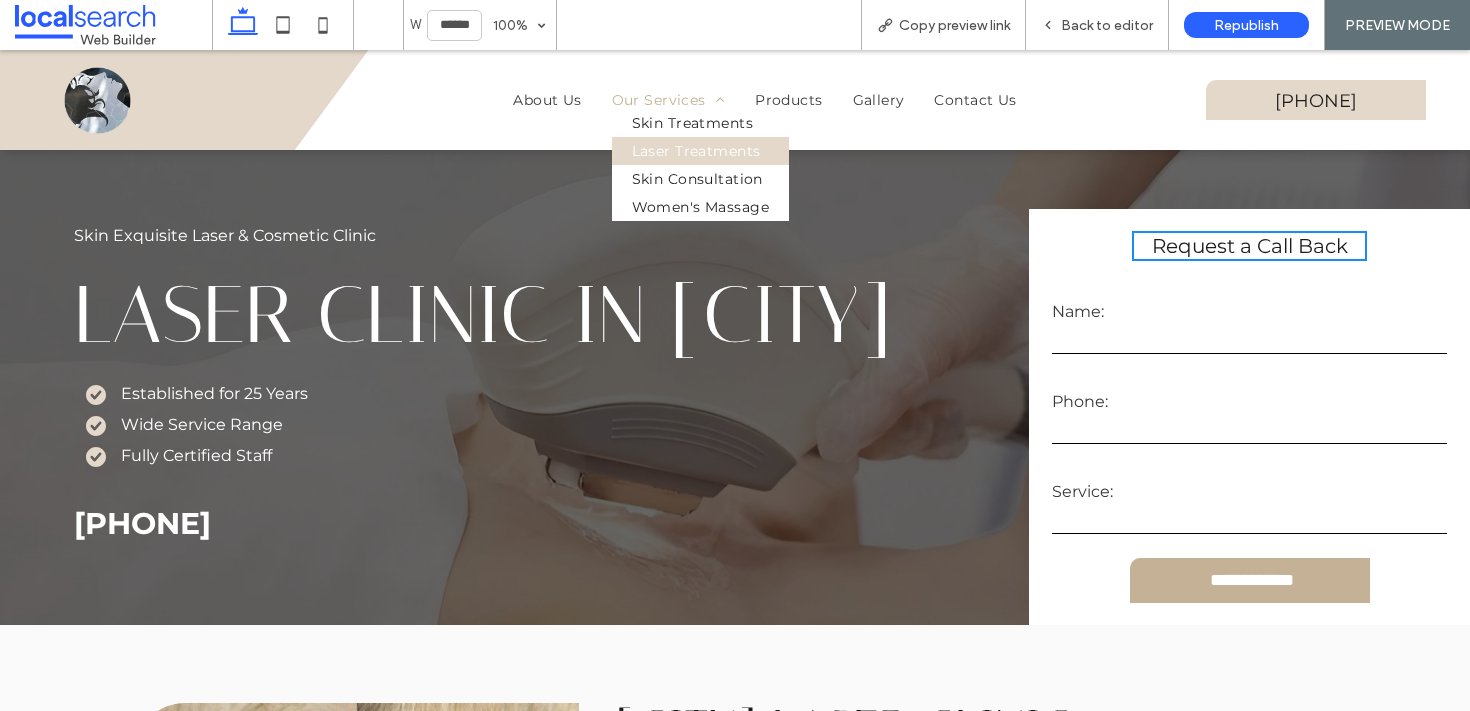 click on "Our Services" at bounding box center (668, 100) 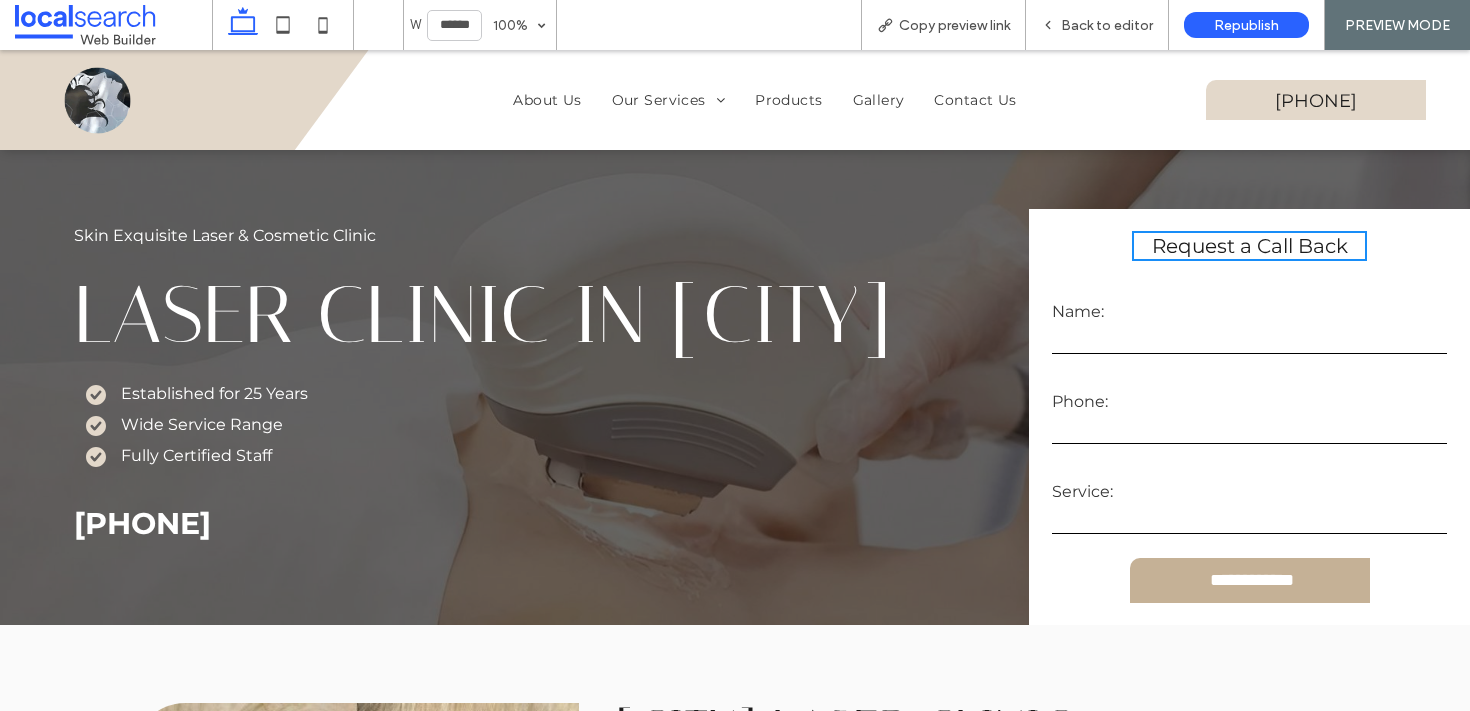 click at bounding box center (735, 355) 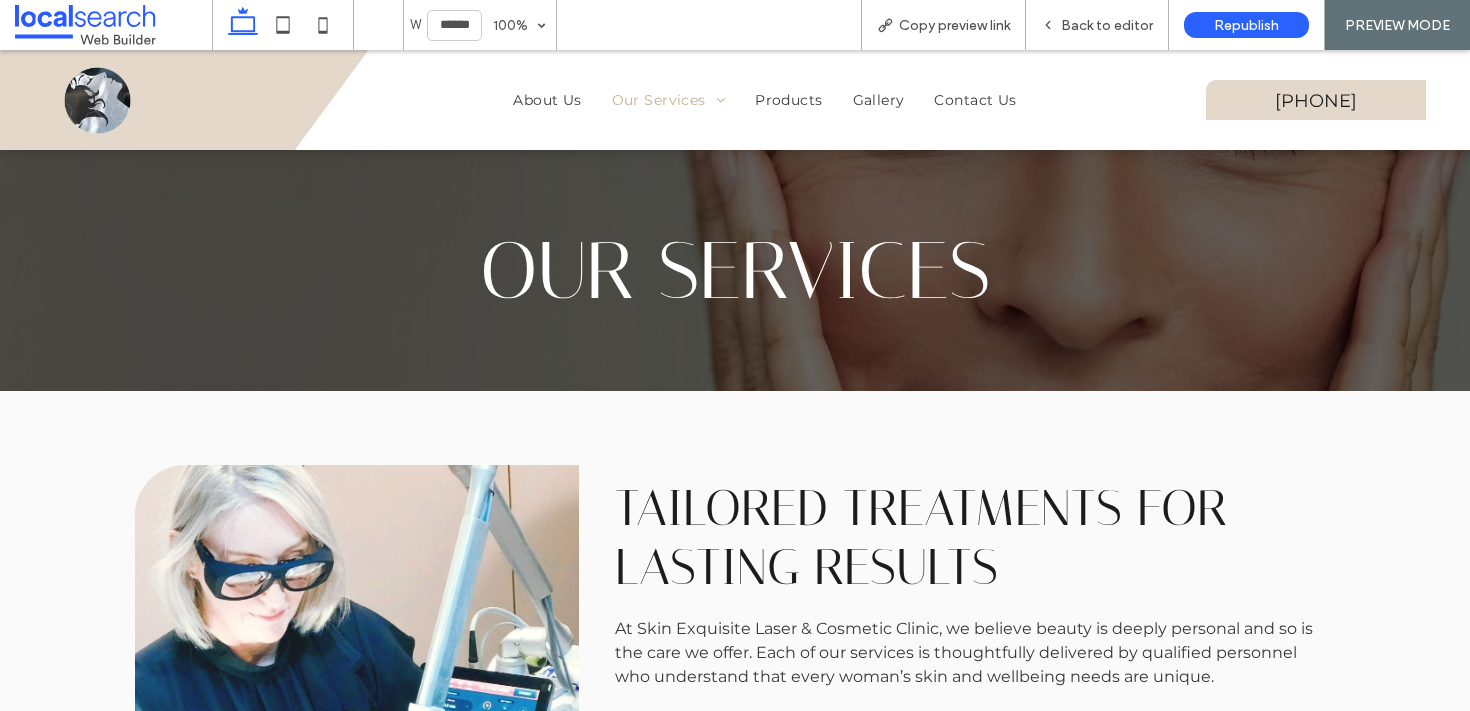 scroll, scrollTop: 179, scrollLeft: 0, axis: vertical 